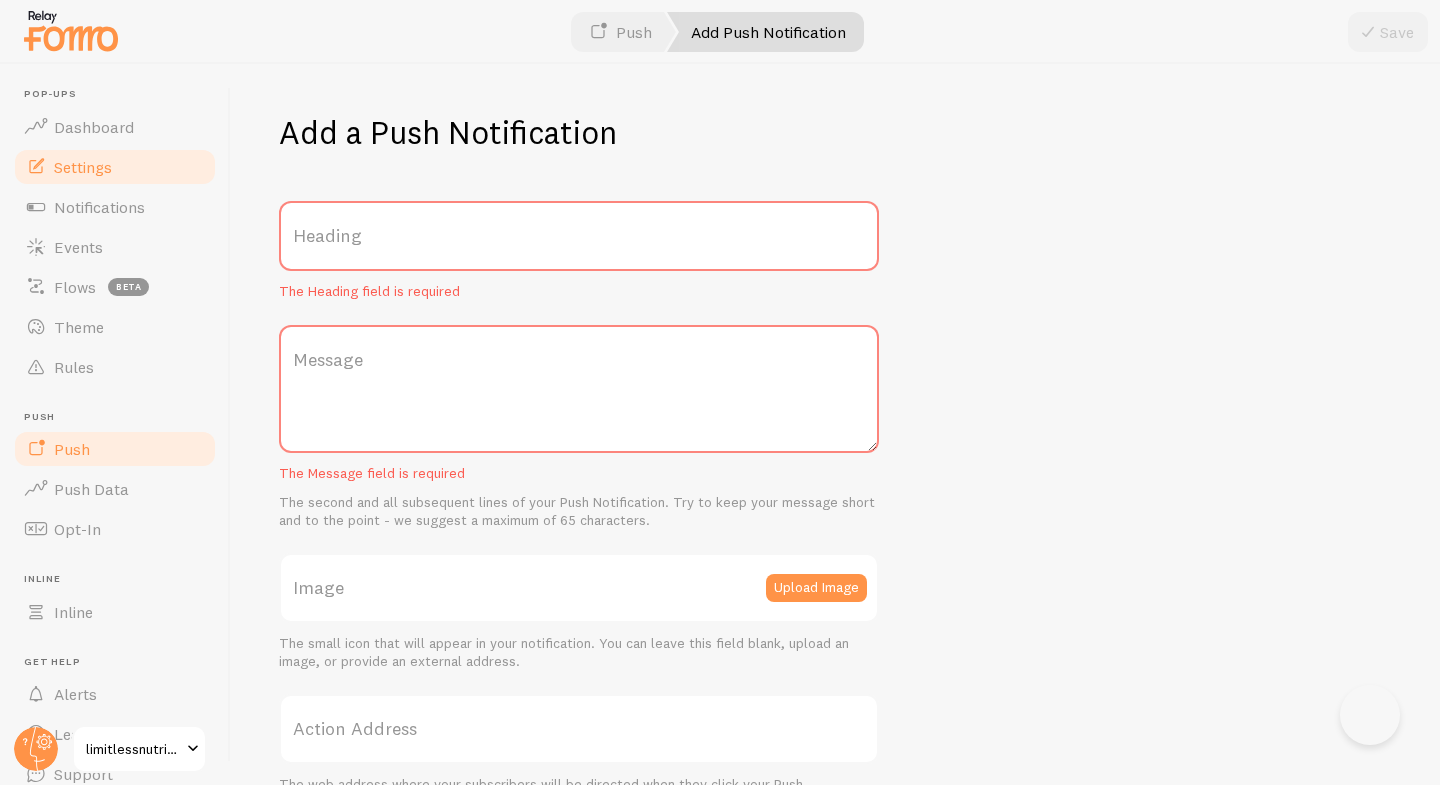 scroll, scrollTop: 0, scrollLeft: 0, axis: both 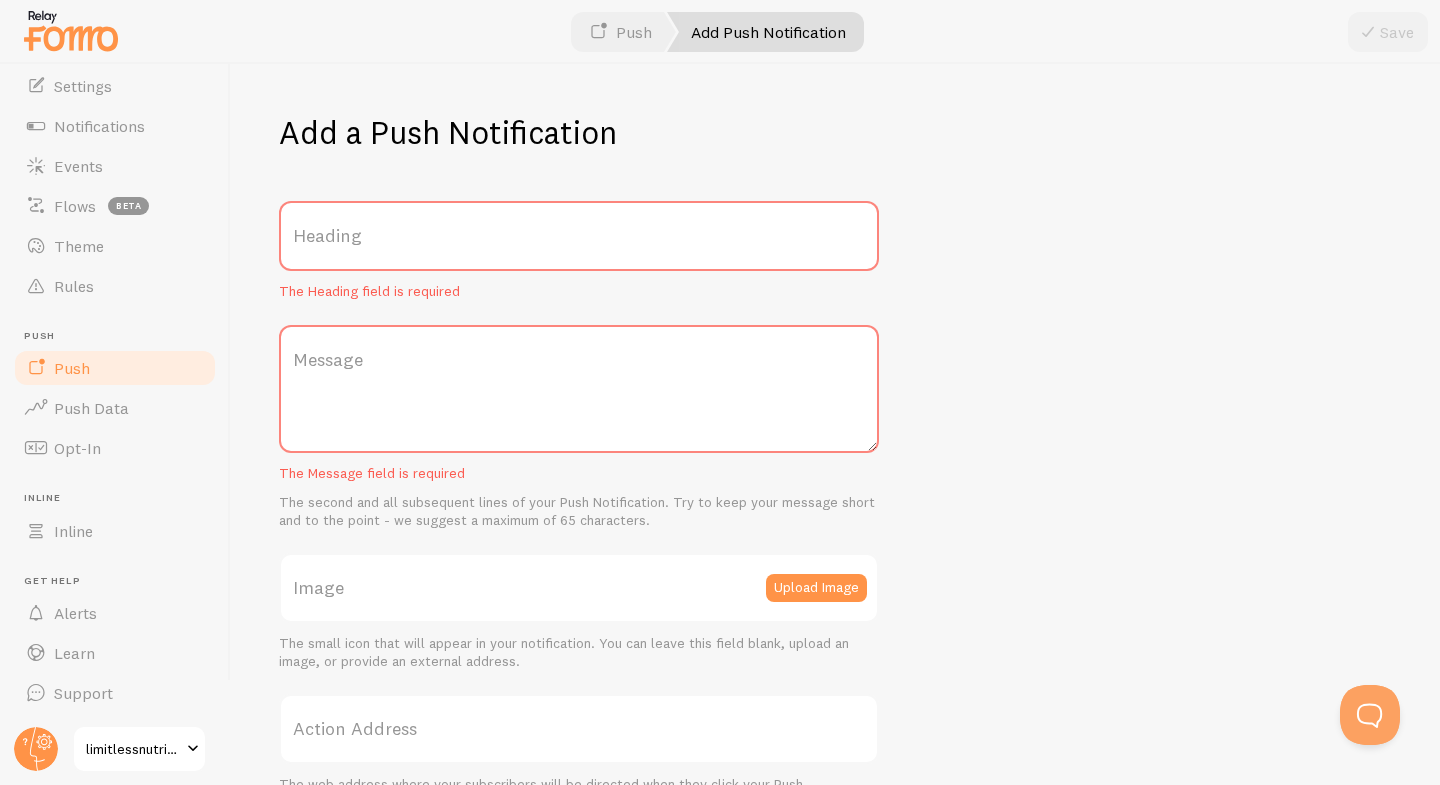 click on "Add a
Push Notification
Heading     The Heading field is required       Message   The Message field is required   The second and all subsequent lines of your Push Notification. Try to keep your message short and to the point - we suggest a maximum of 65 characters.       Image
Upload Image
The small icon that will appear in your notification. You can leave this field blank, upload an image, or provide an external address.       Action Address       The web address where your subscribers will be directed when they click your Push Notification. Remember to use the https:// prefix." at bounding box center (835, 424) 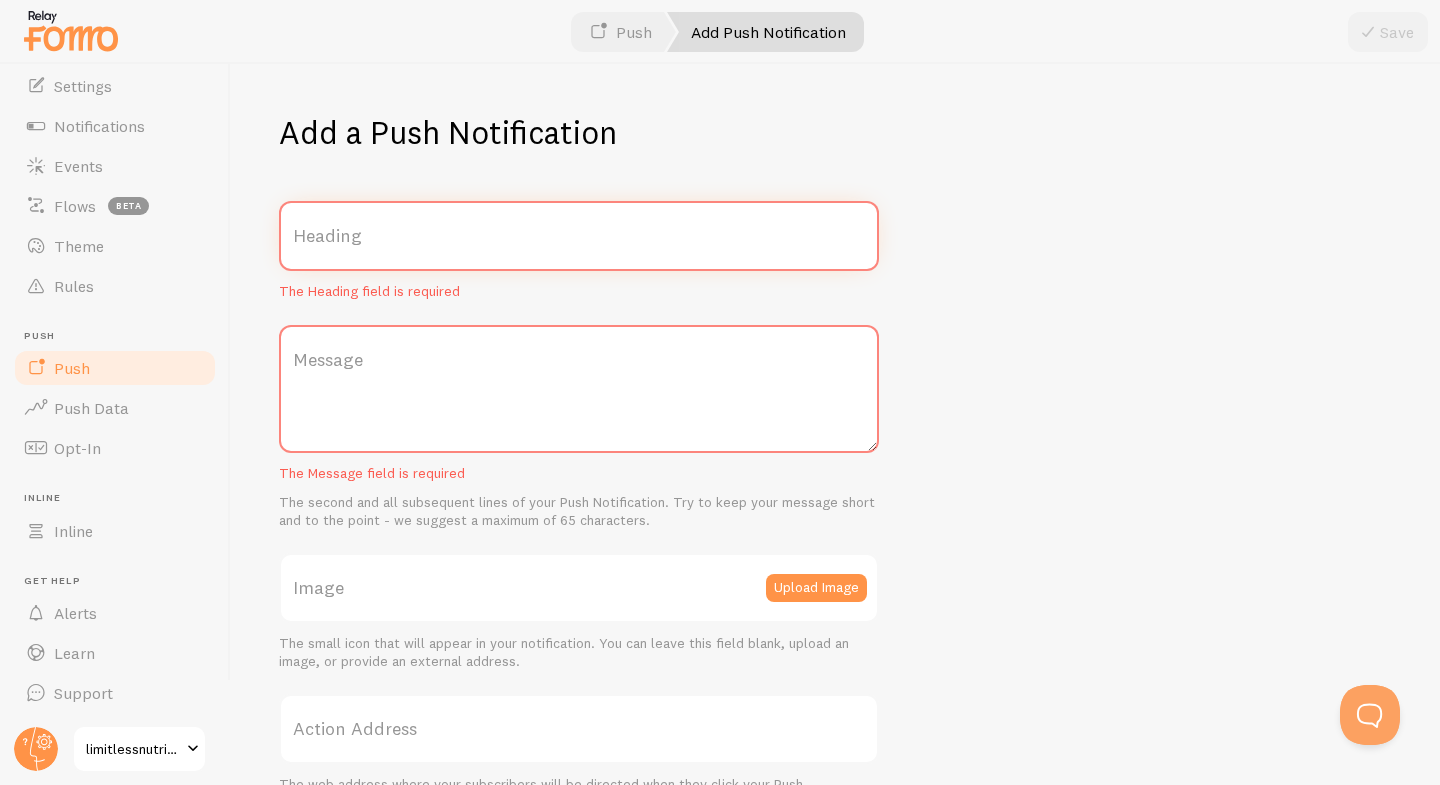 click on "Heading" at bounding box center (579, 236) 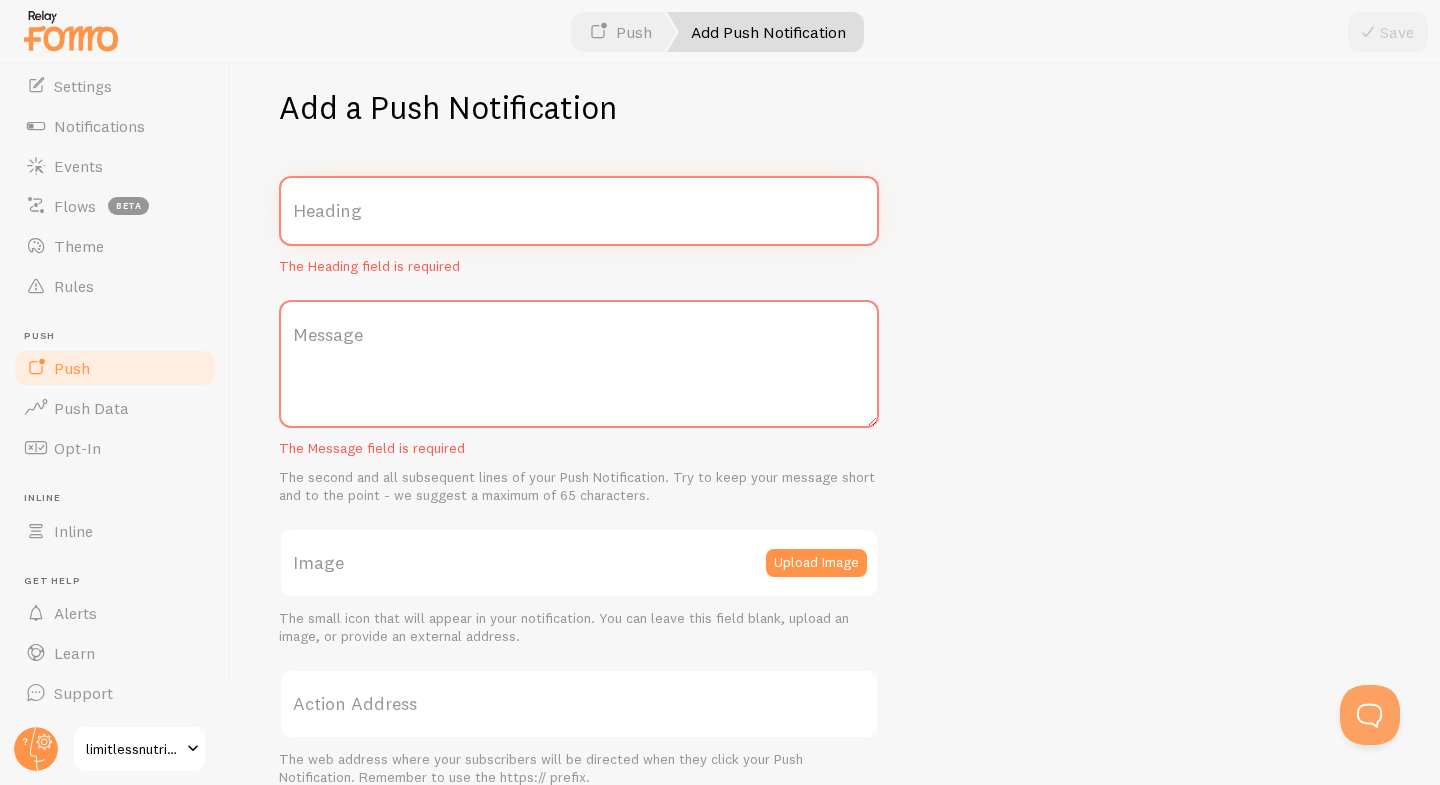 scroll, scrollTop: 0, scrollLeft: 0, axis: both 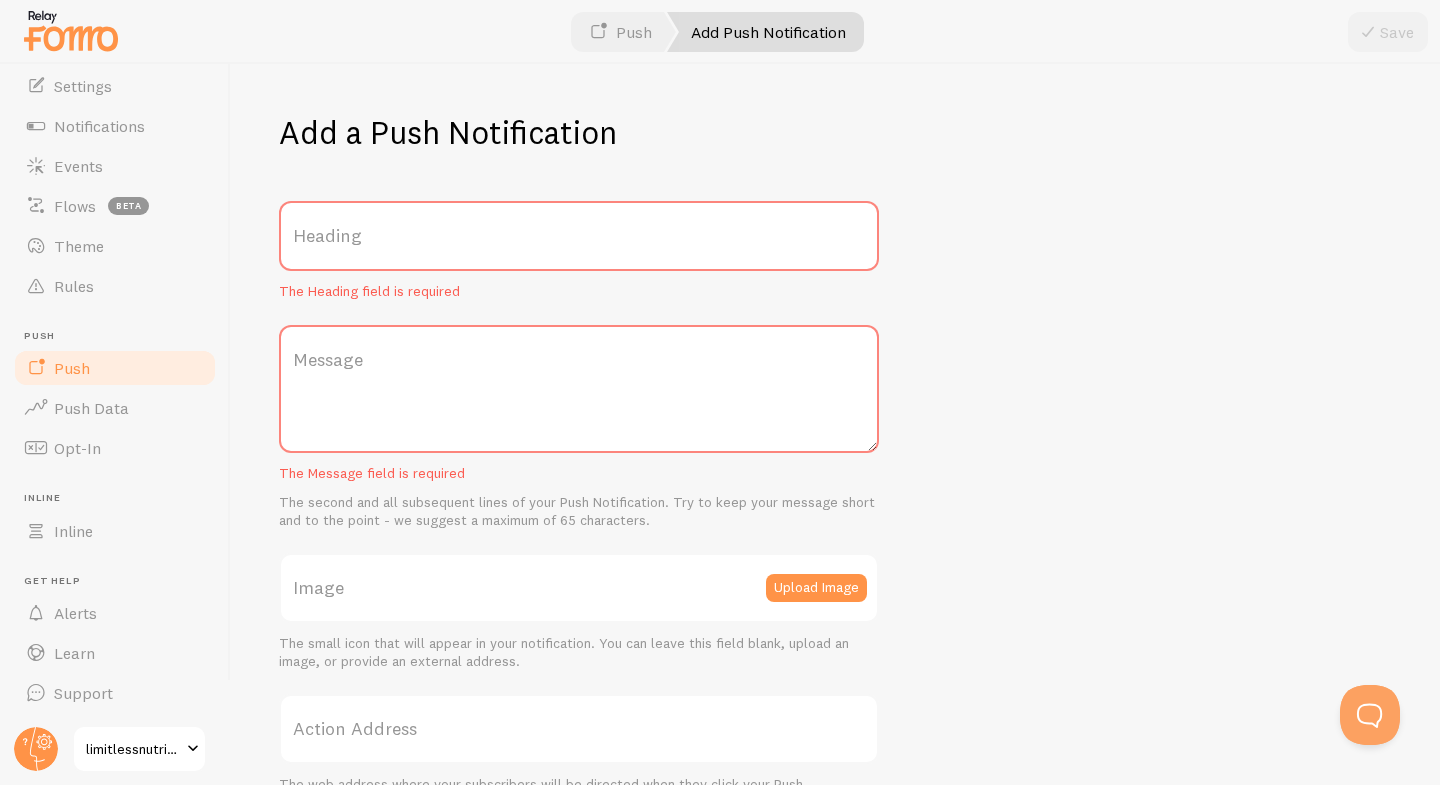 click on "Push" at bounding box center [115, 368] 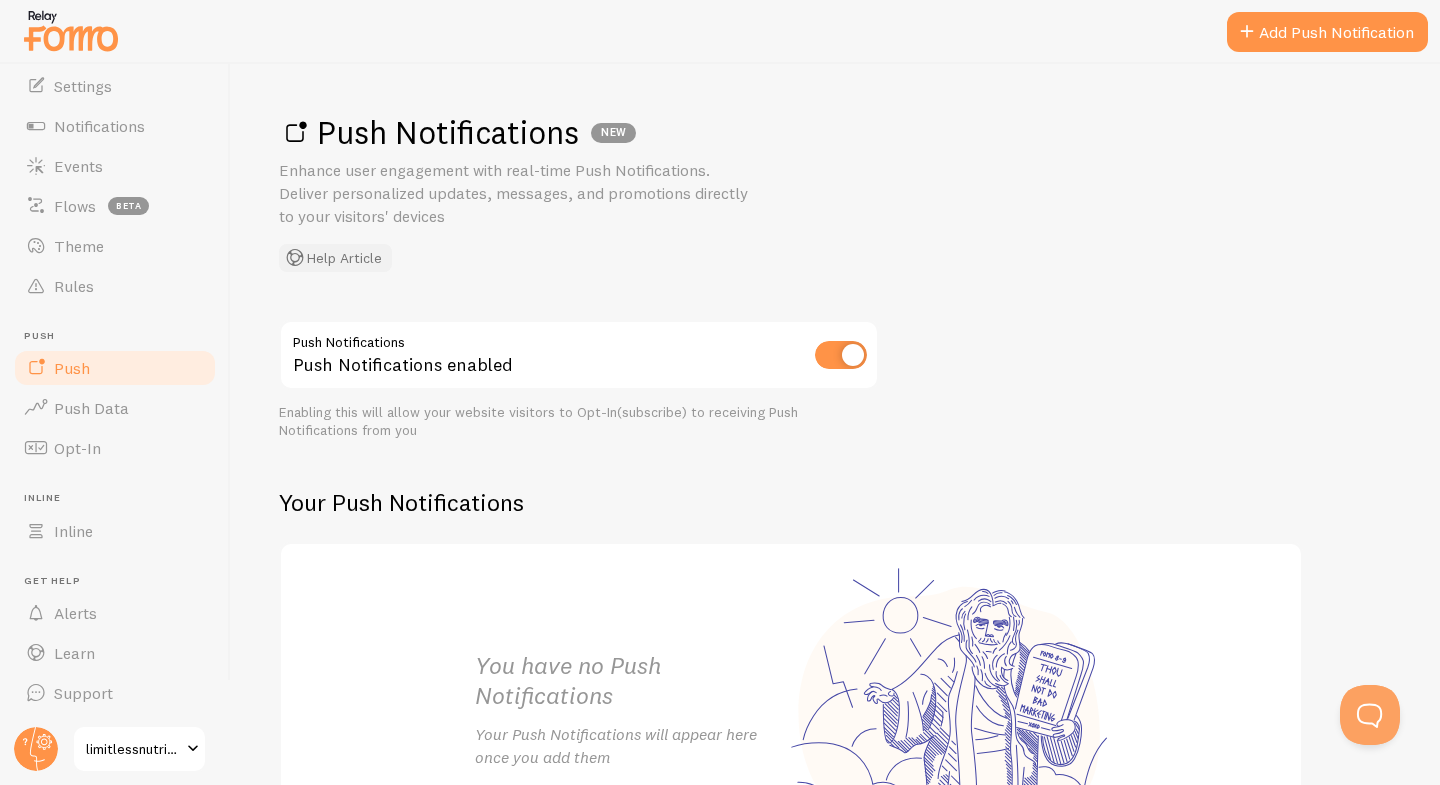 click on "Help Article" at bounding box center [335, 258] 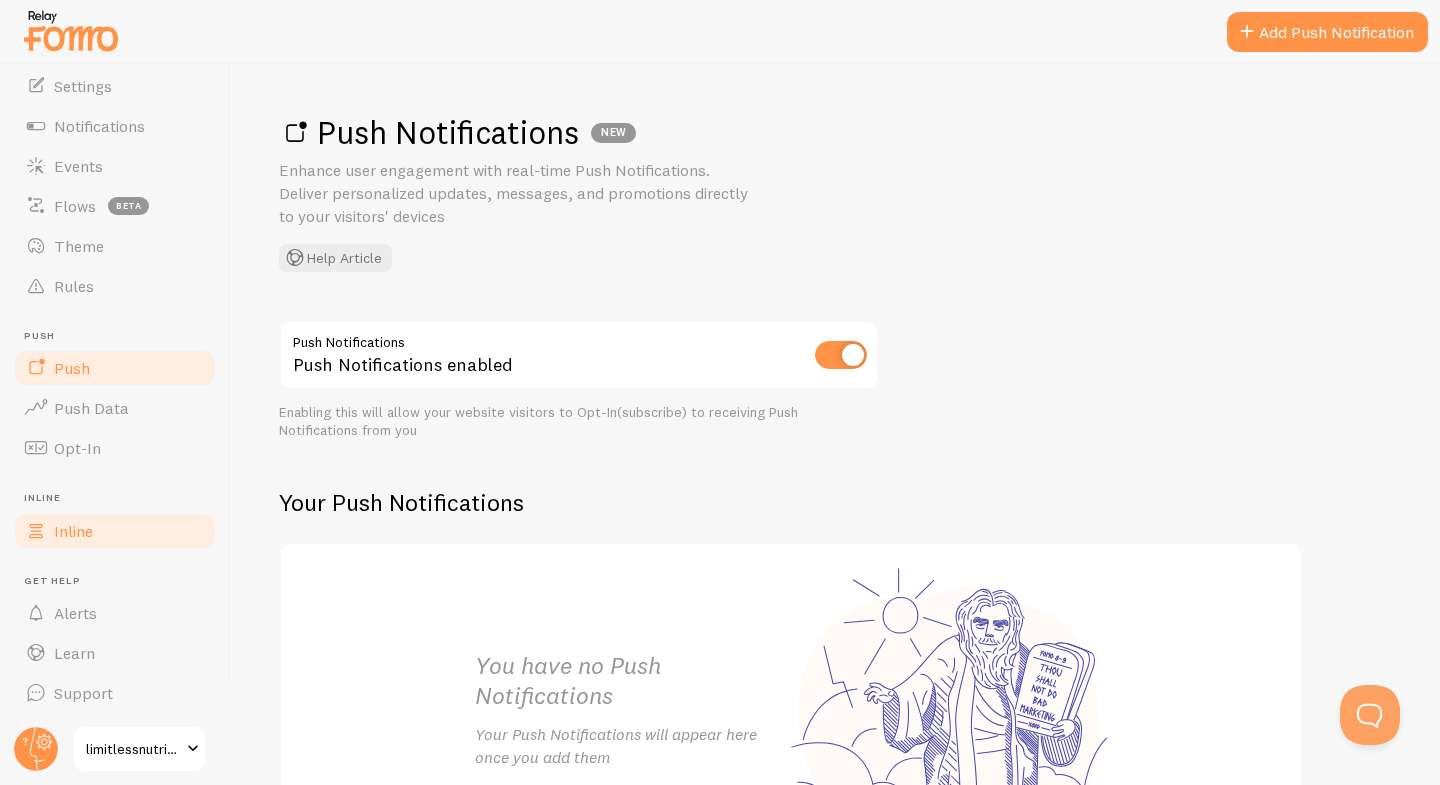 click on "Inline" at bounding box center [115, 531] 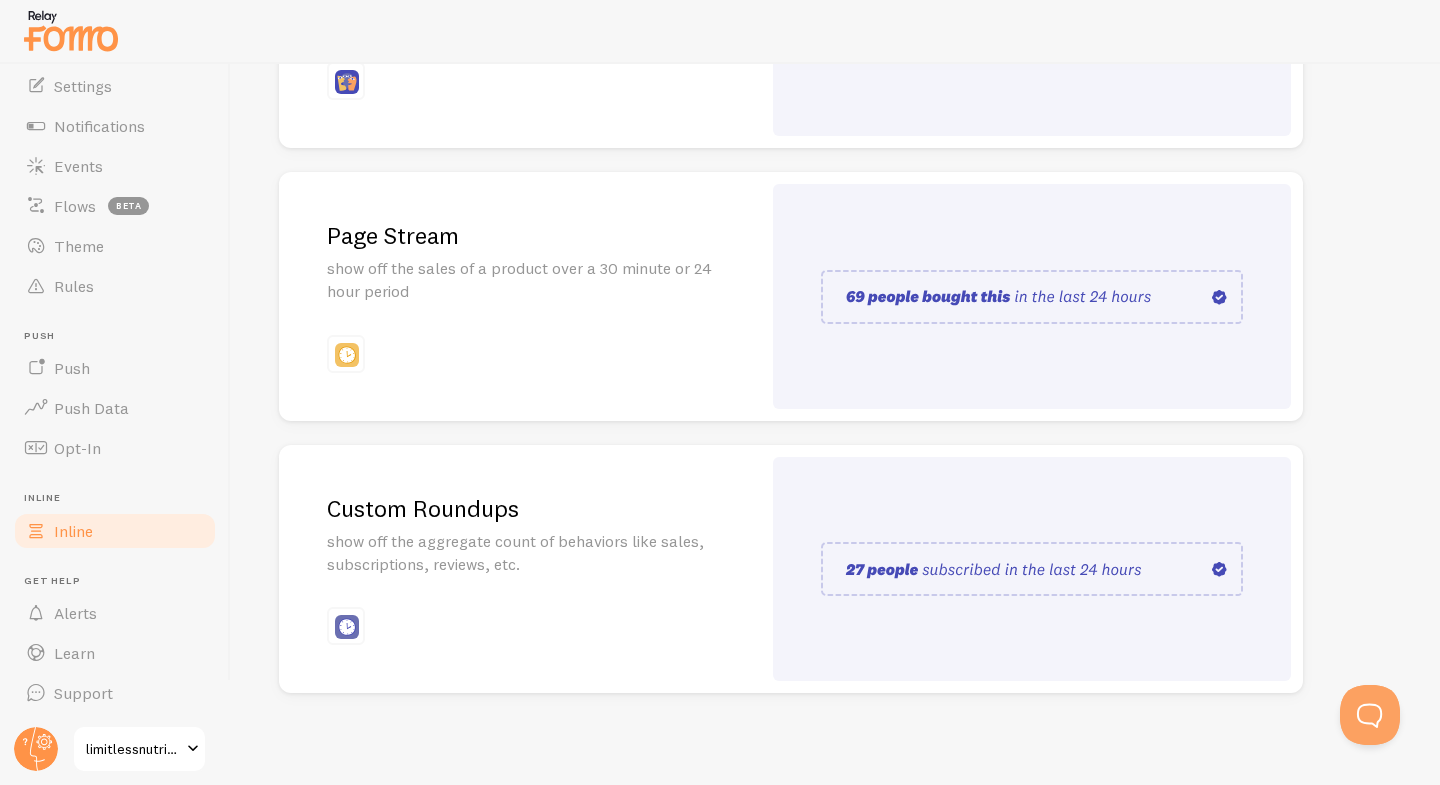 scroll, scrollTop: 424, scrollLeft: 0, axis: vertical 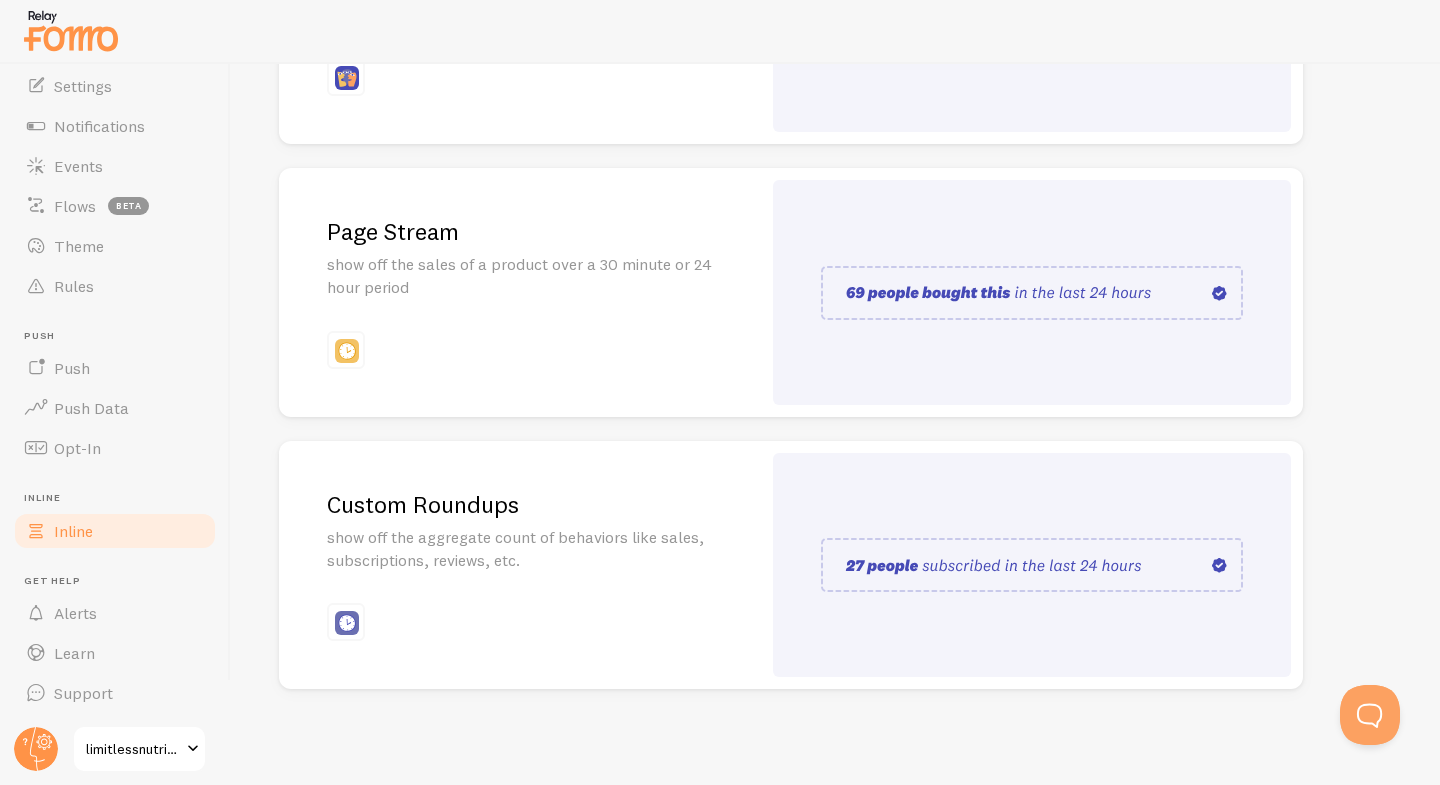 click at bounding box center (1032, 293) 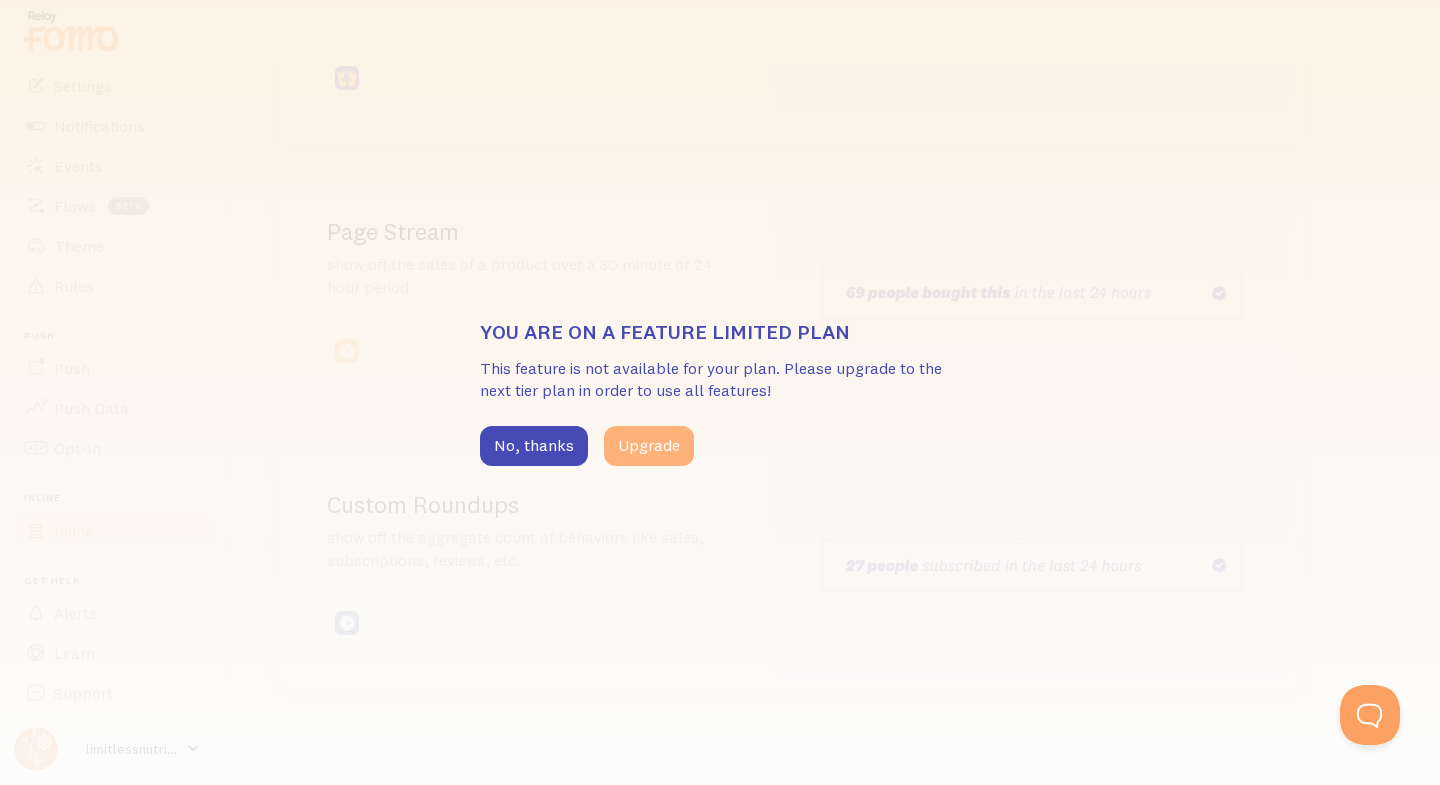 click on "Upgrade" at bounding box center (649, 446) 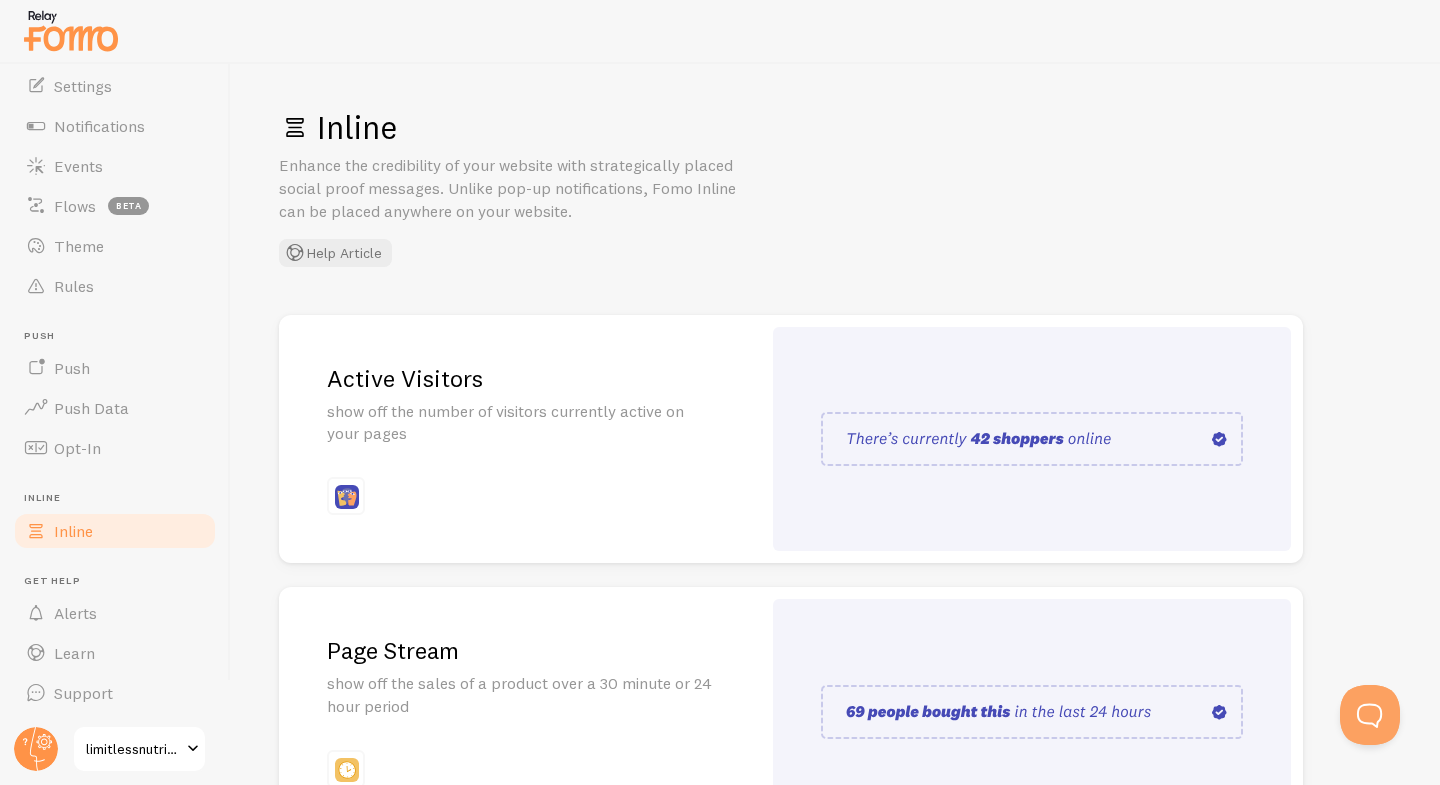 scroll, scrollTop: 0, scrollLeft: 0, axis: both 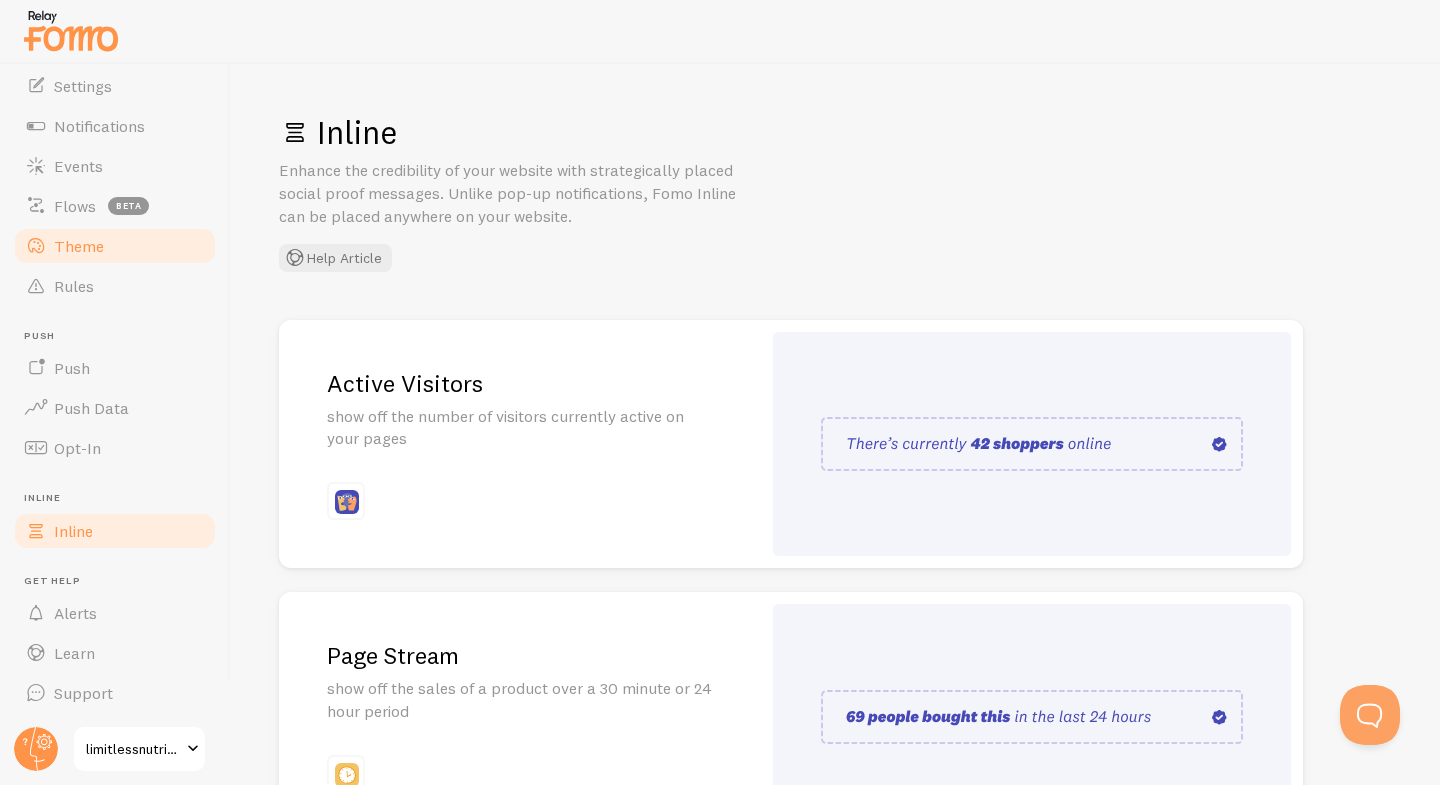 click on "Theme" at bounding box center (115, 246) 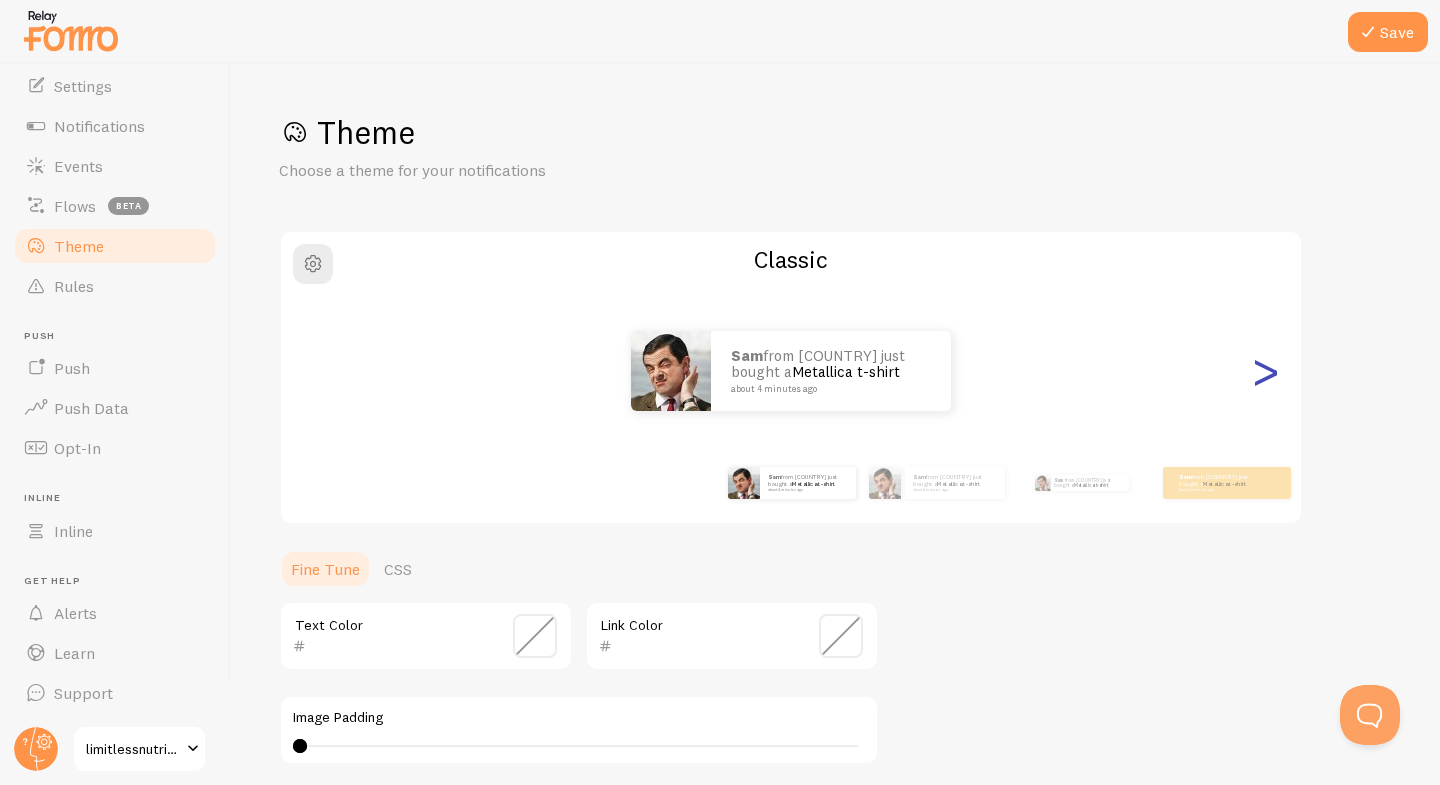 click on ">" at bounding box center (1265, 371) 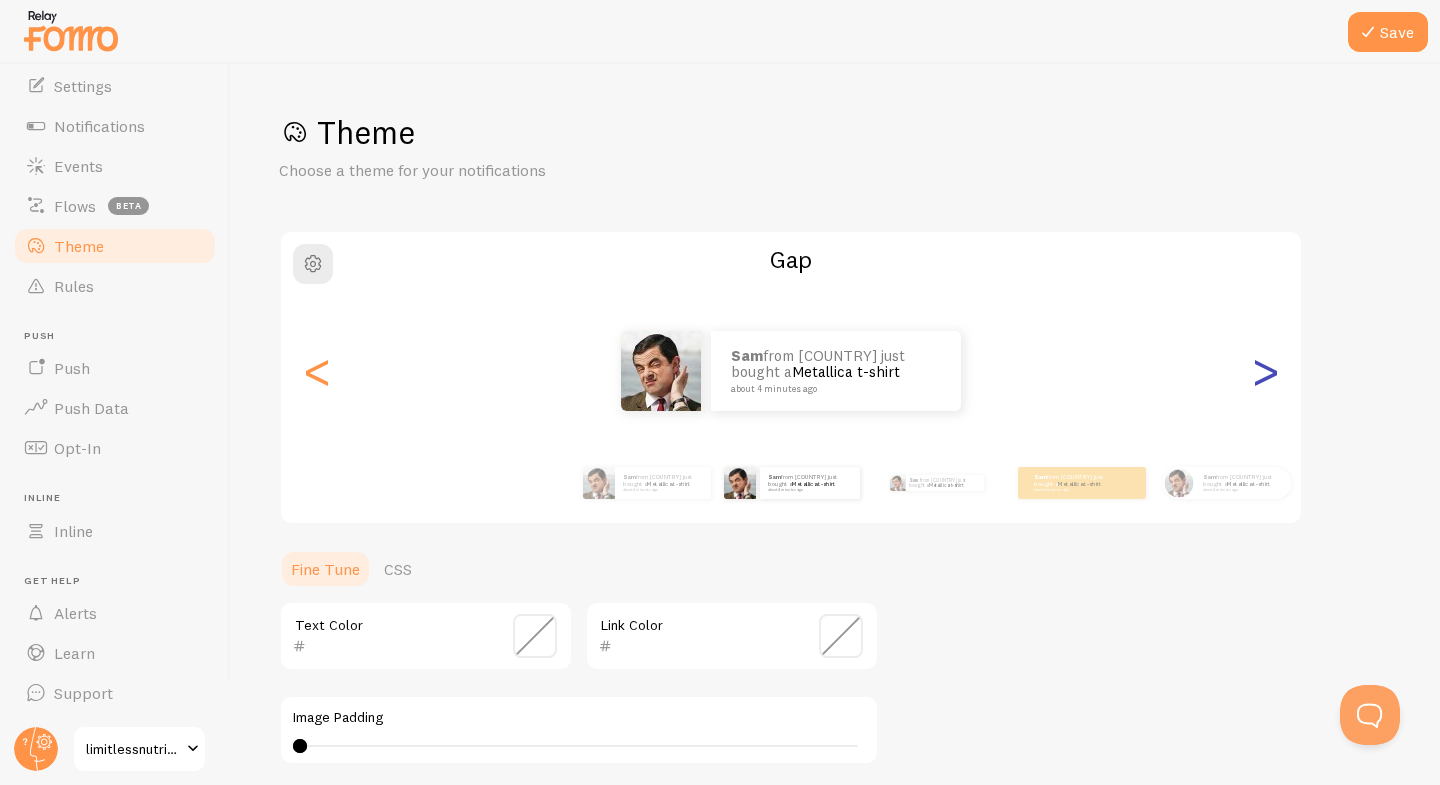 click on ">" at bounding box center [1265, 371] 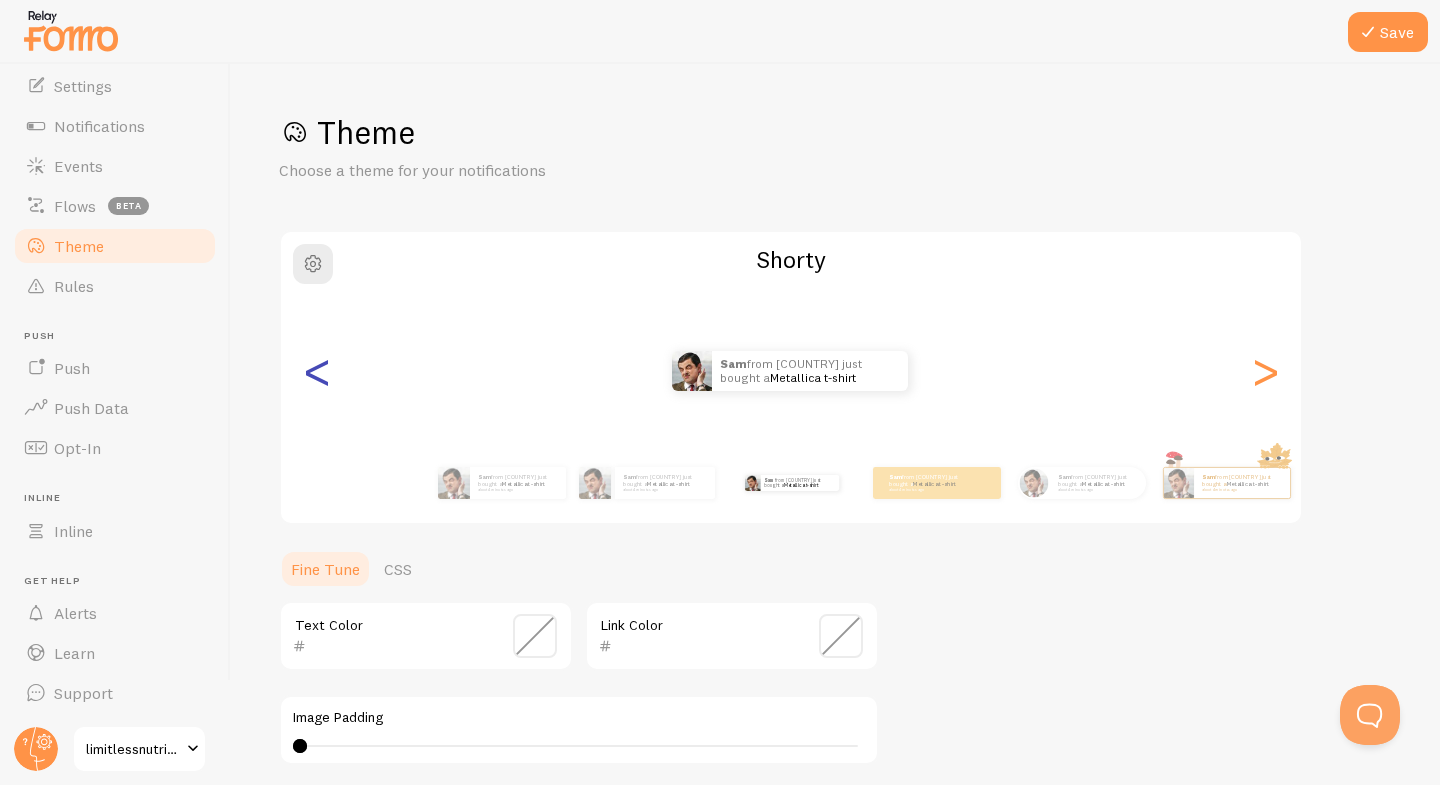 click on "<" at bounding box center [317, 371] 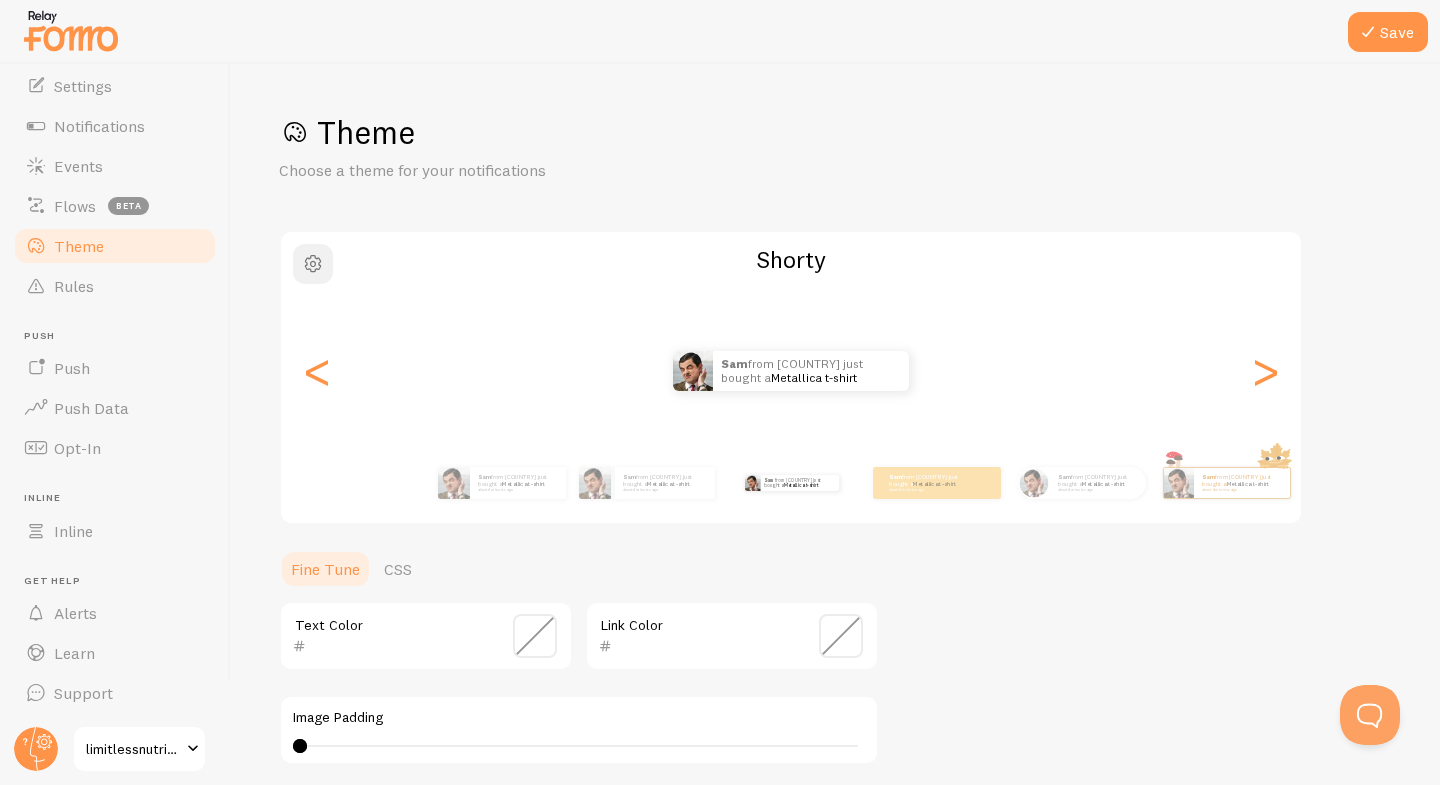 click at bounding box center [313, 264] 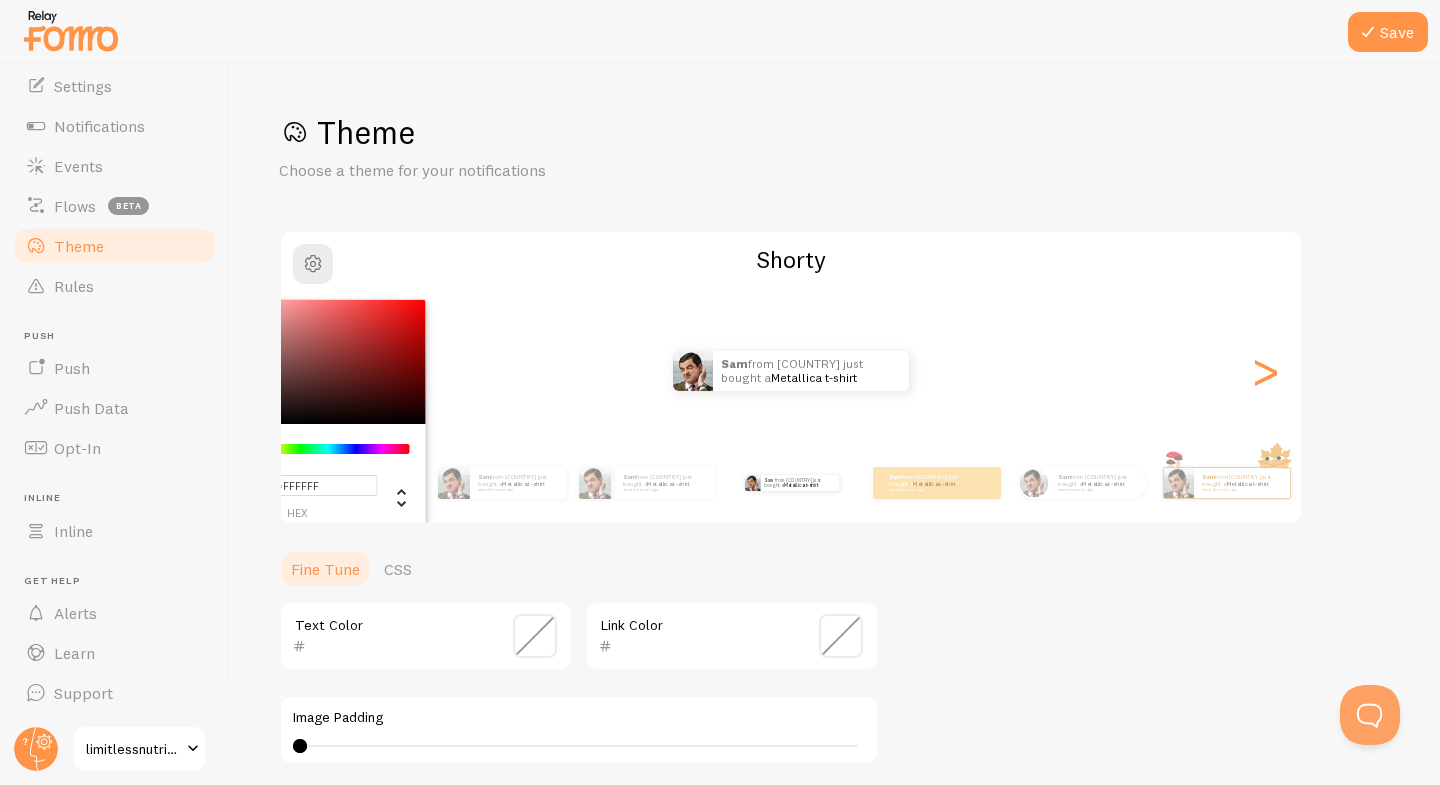 click at bounding box center (313, 362) 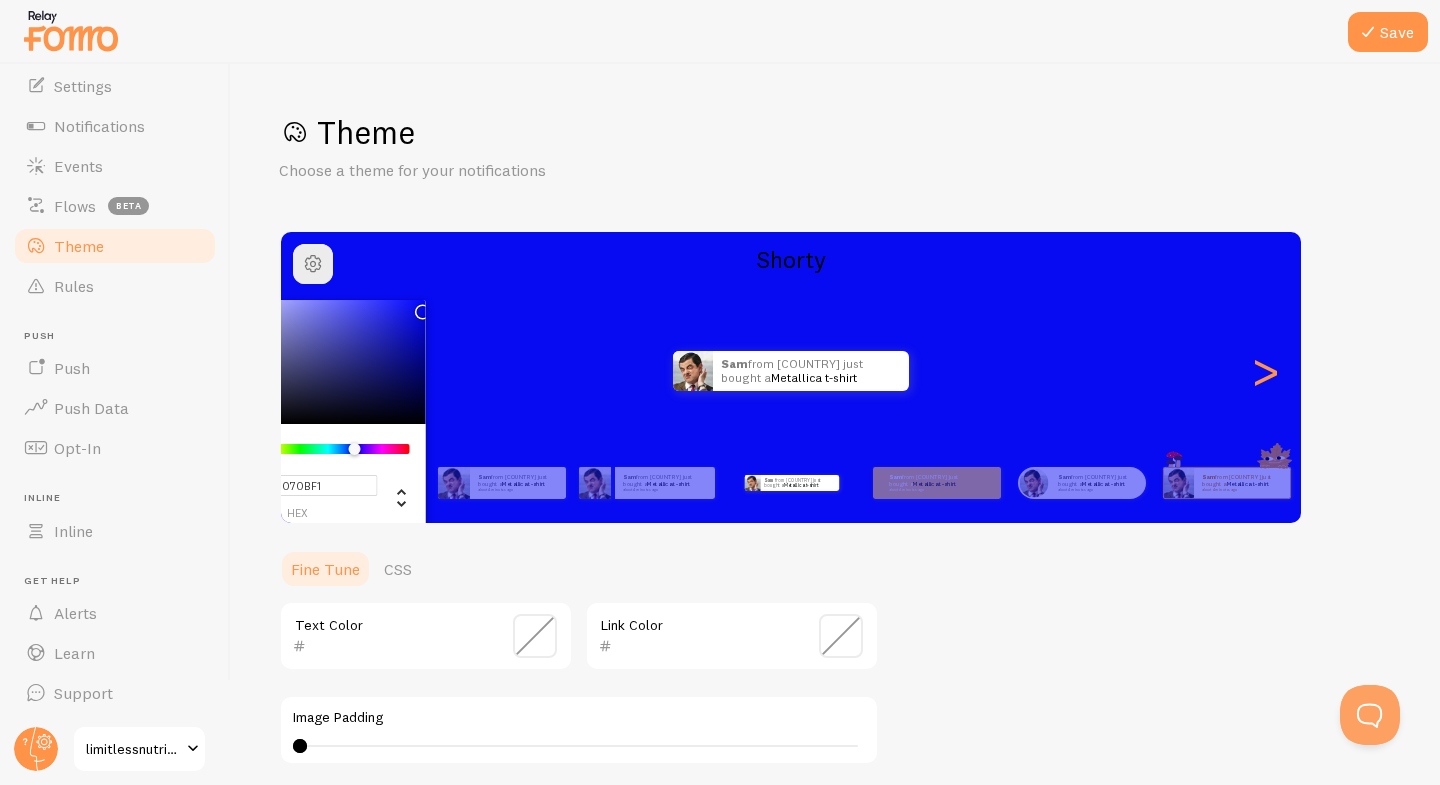 click at bounding box center [328, 449] 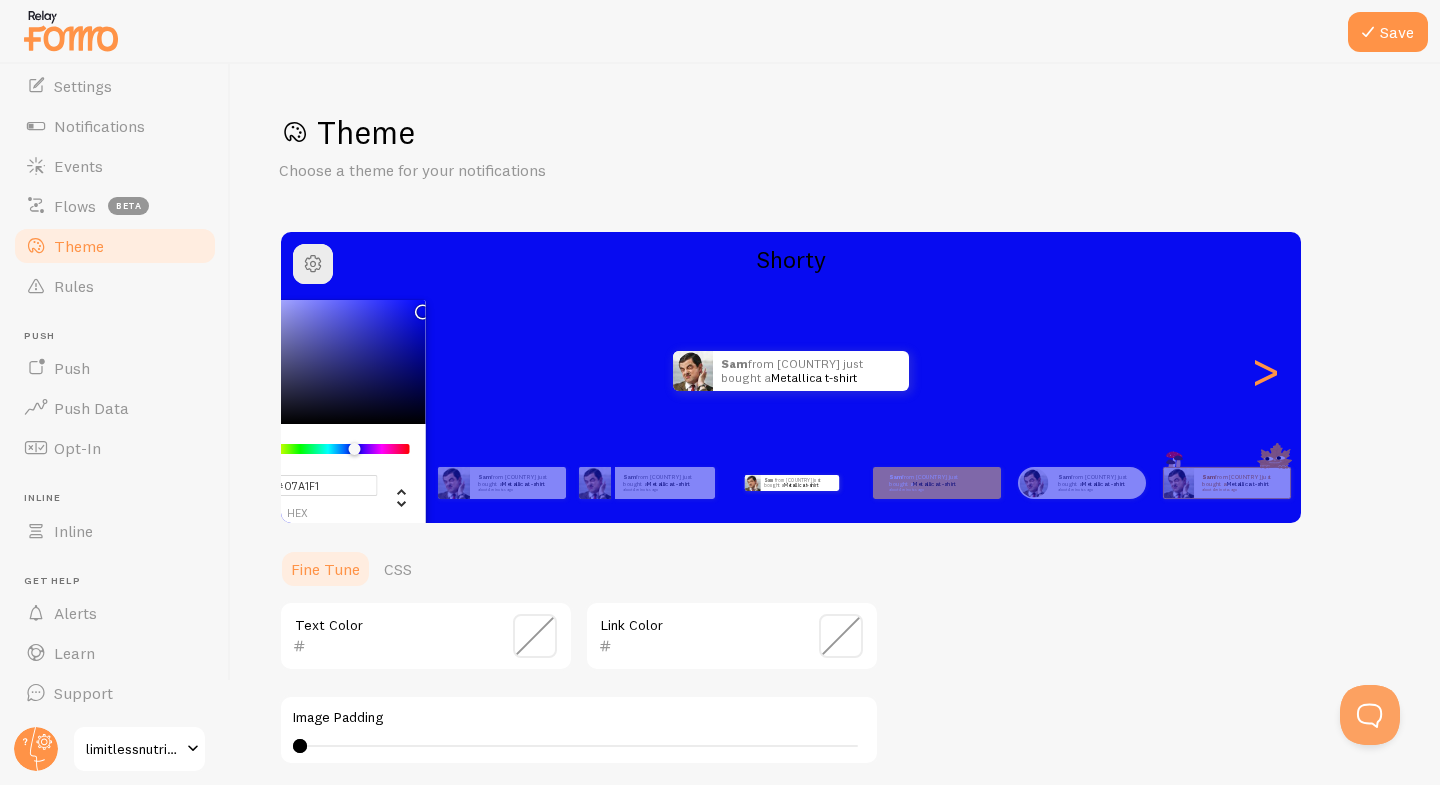 click at bounding box center (328, 449) 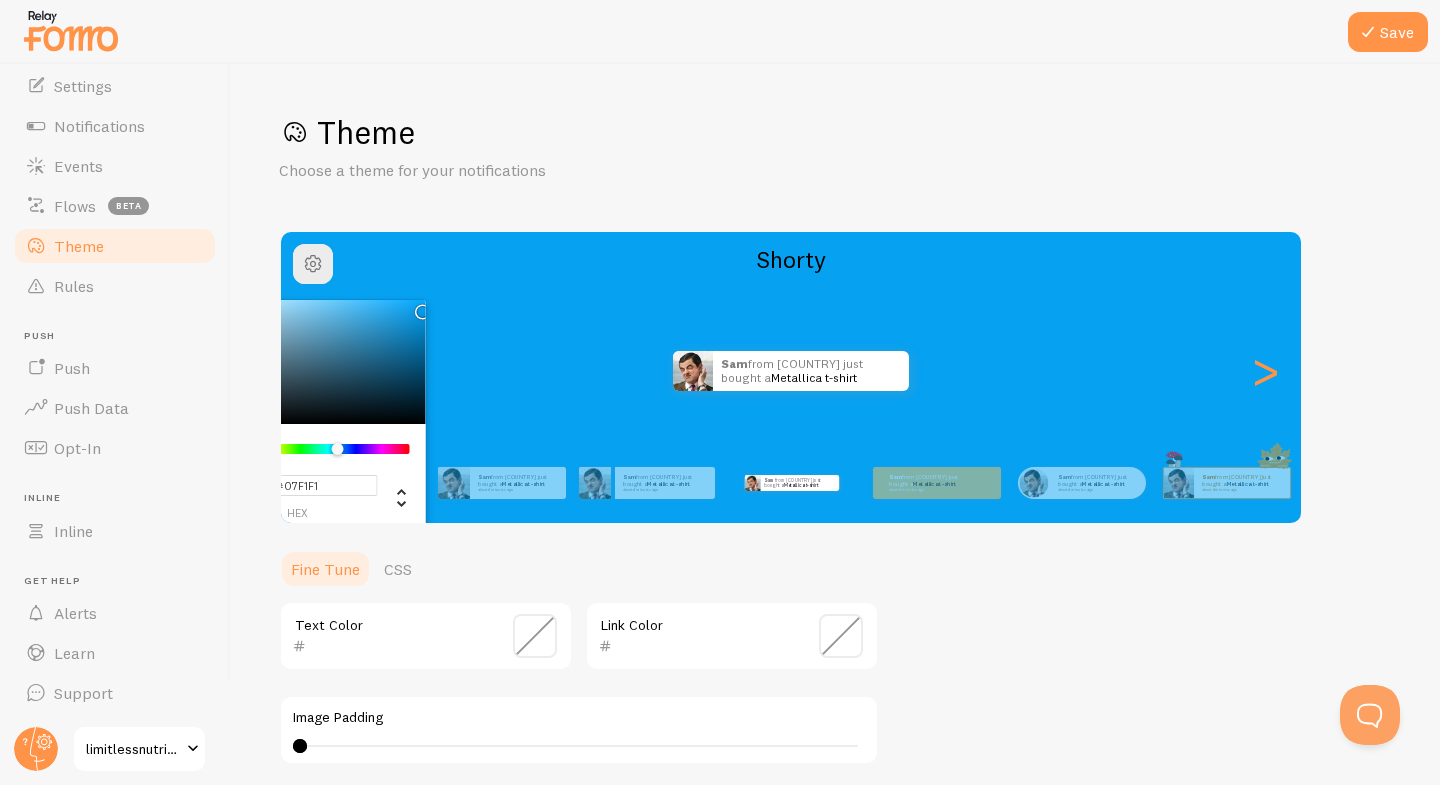 click at bounding box center [328, 449] 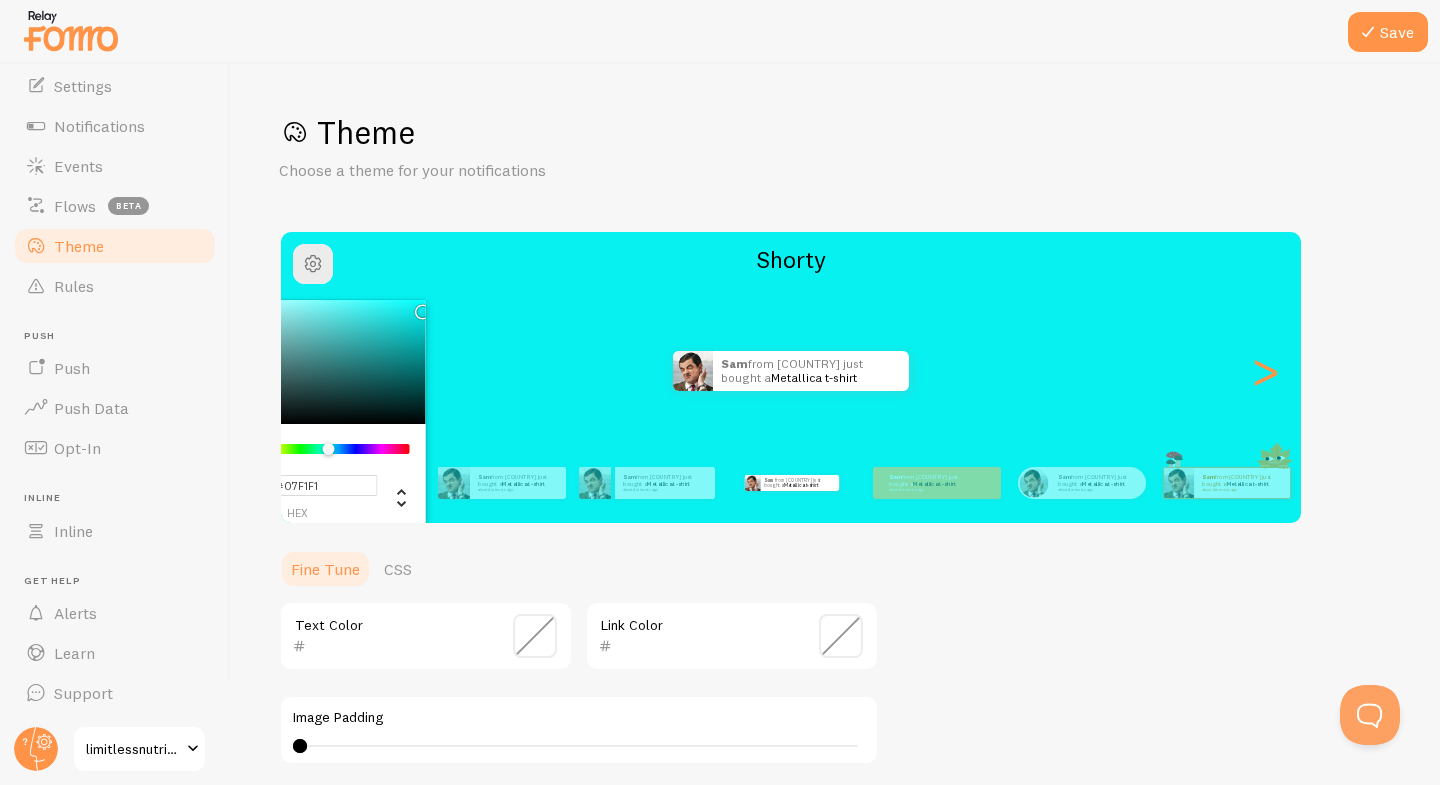 click at bounding box center [328, 449] 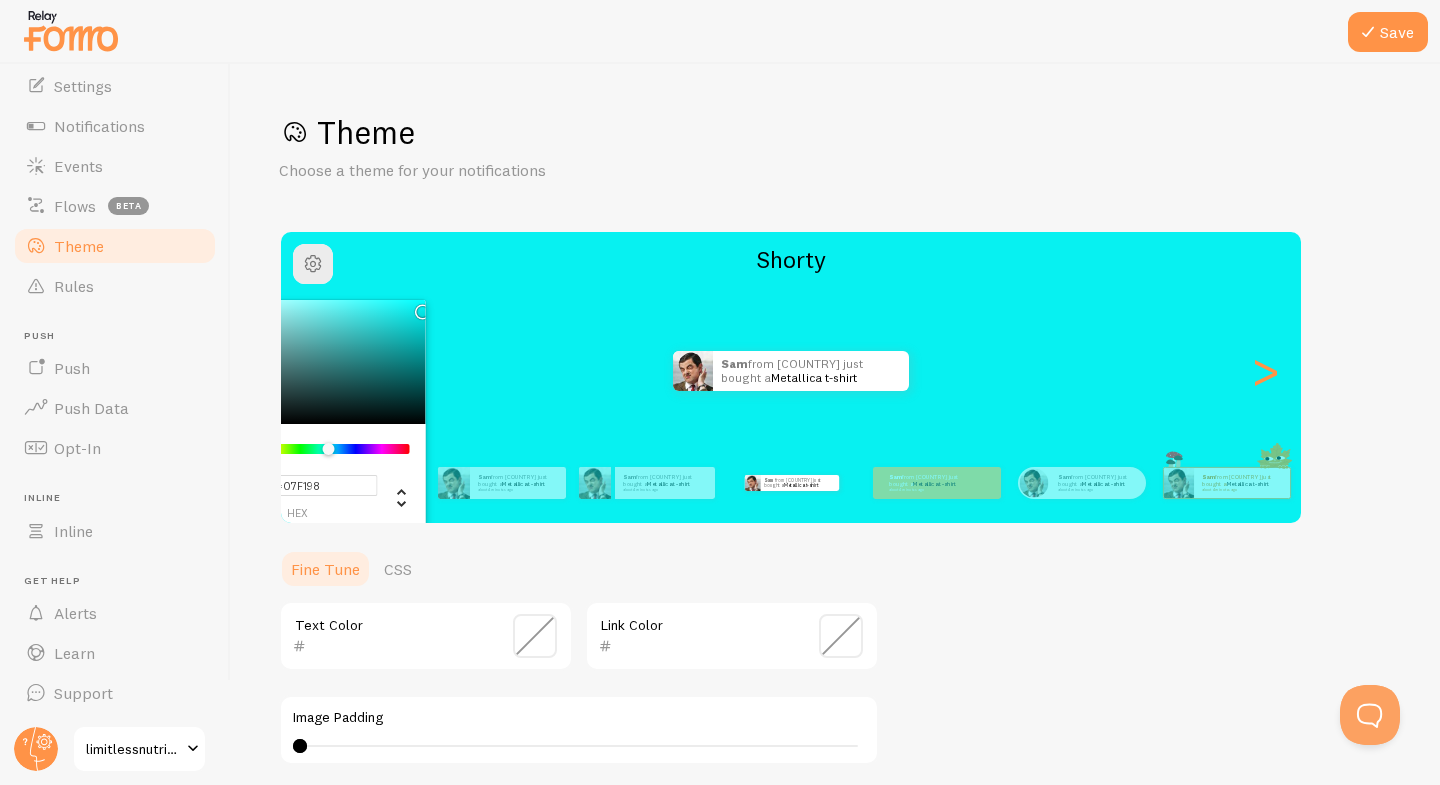 click at bounding box center [328, 449] 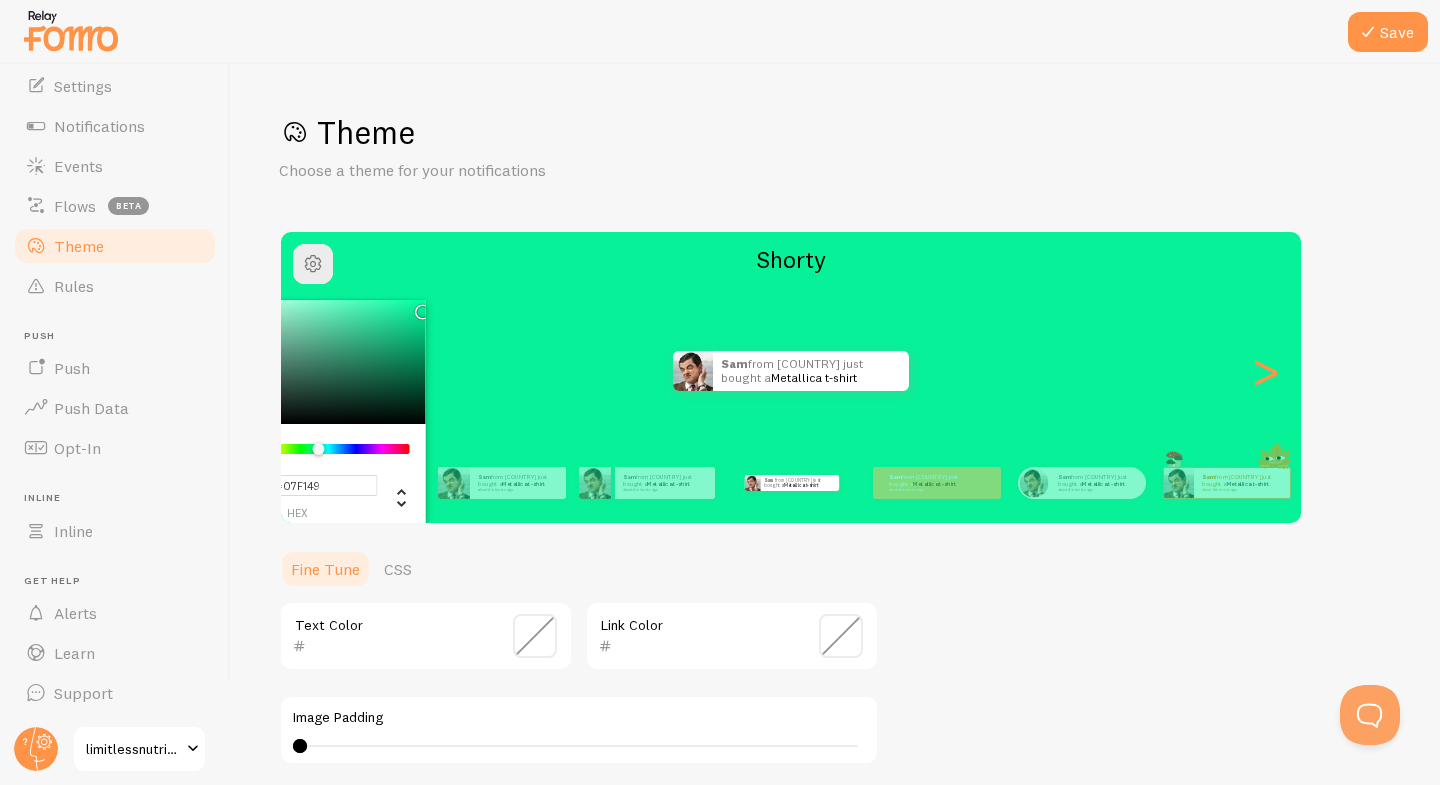 click at bounding box center [328, 449] 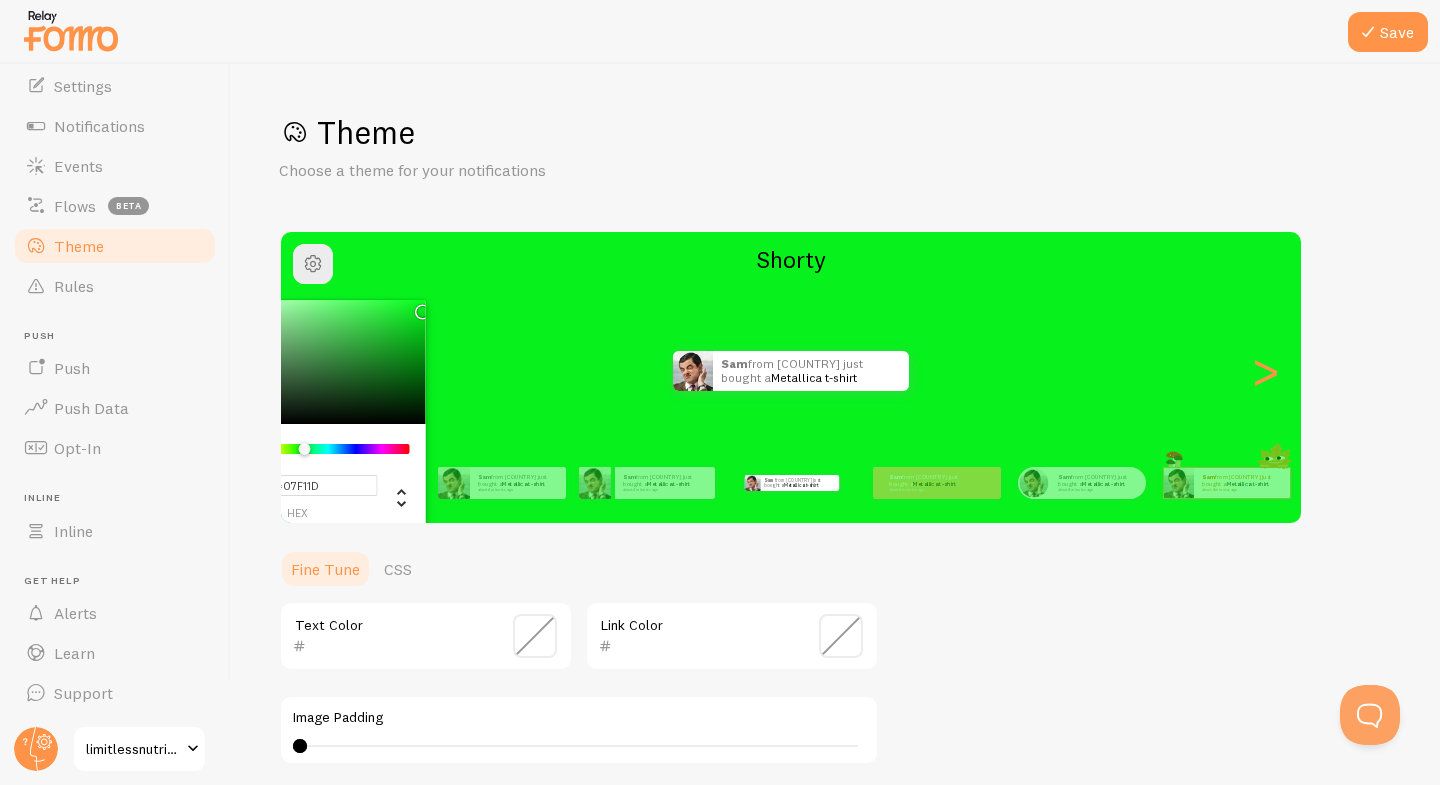 click at bounding box center [304, 449] 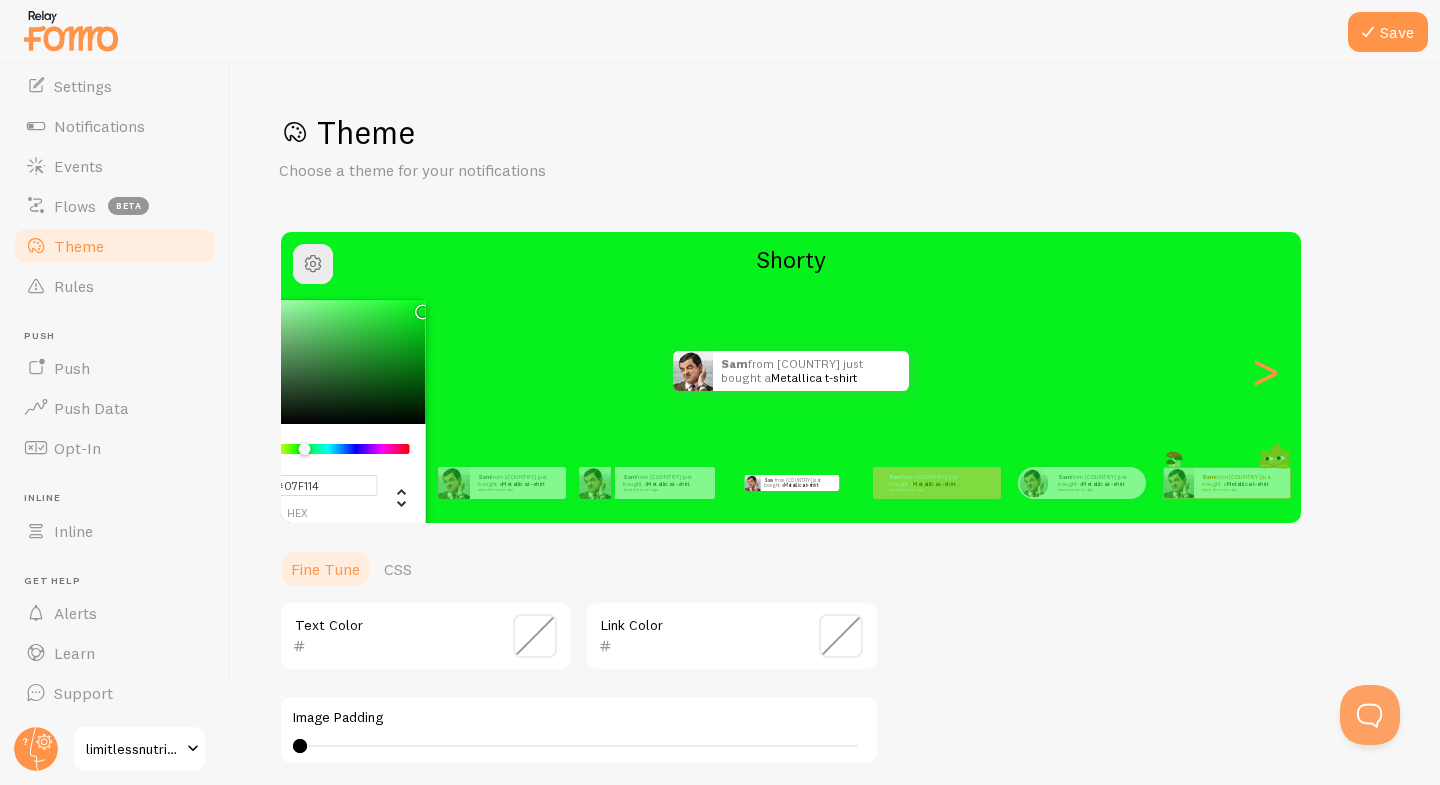 click at bounding box center [304, 449] 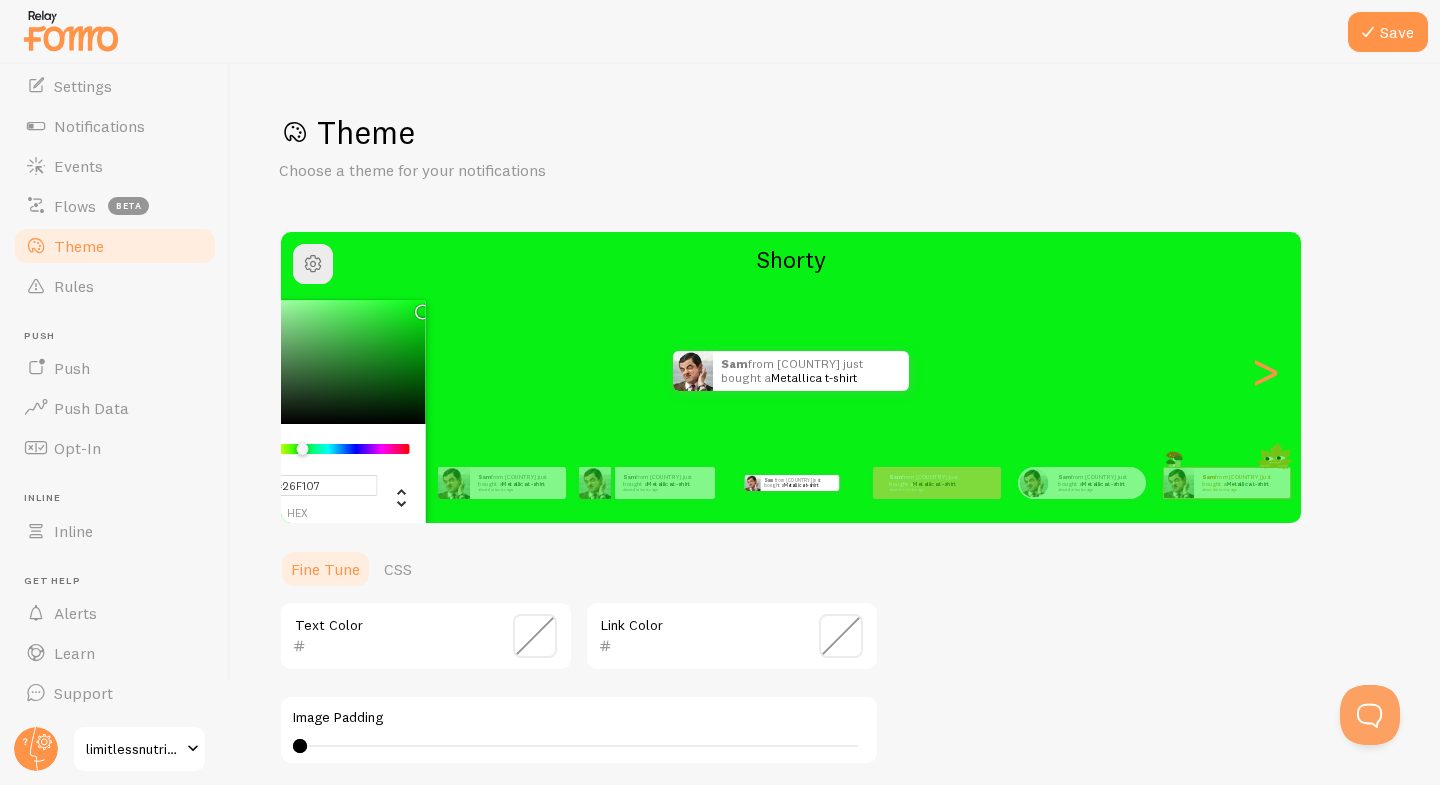 click at bounding box center (303, 449) 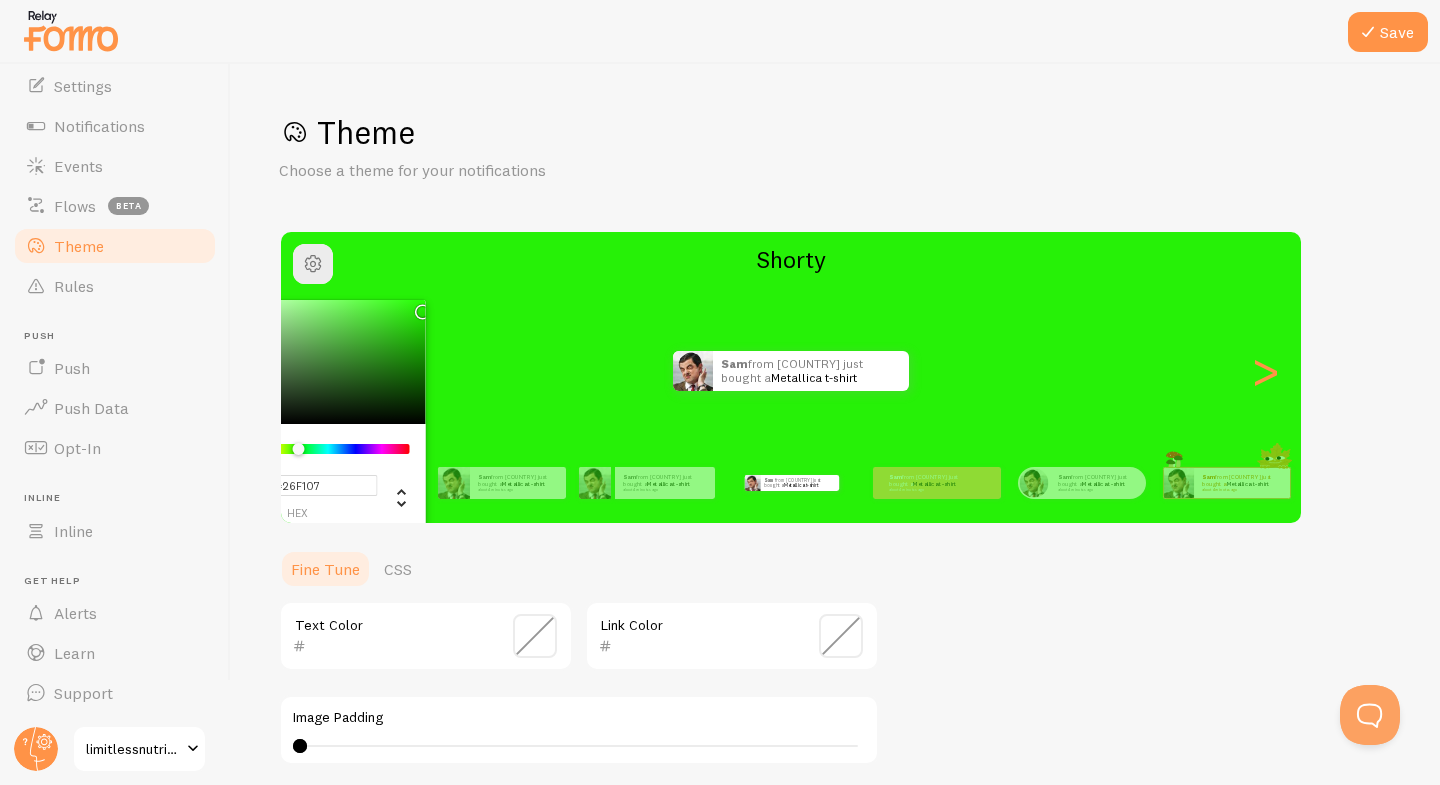 type on "#40F107" 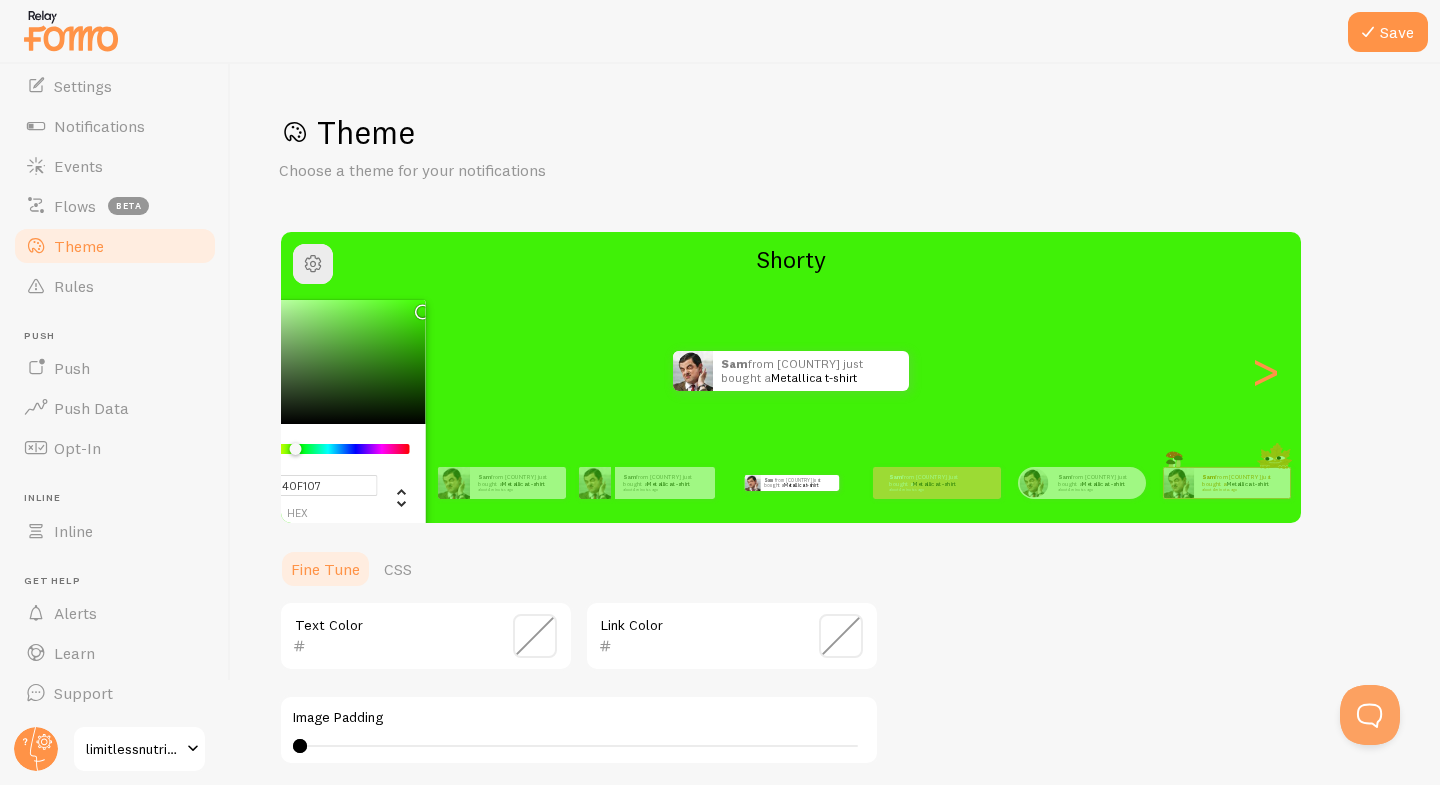 click at bounding box center [295, 449] 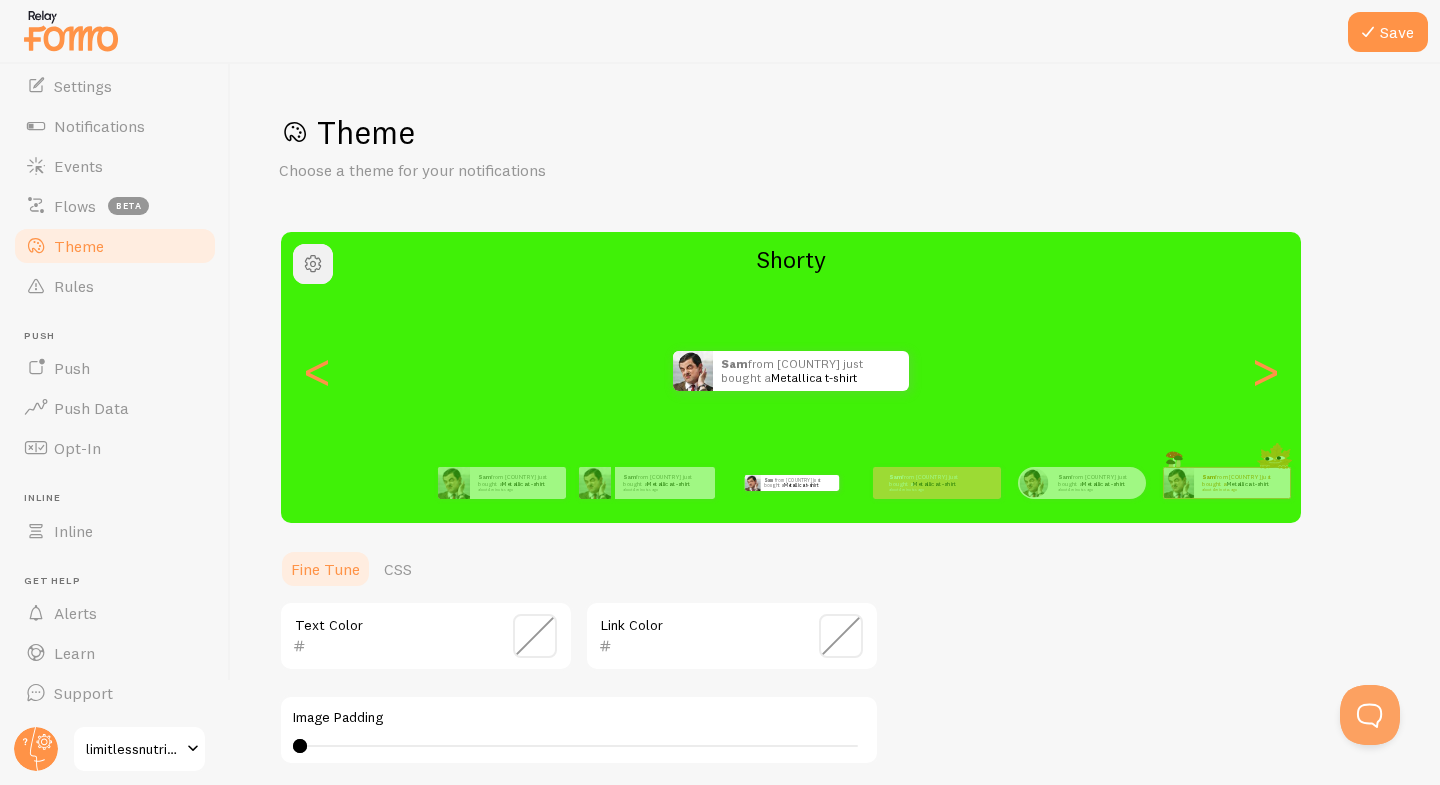 click at bounding box center [313, 264] 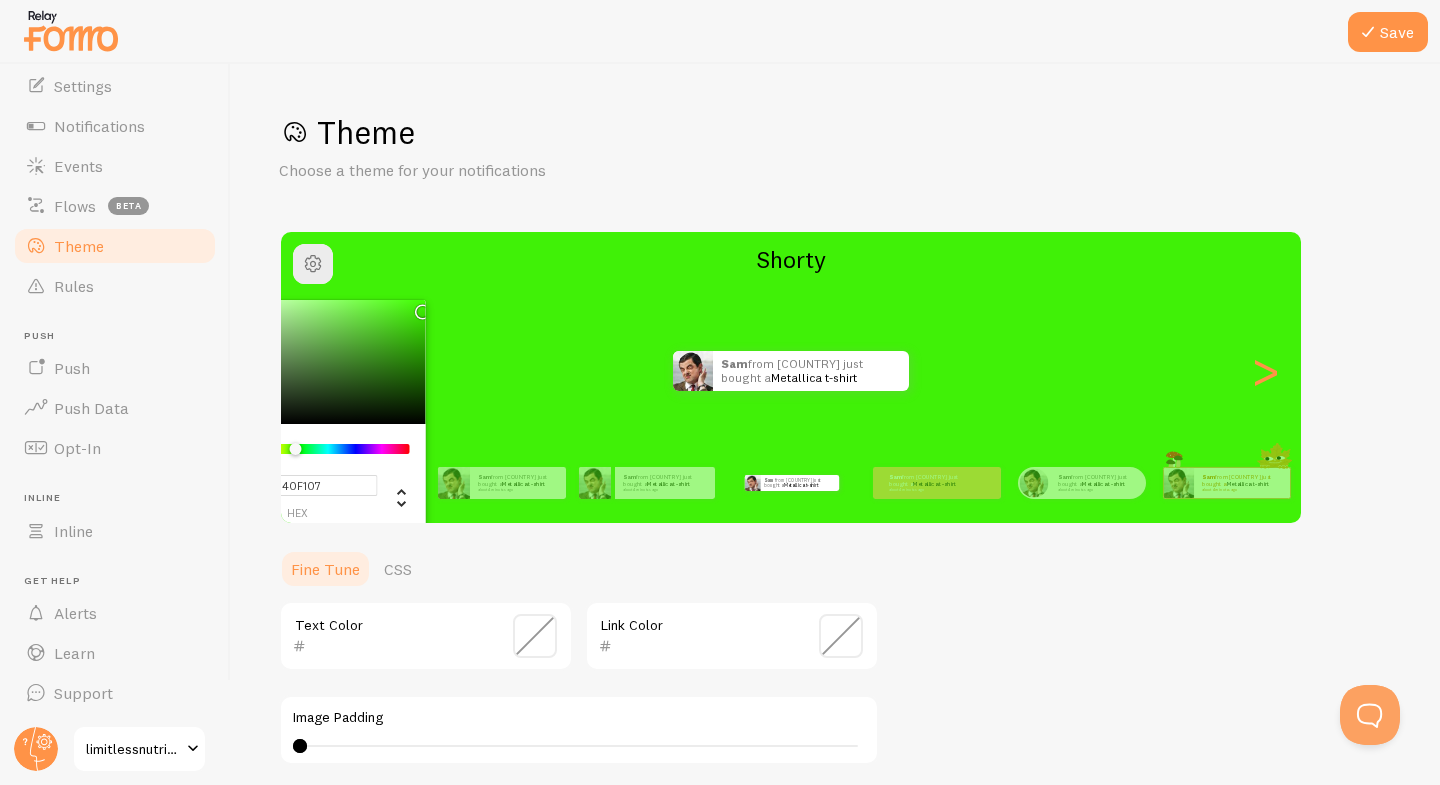 click on "#40F107" at bounding box center [297, 485] 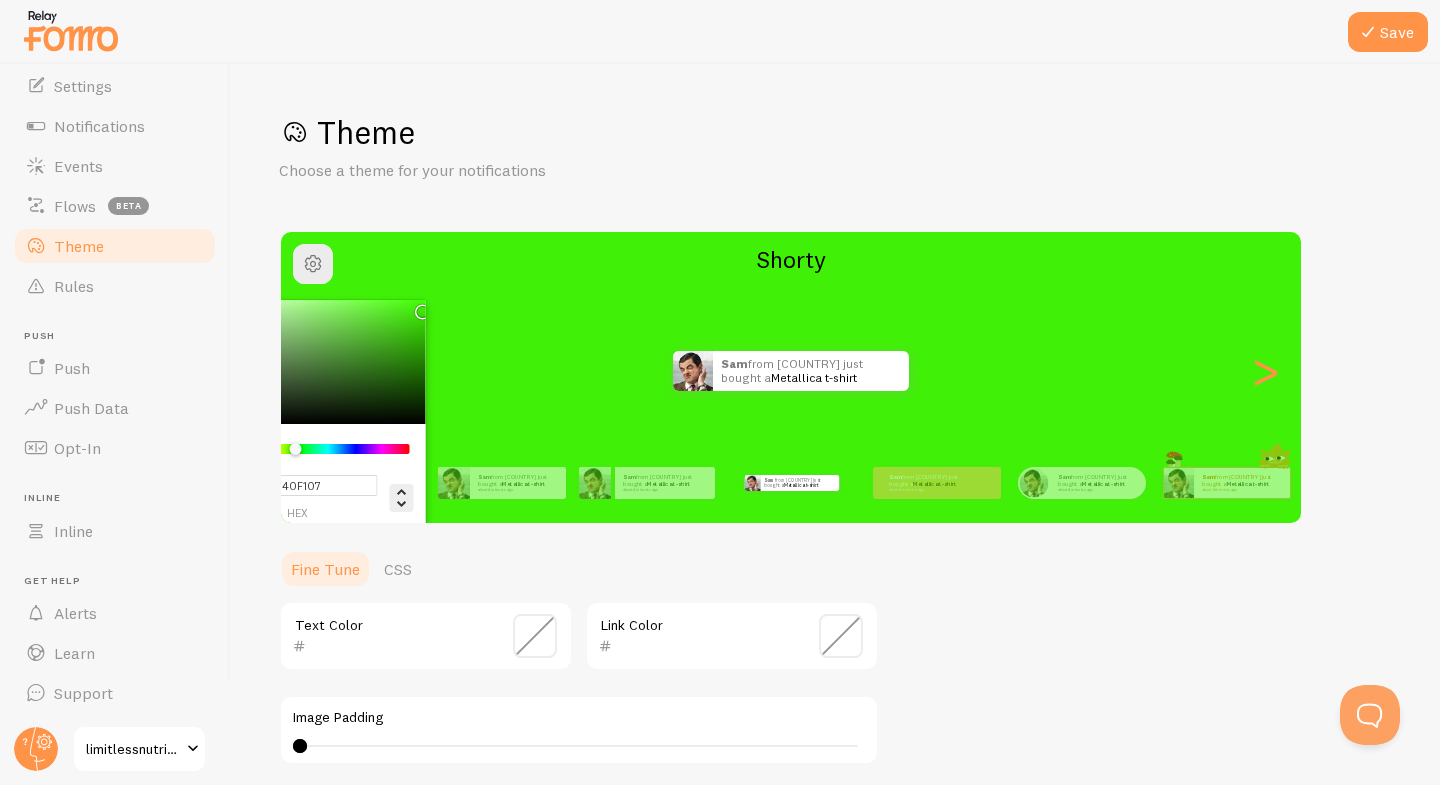 click 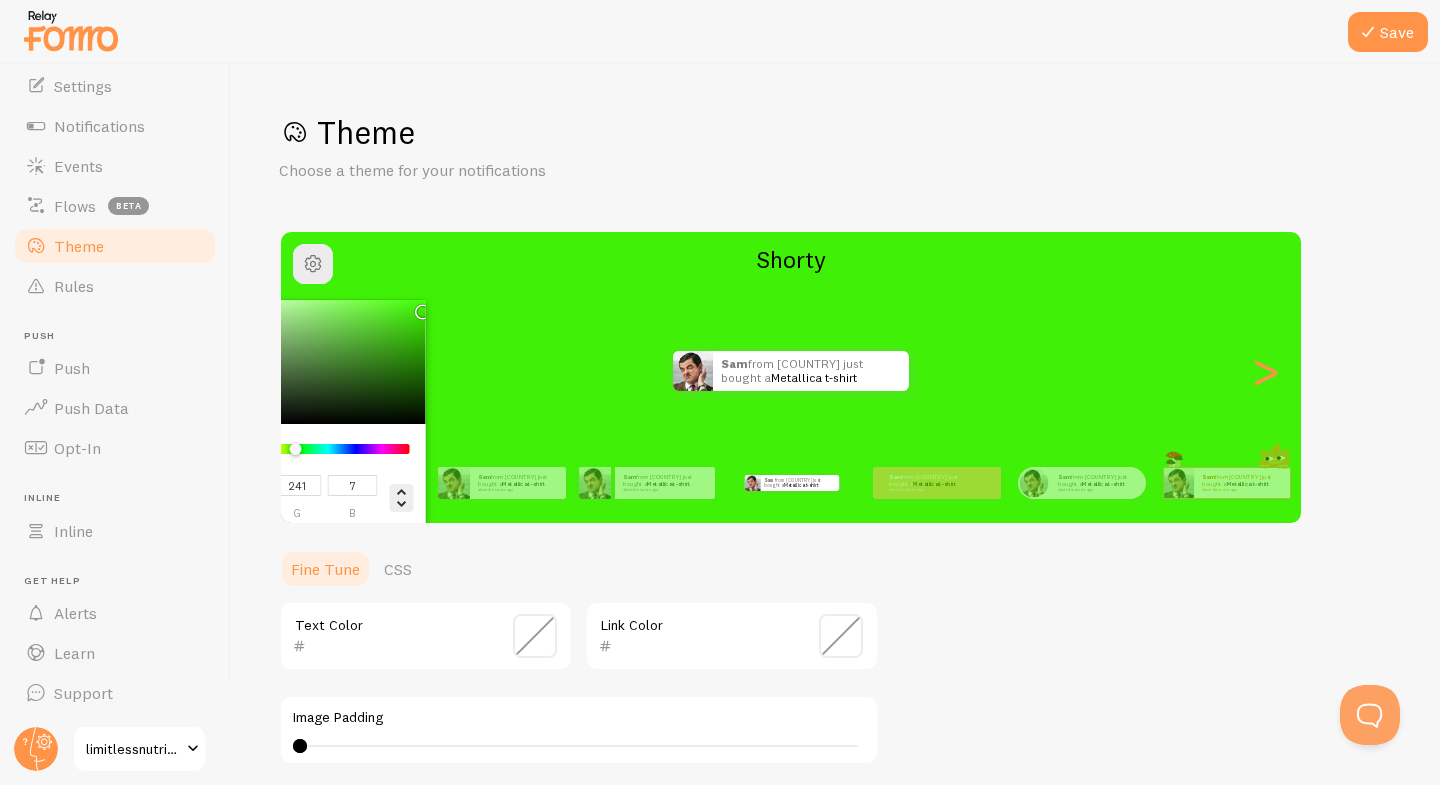 click 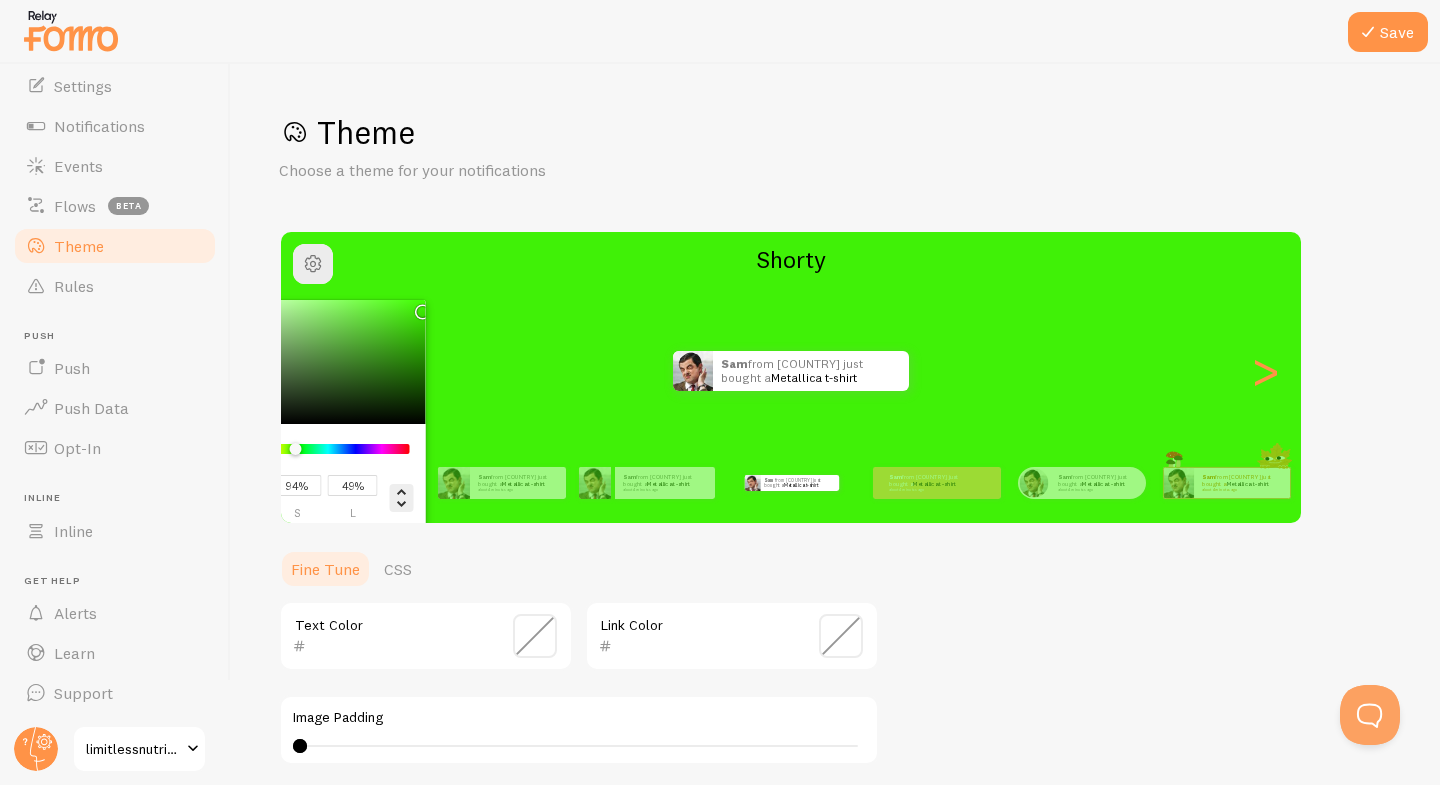 click 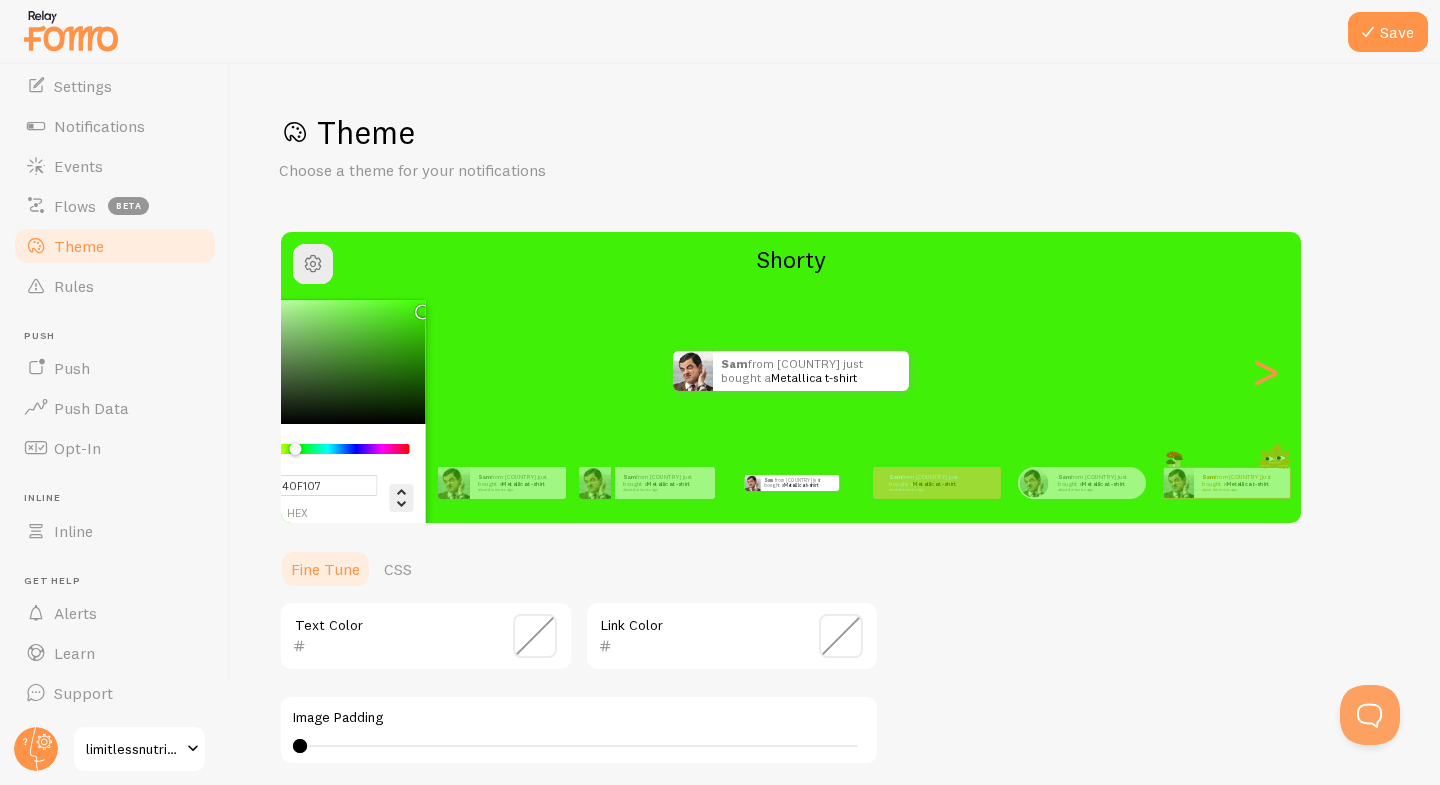 click 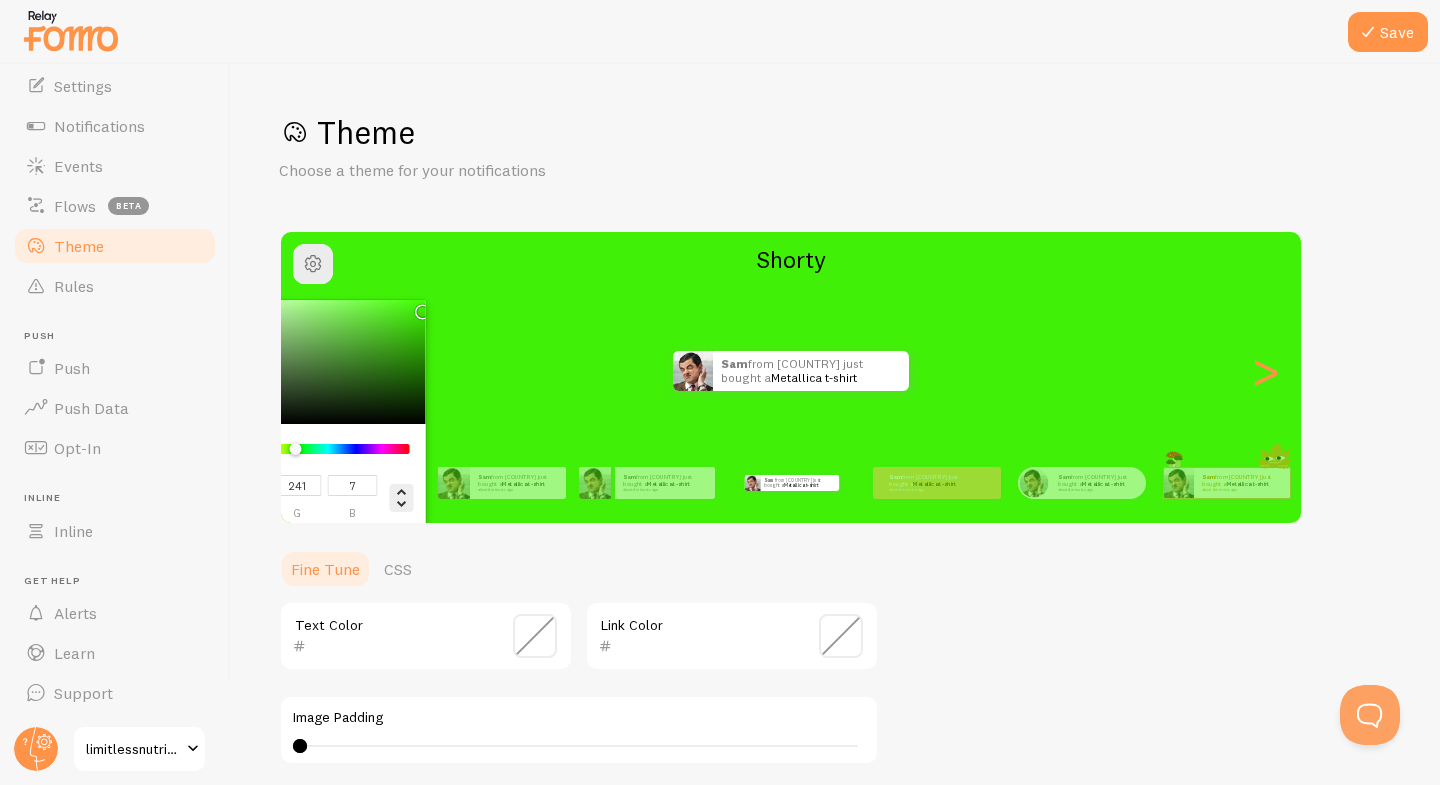 click 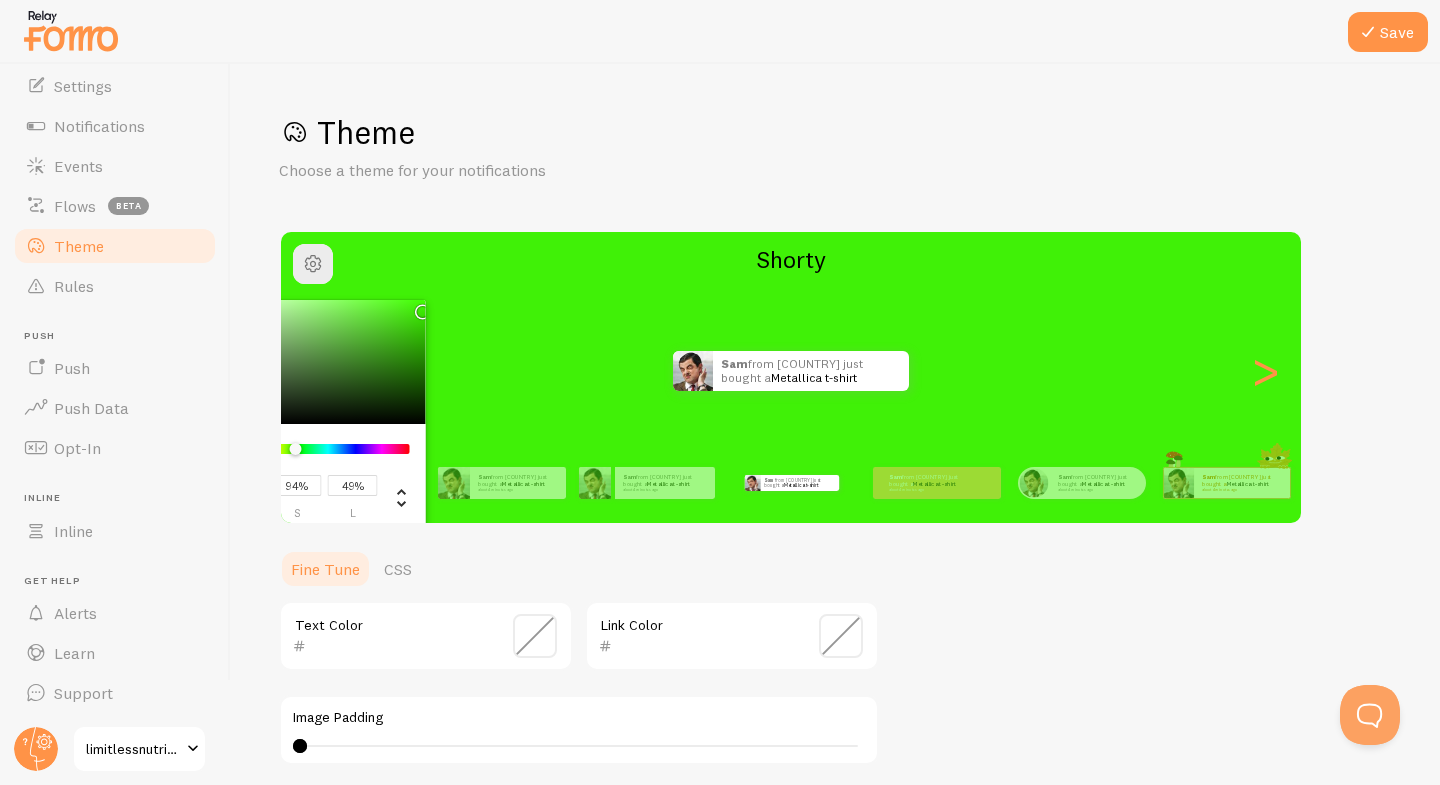 type on "46%" 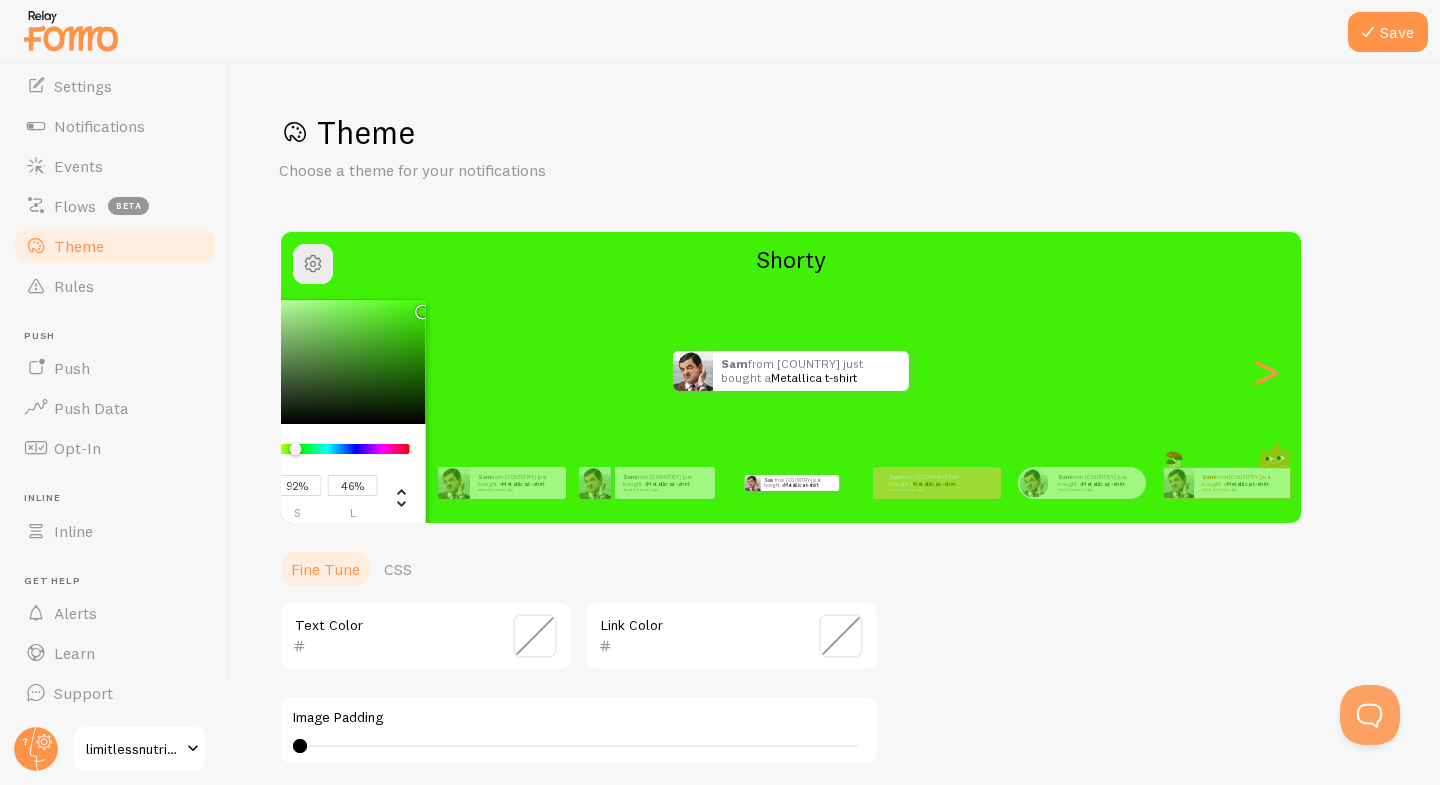 type on "87%" 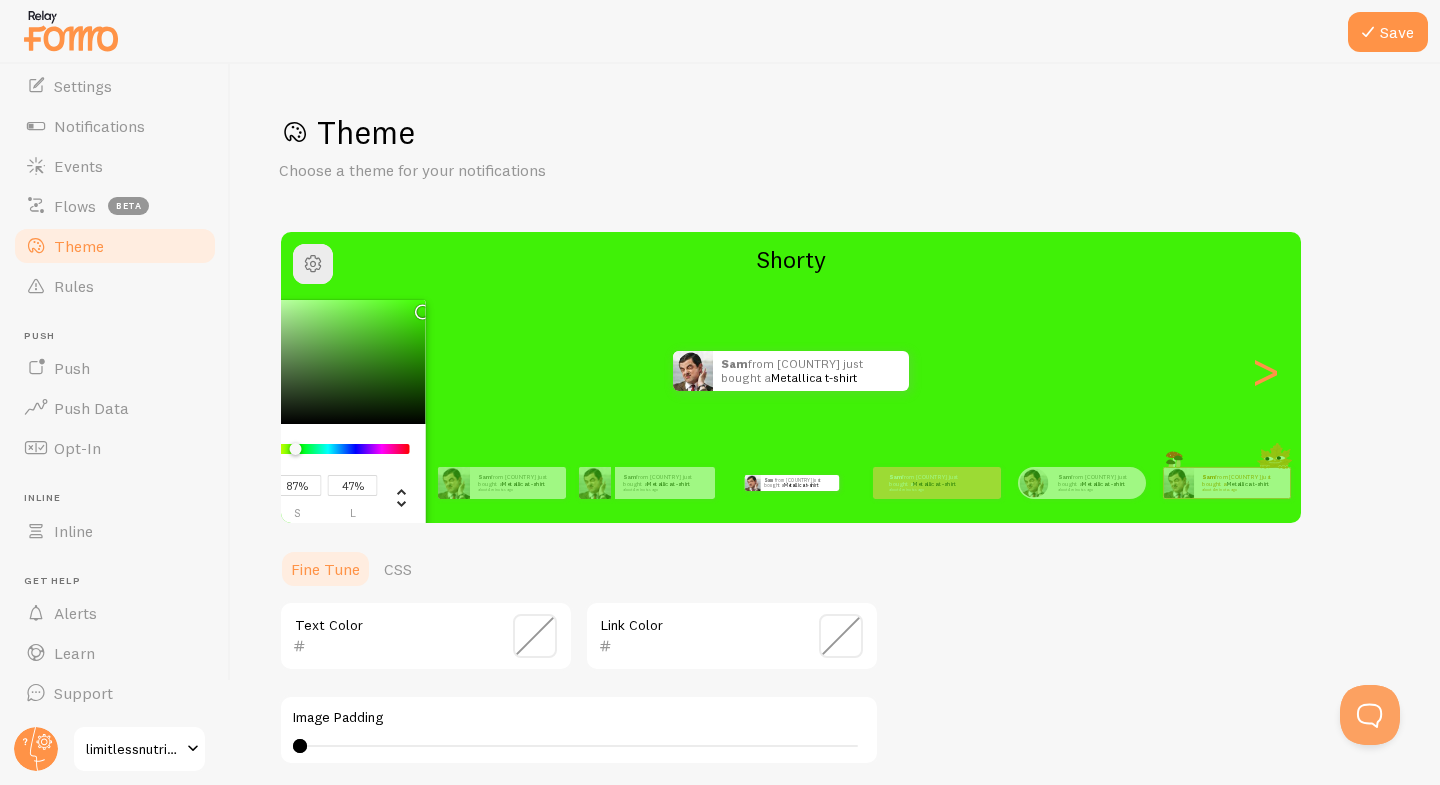 type on "79%" 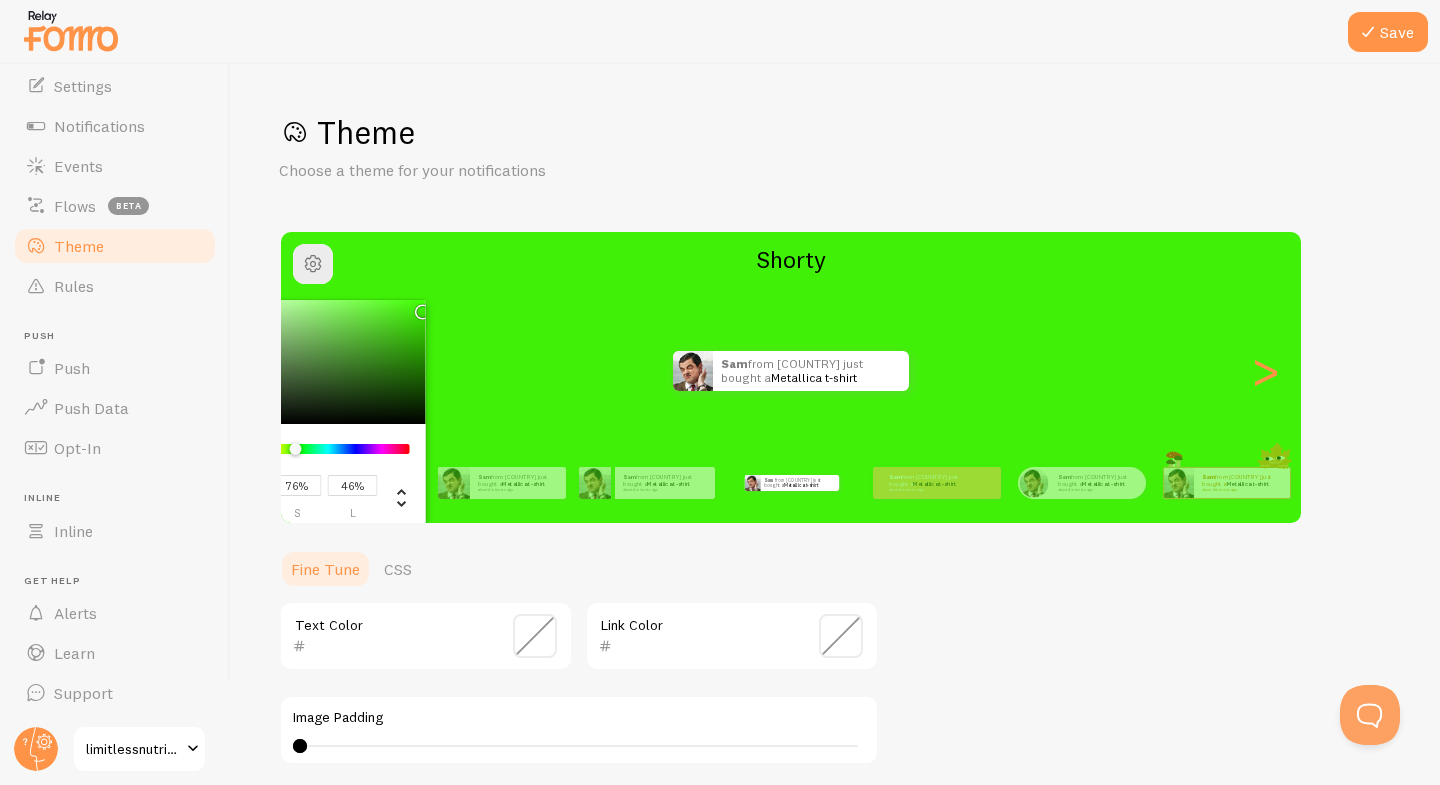 type on "71%" 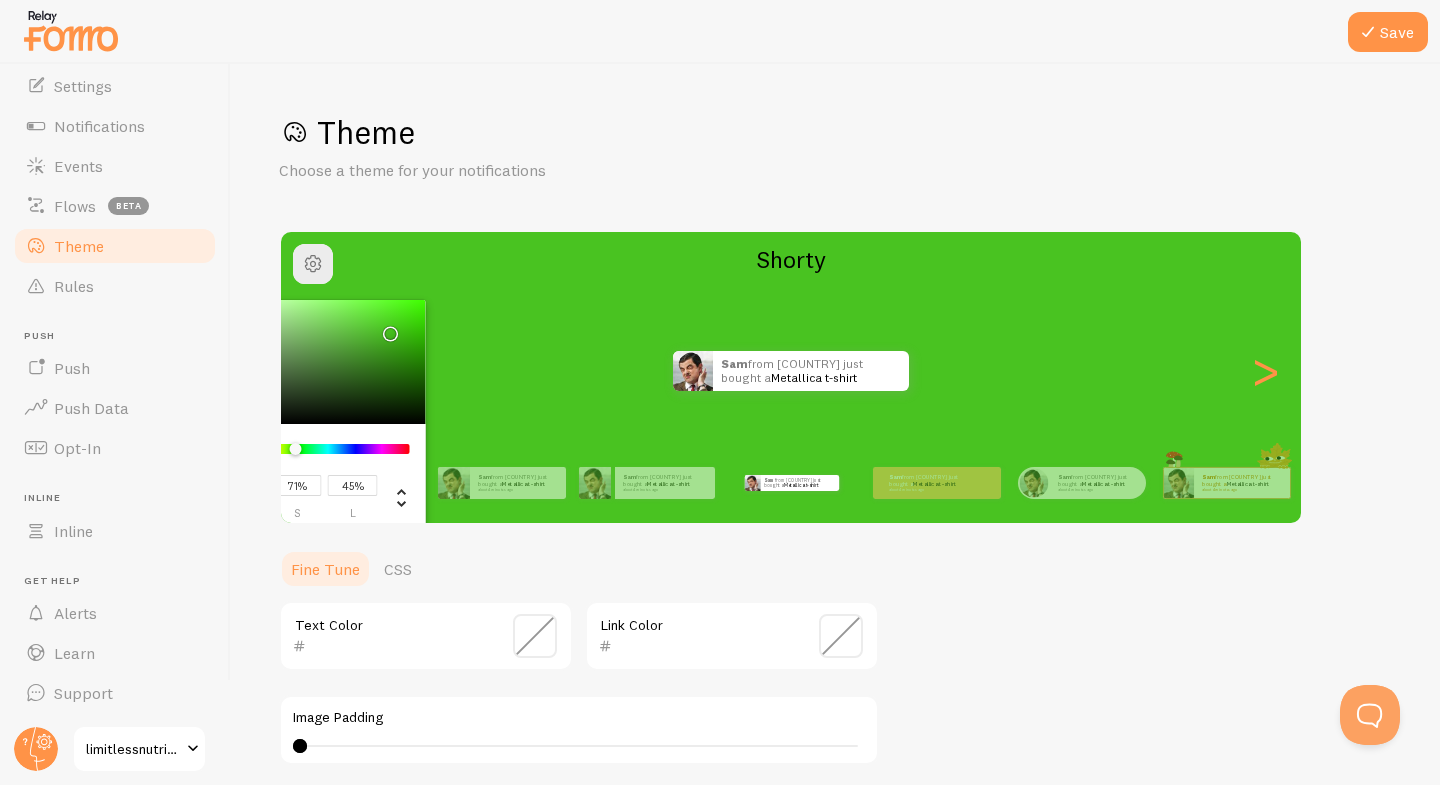 type on "66%" 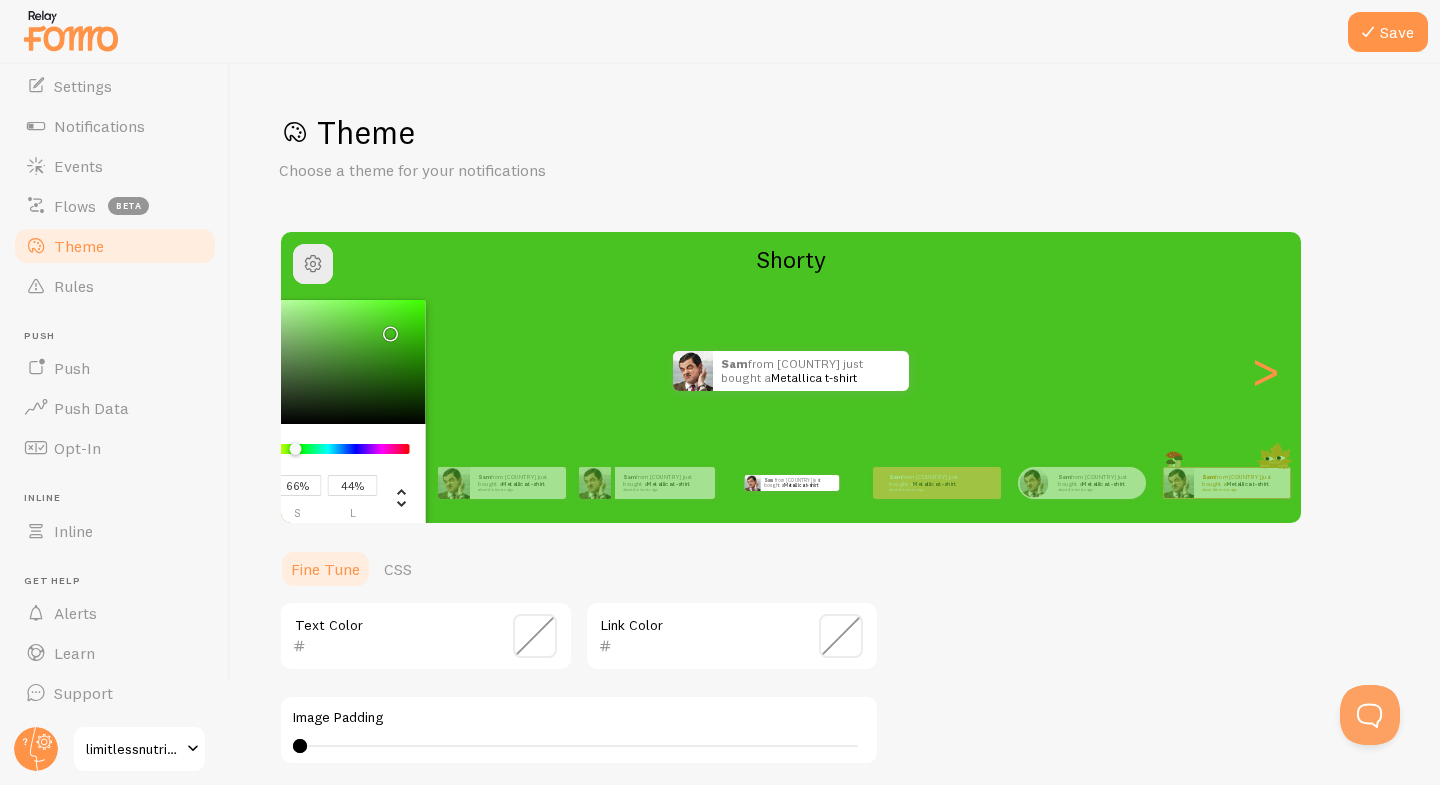 type on "63%" 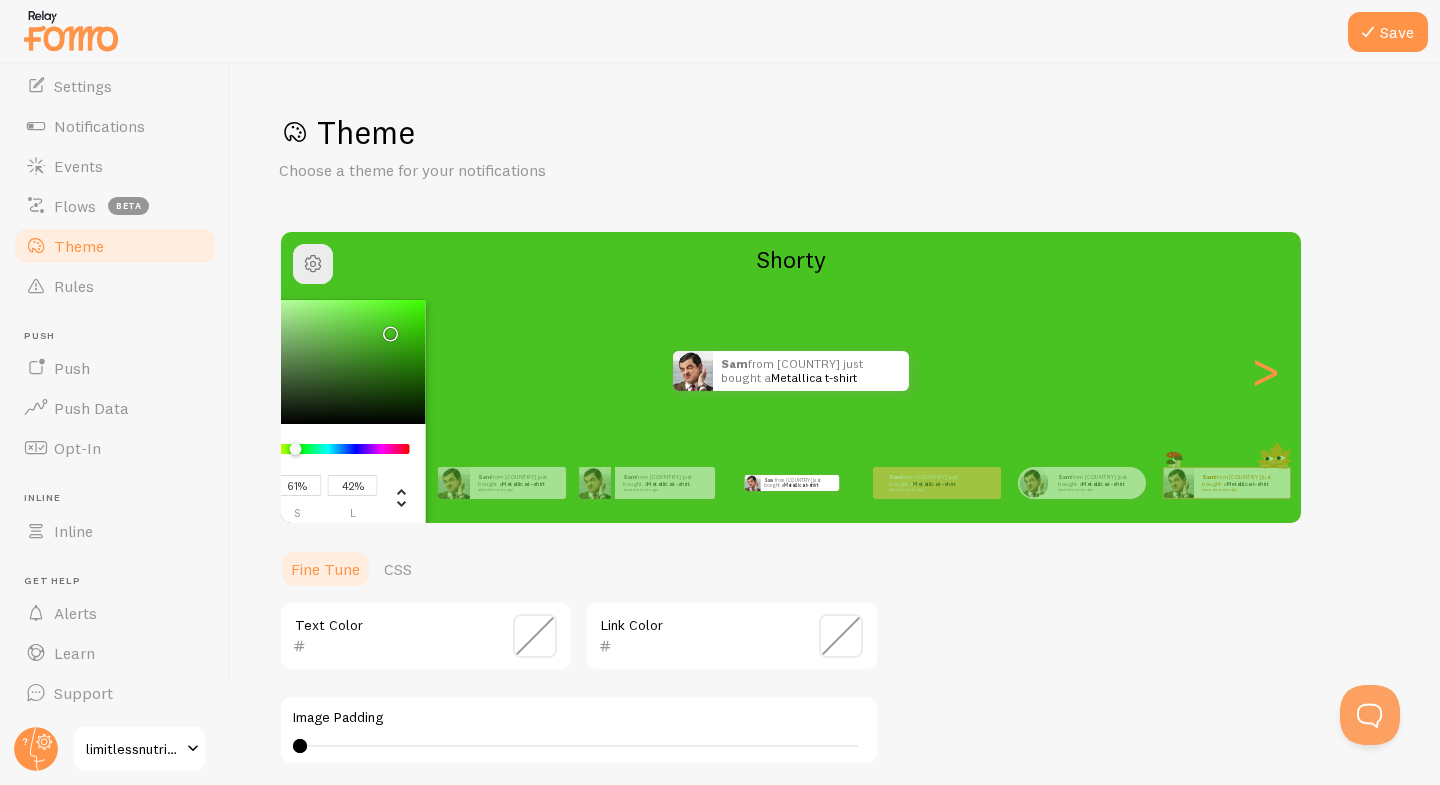 type on "59%" 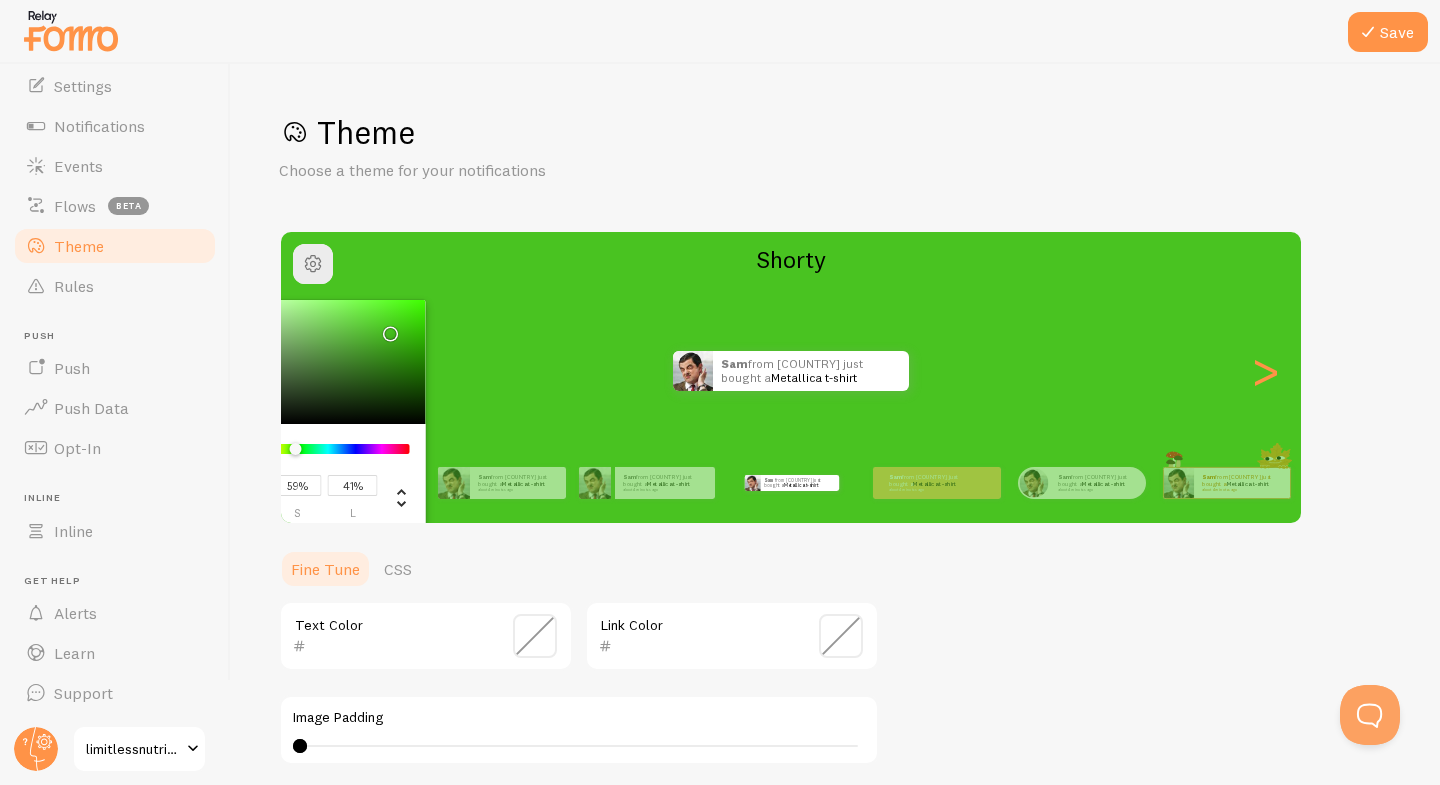 type on "58%" 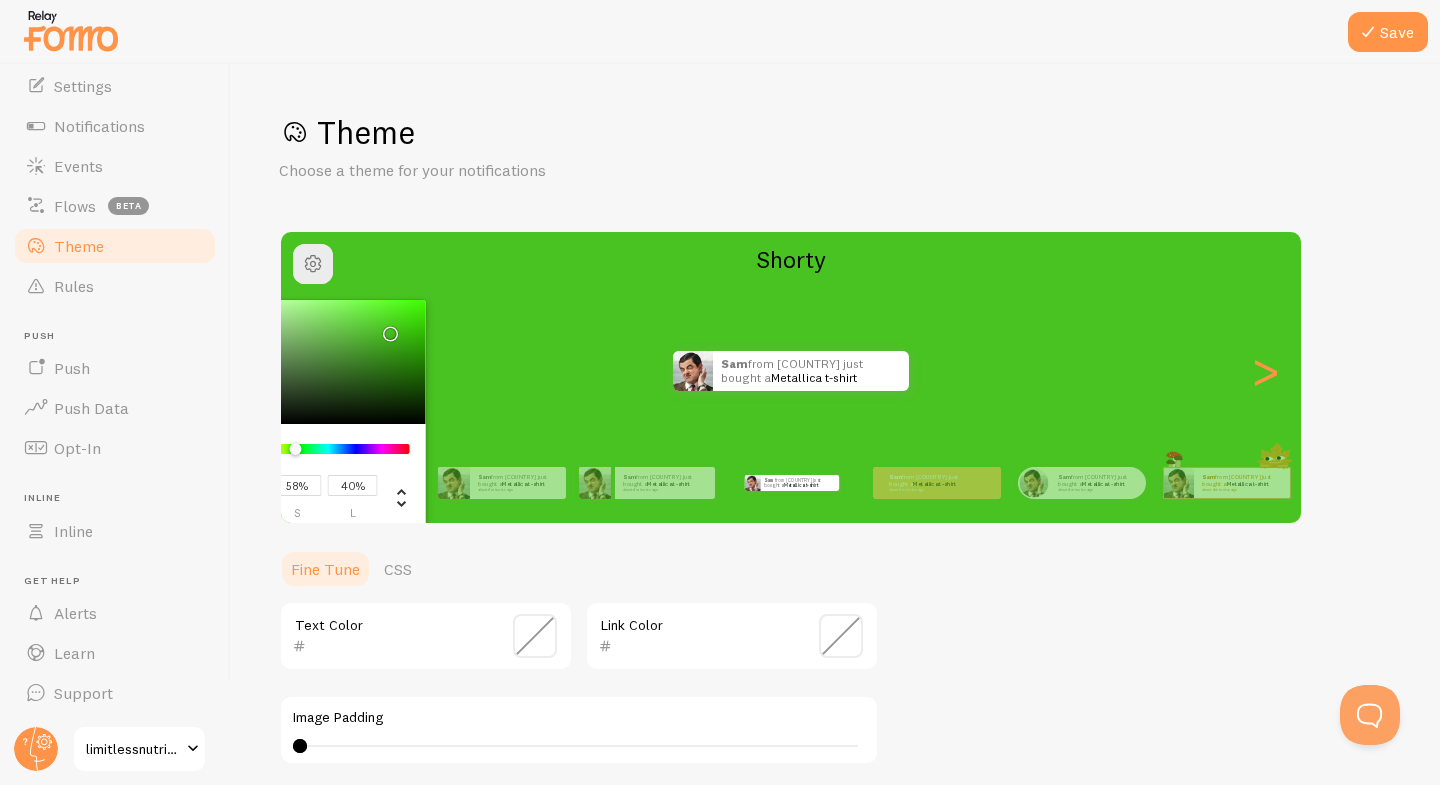 type on "57%" 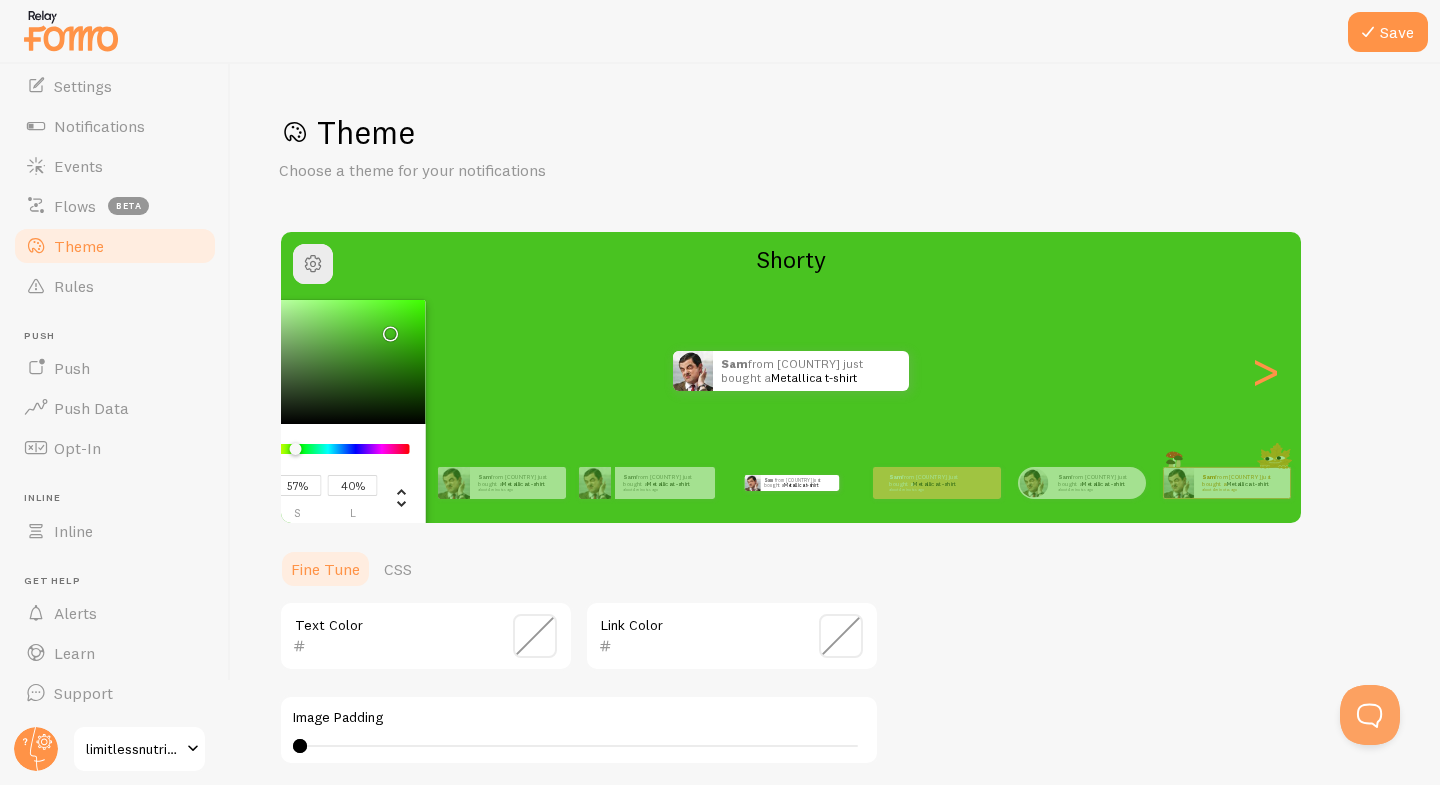 type on "39%" 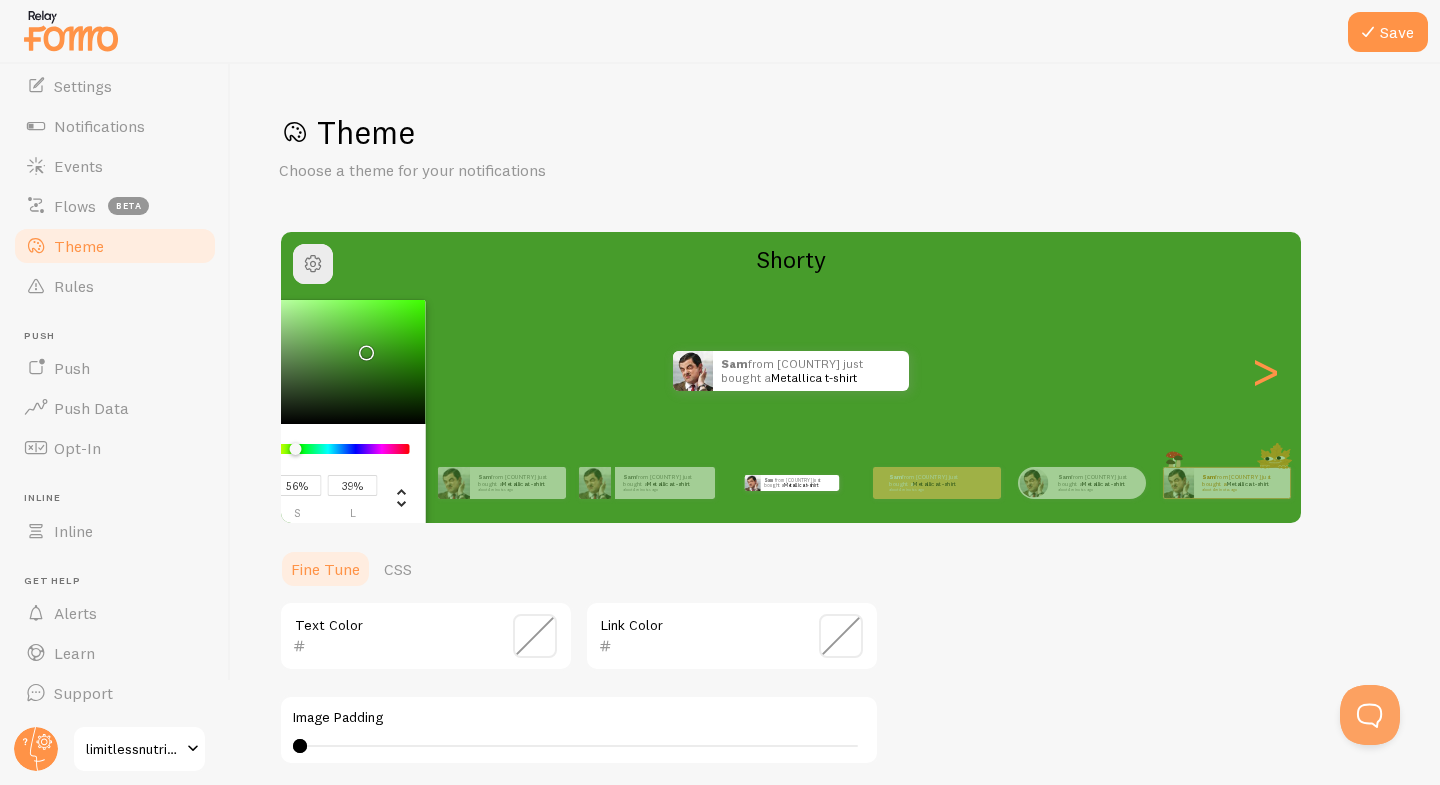 type on "55%" 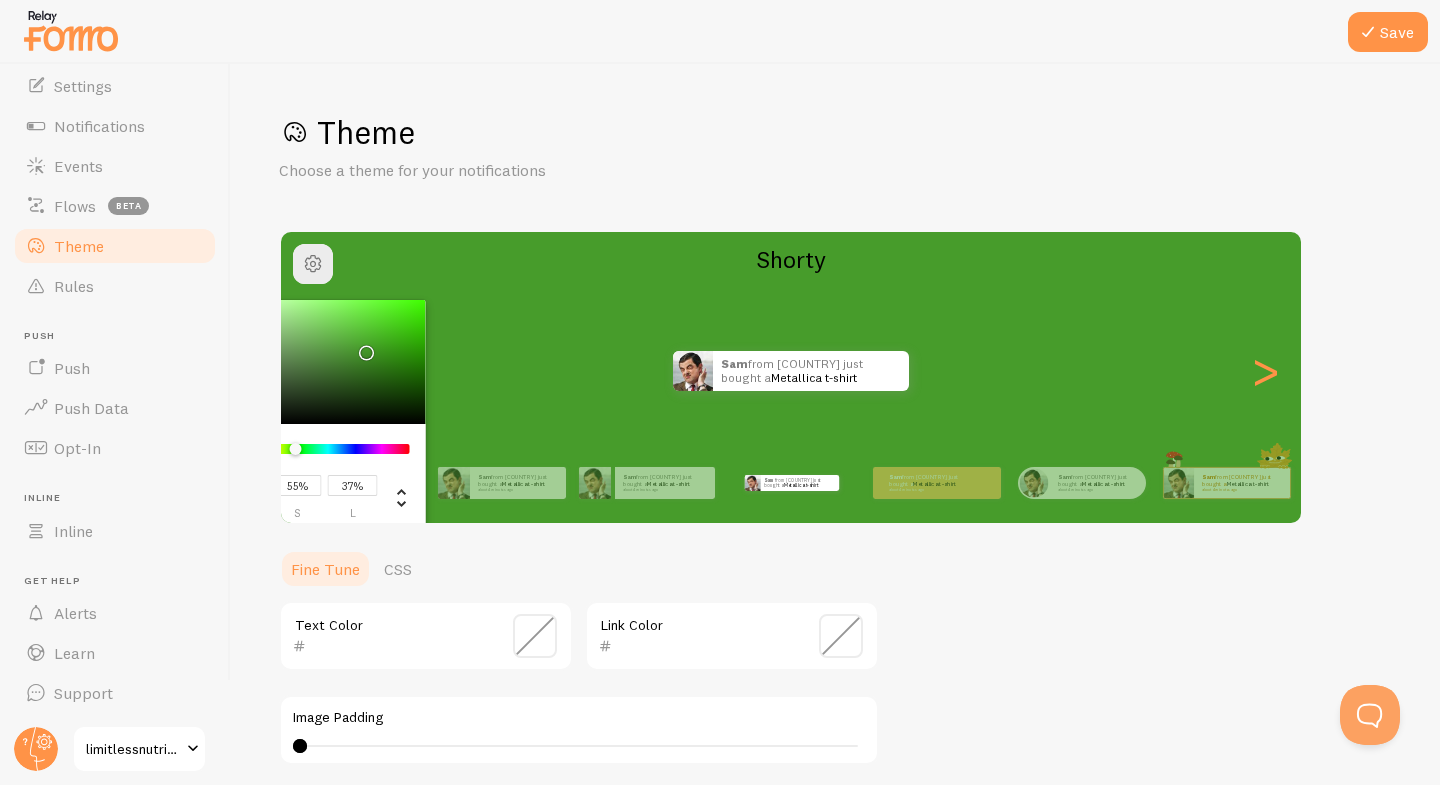 type on "52%" 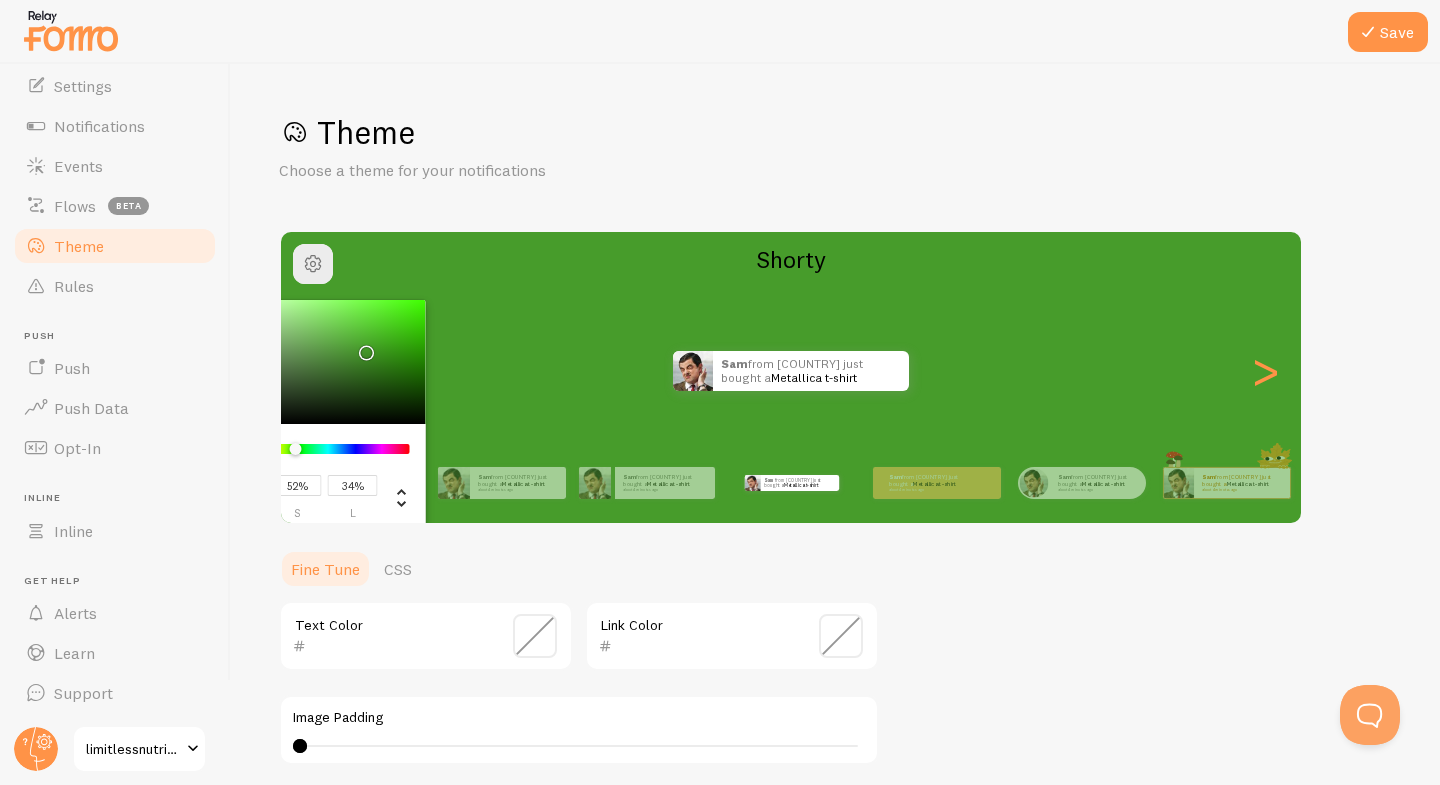 type on "49%" 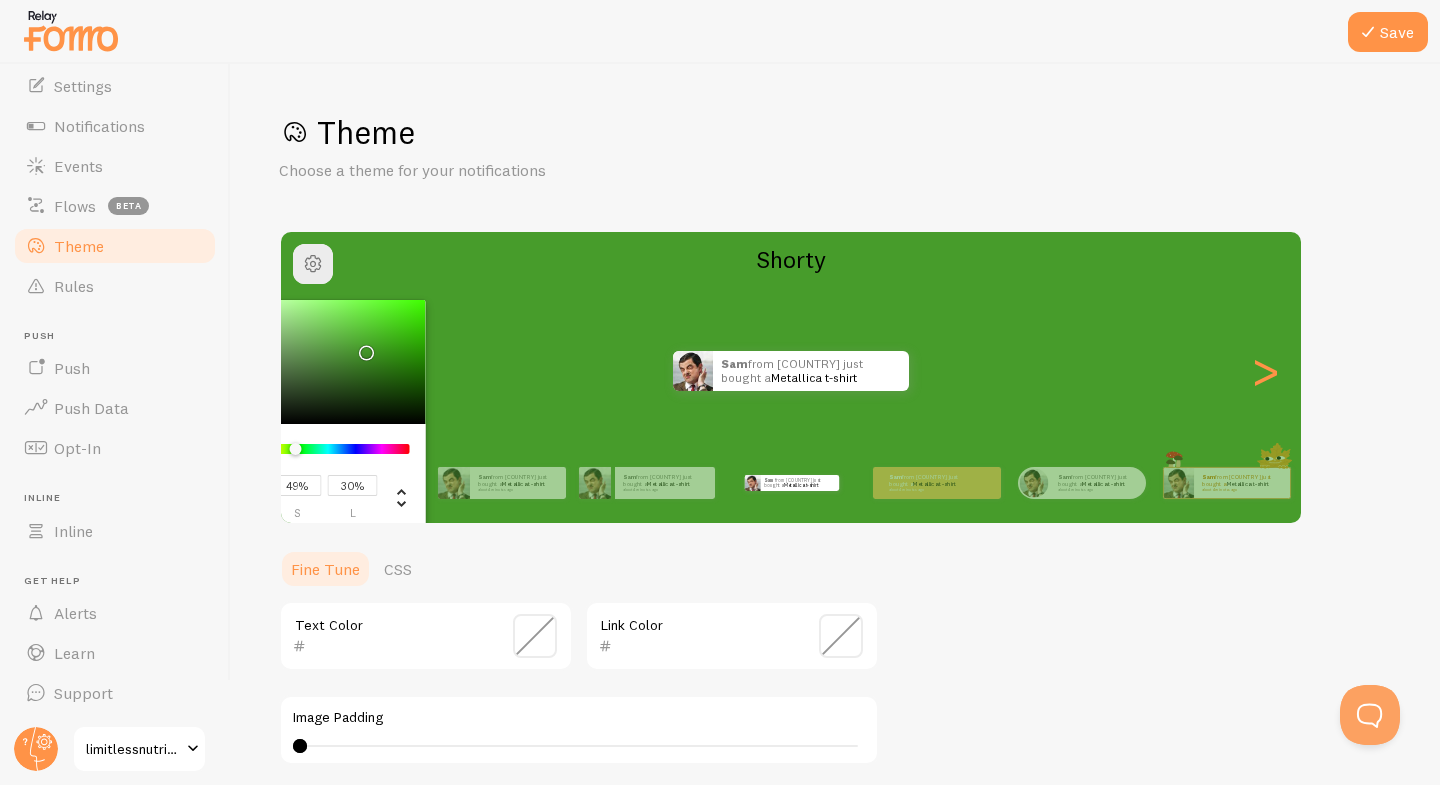 type on "46%" 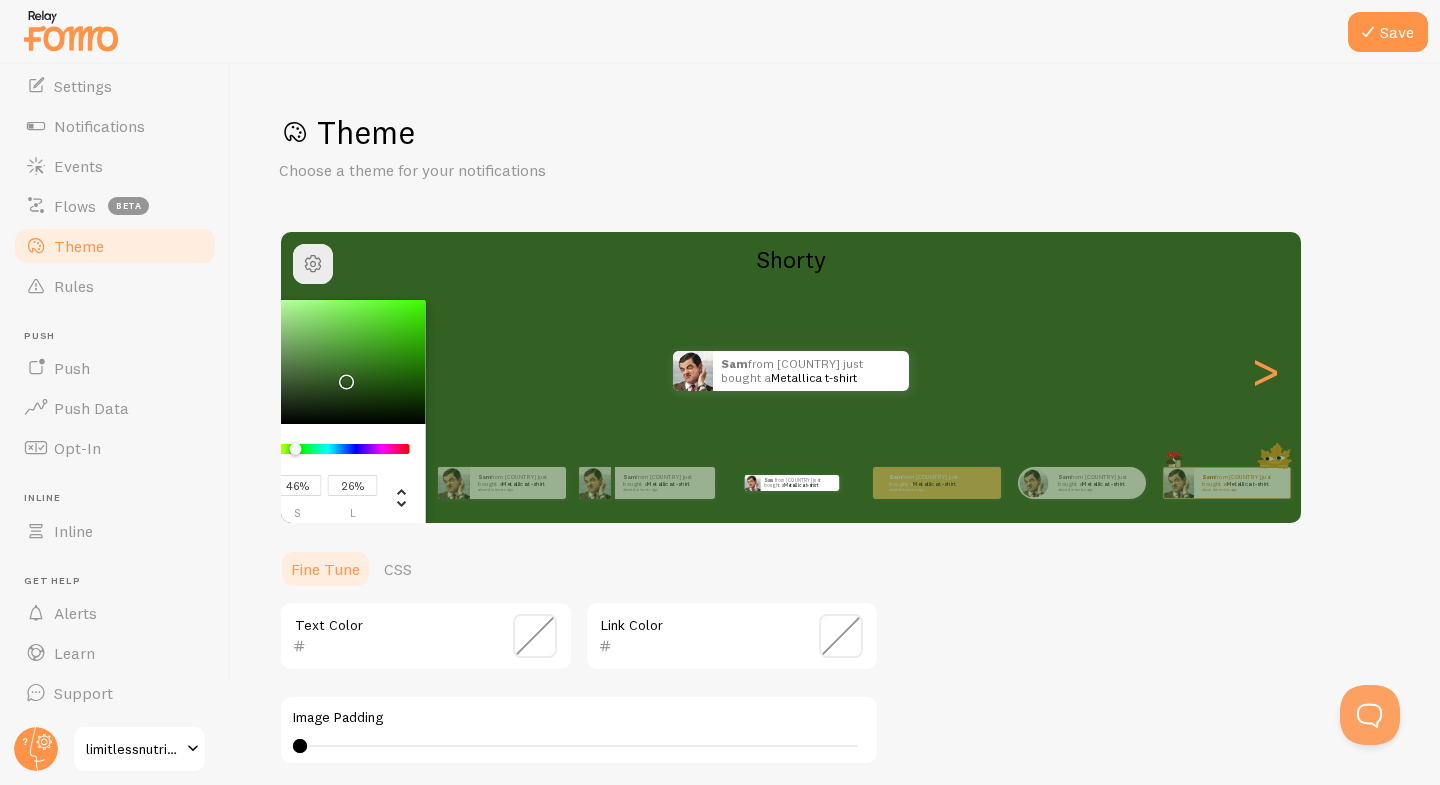 type on "24%" 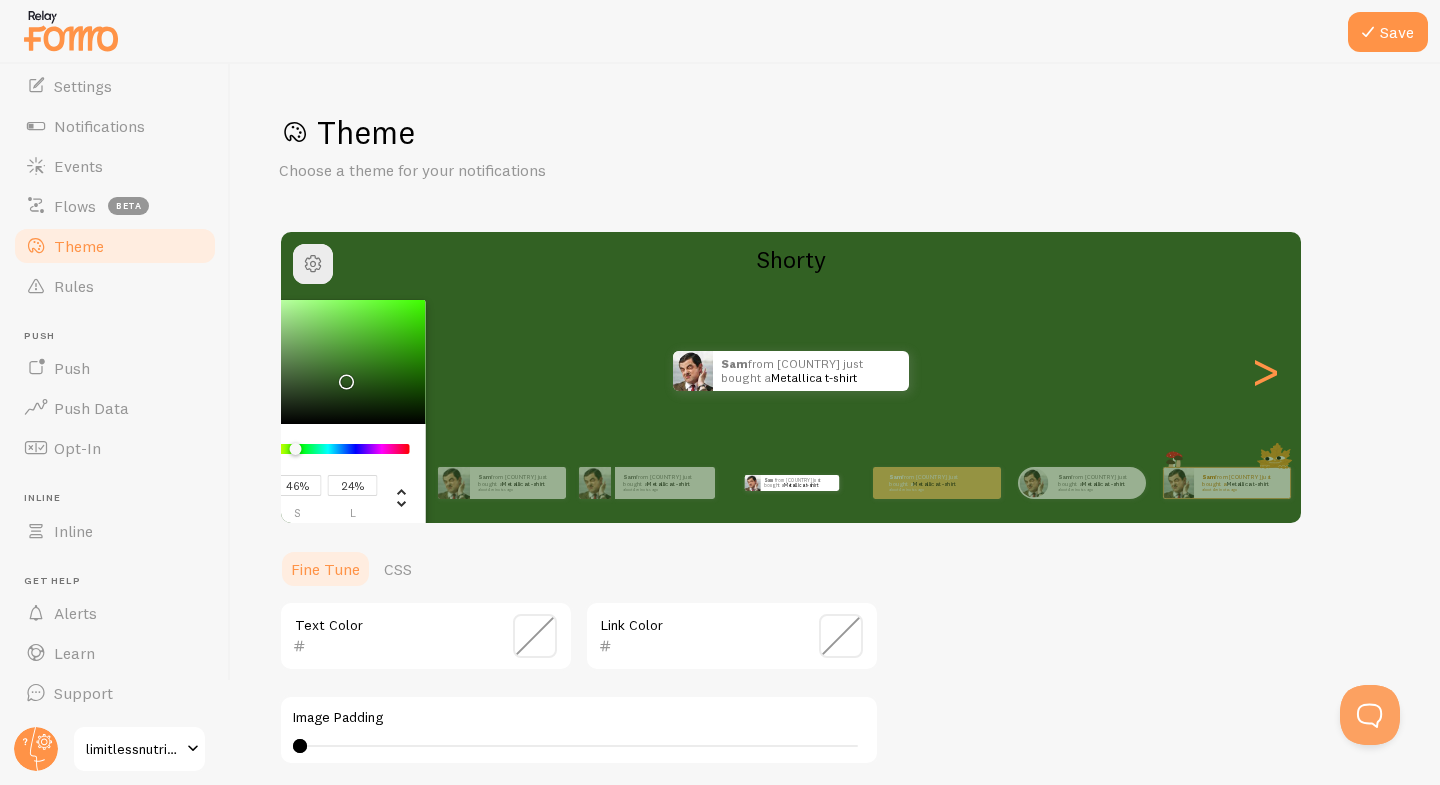 type on "45%" 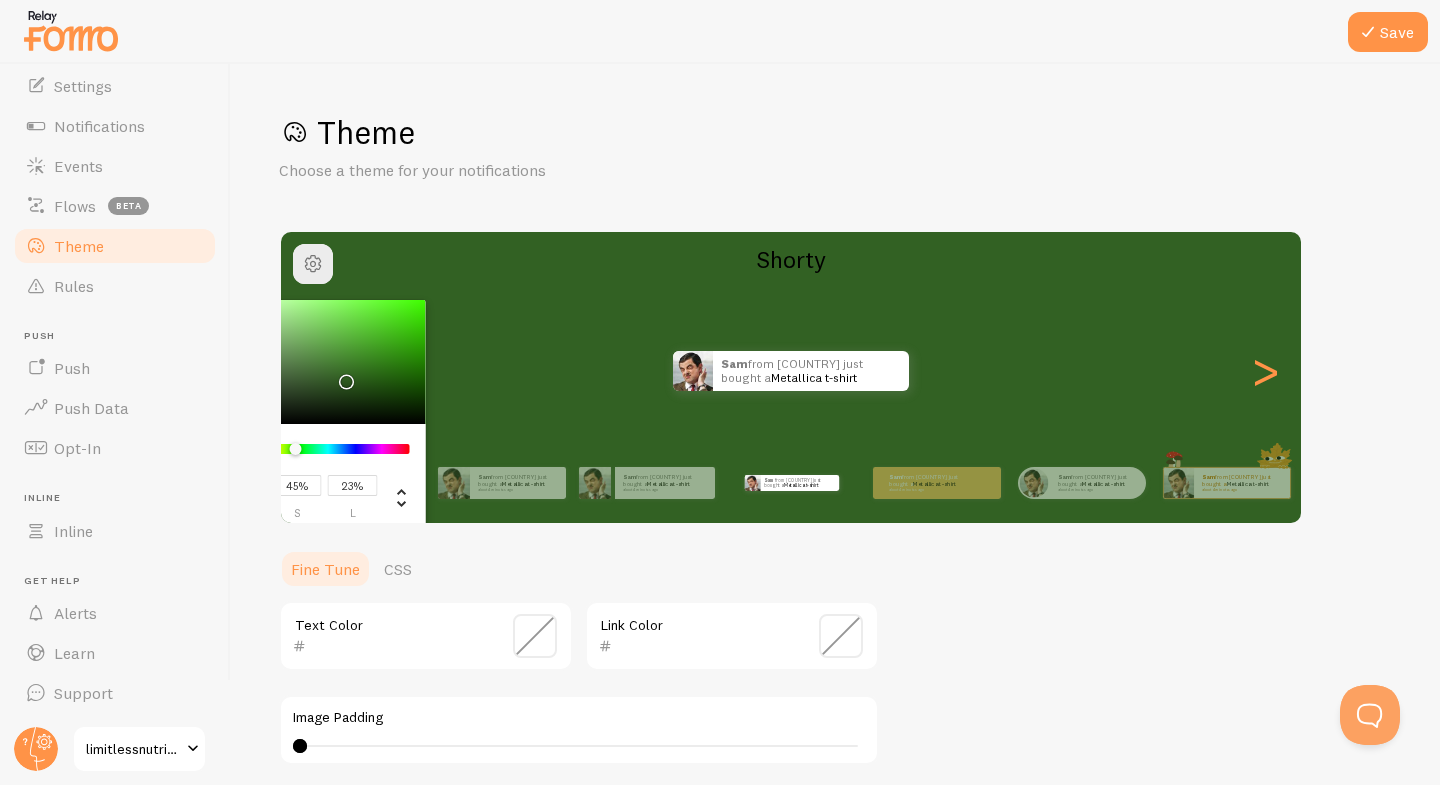 type on "44%" 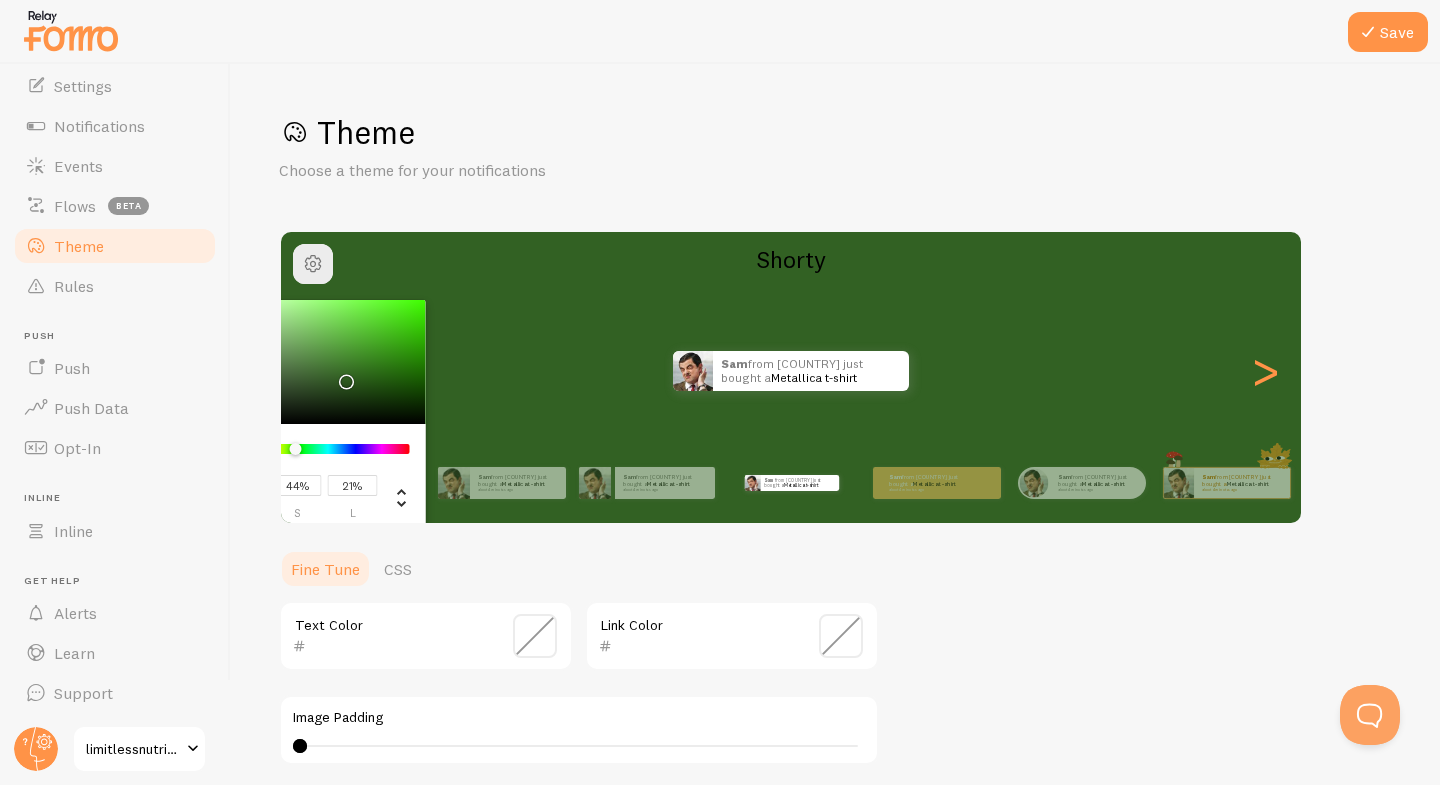 type on "20%" 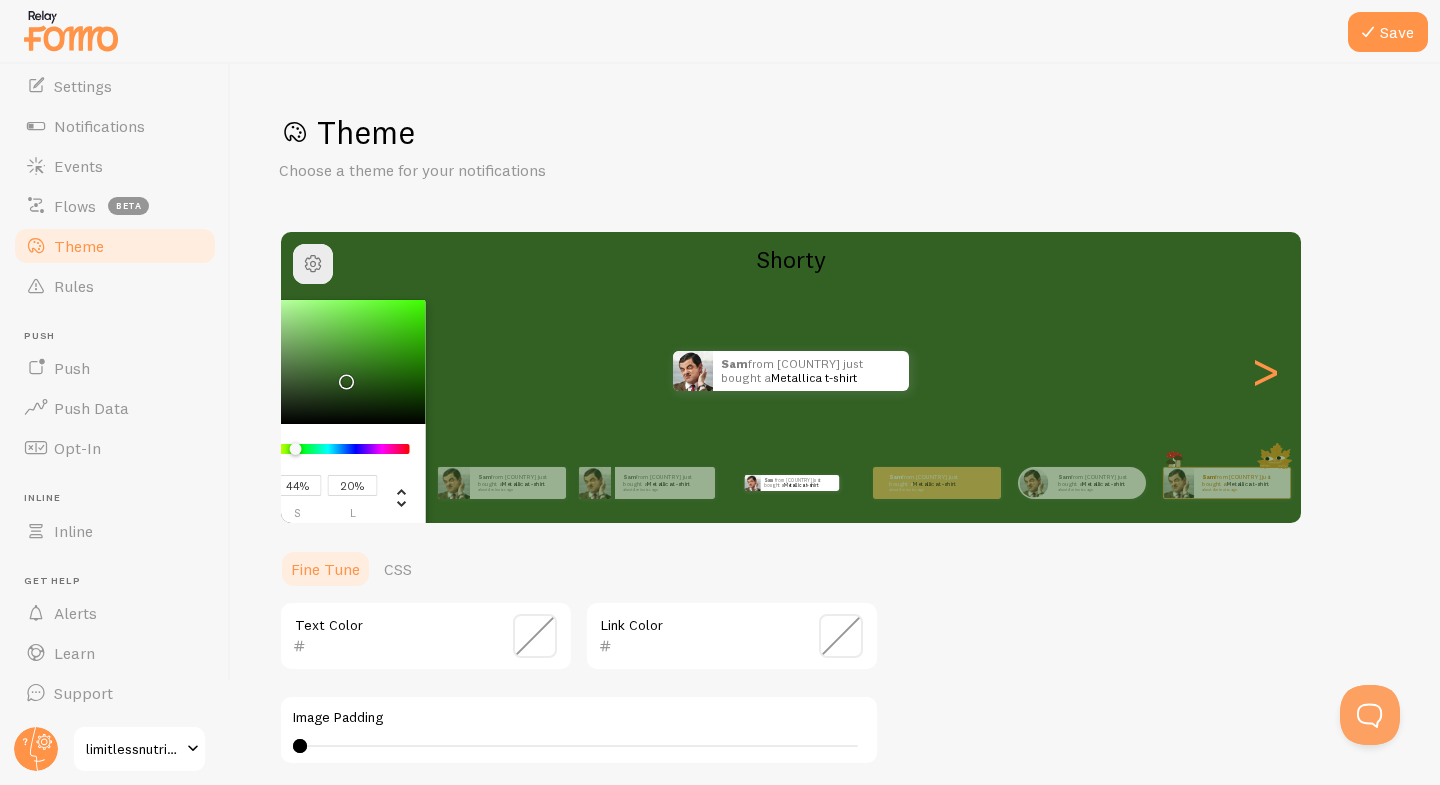 type on "43%" 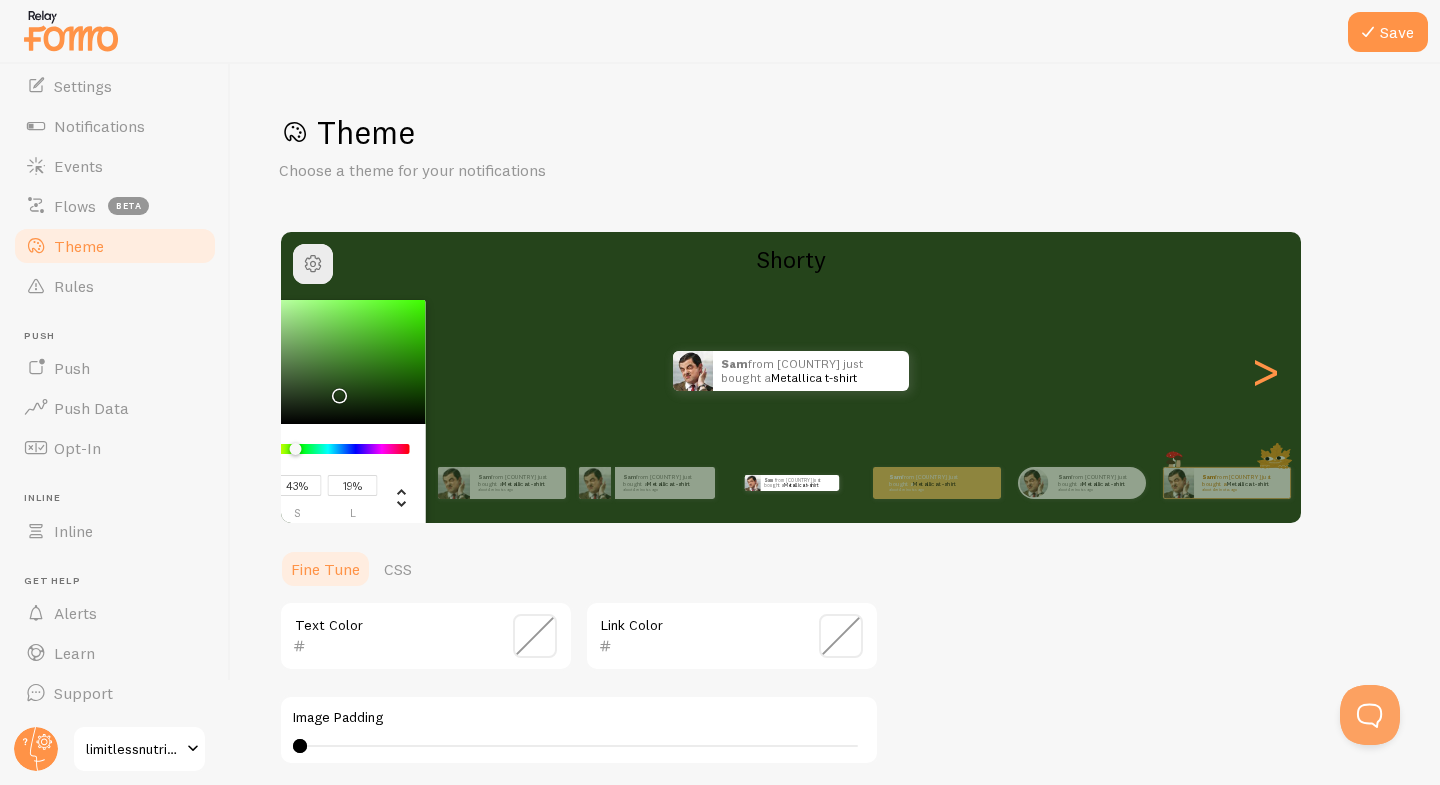 type on "18%" 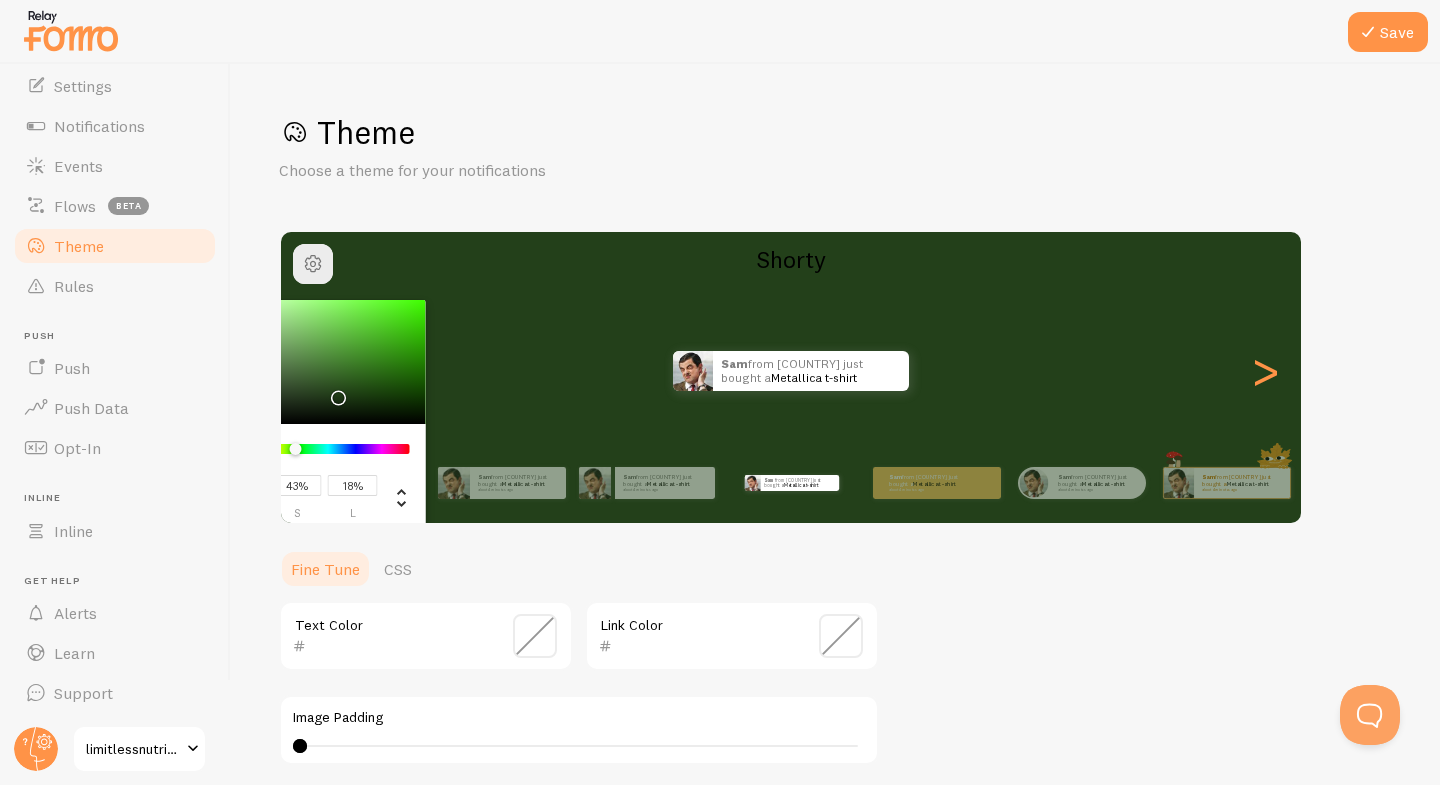type on "42%" 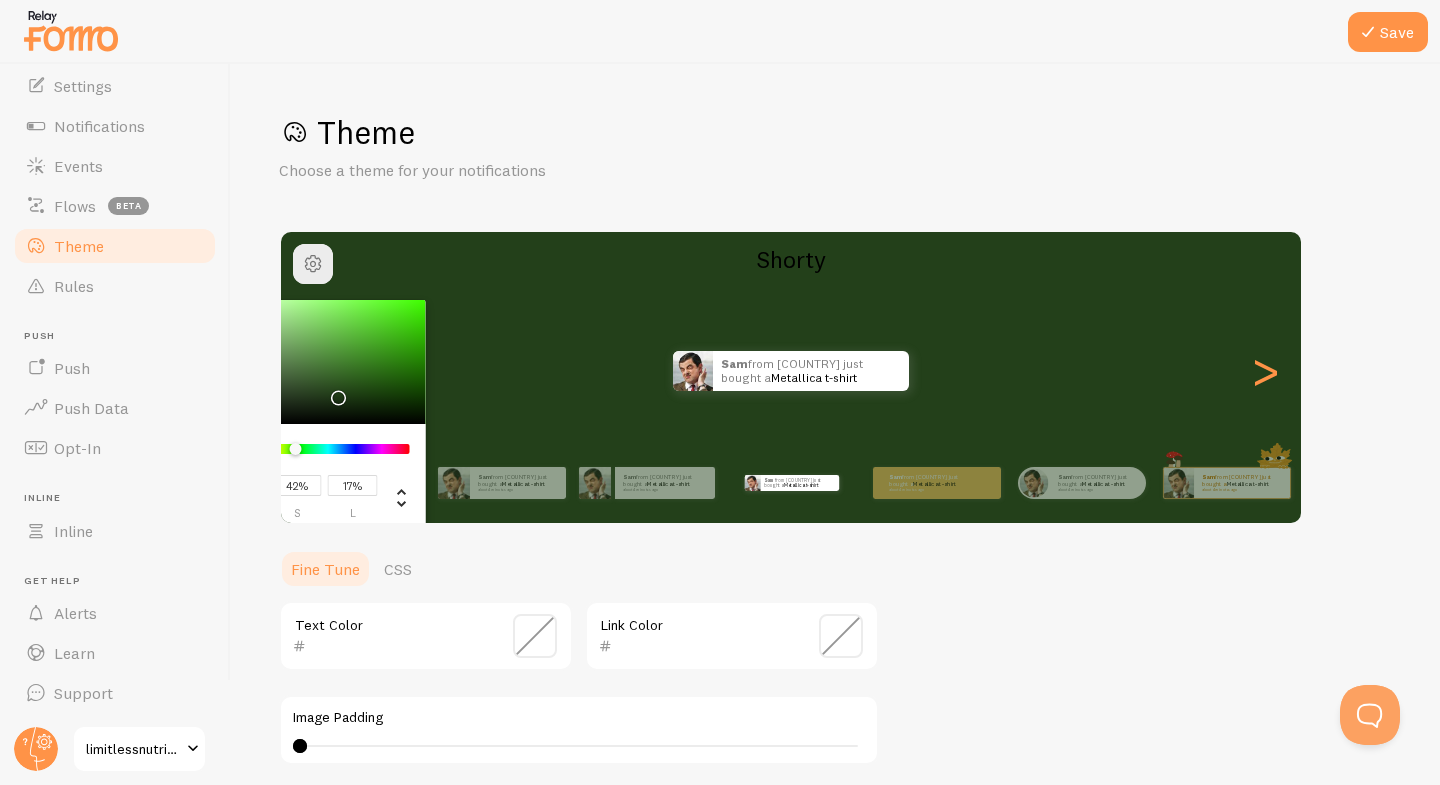 type on "16%" 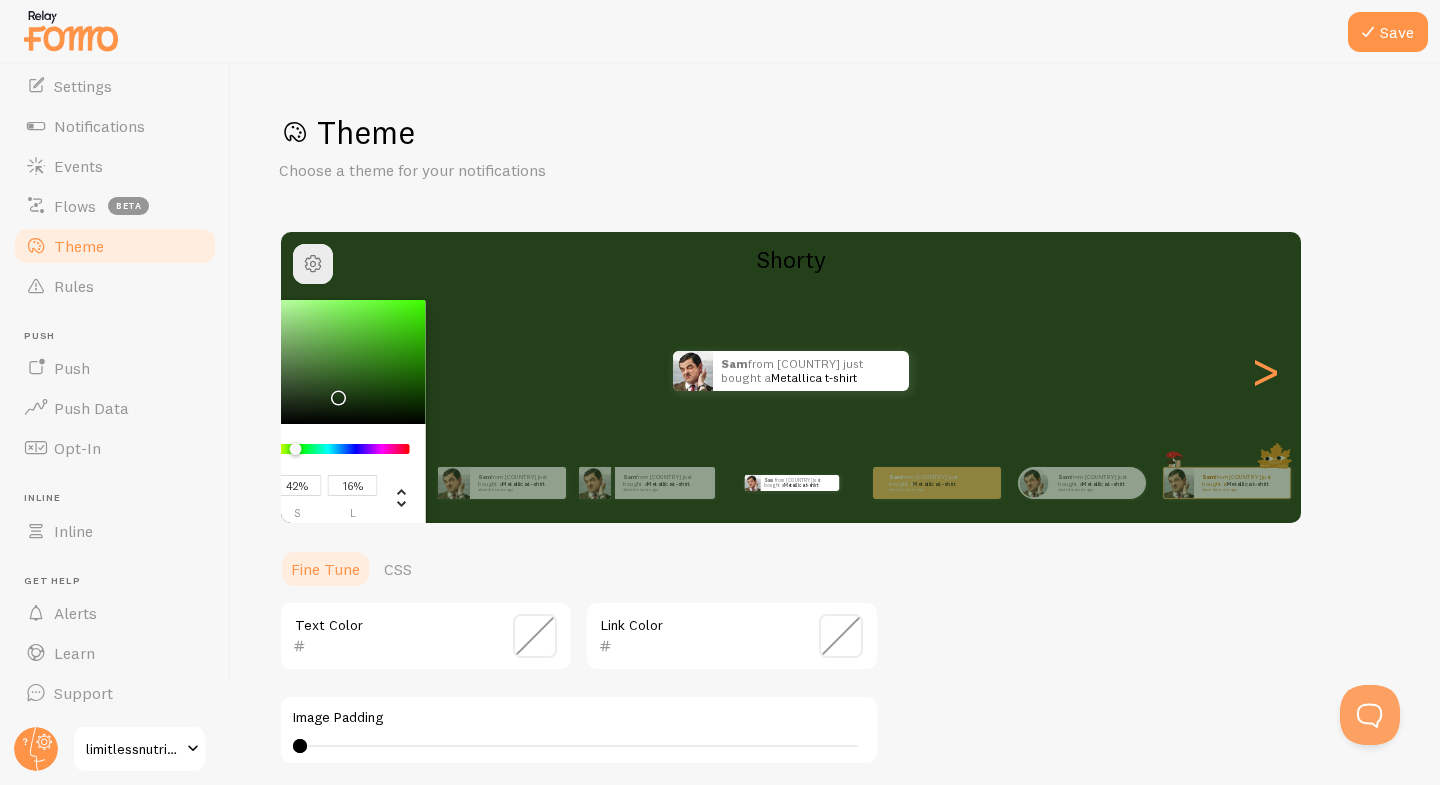 type on "41%" 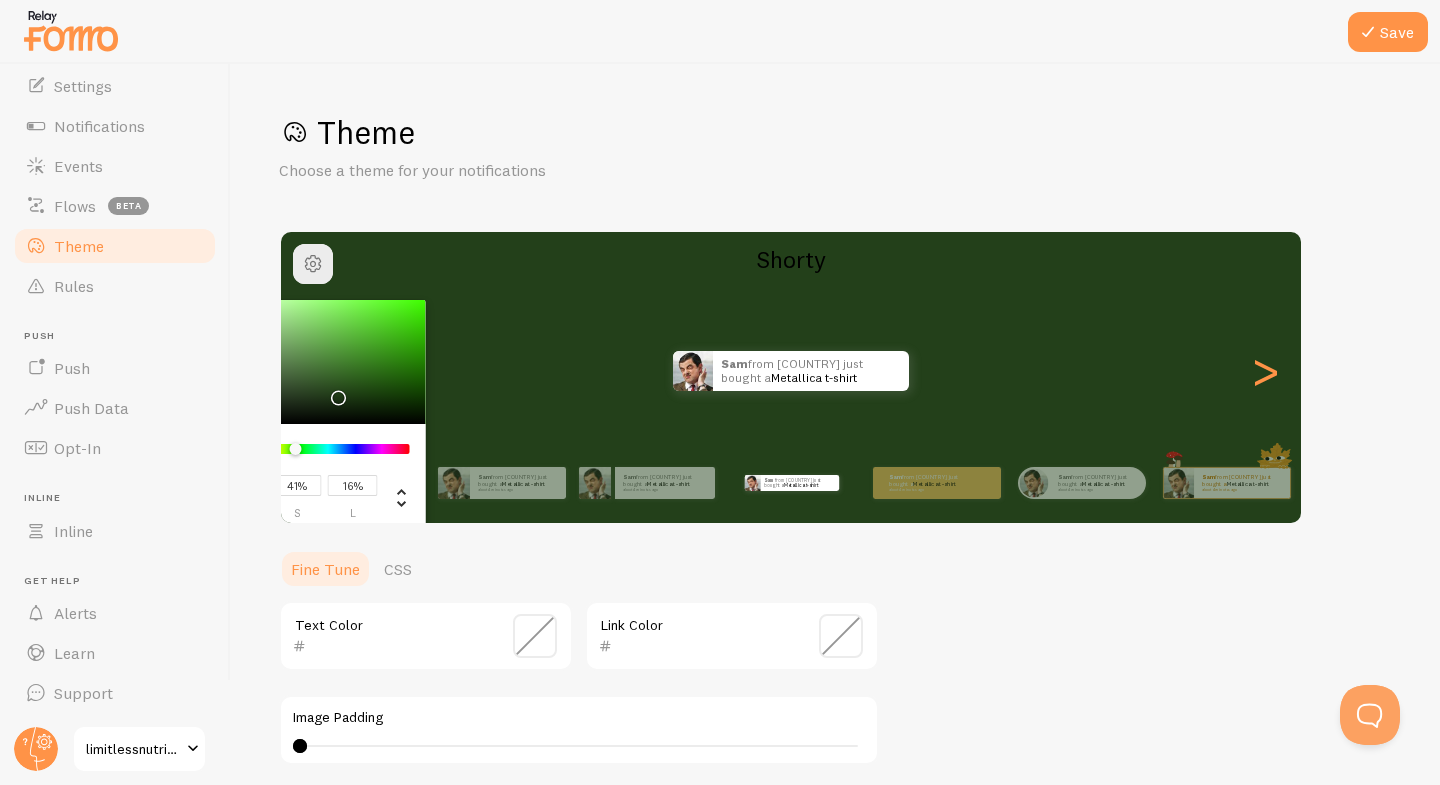 type on "15%" 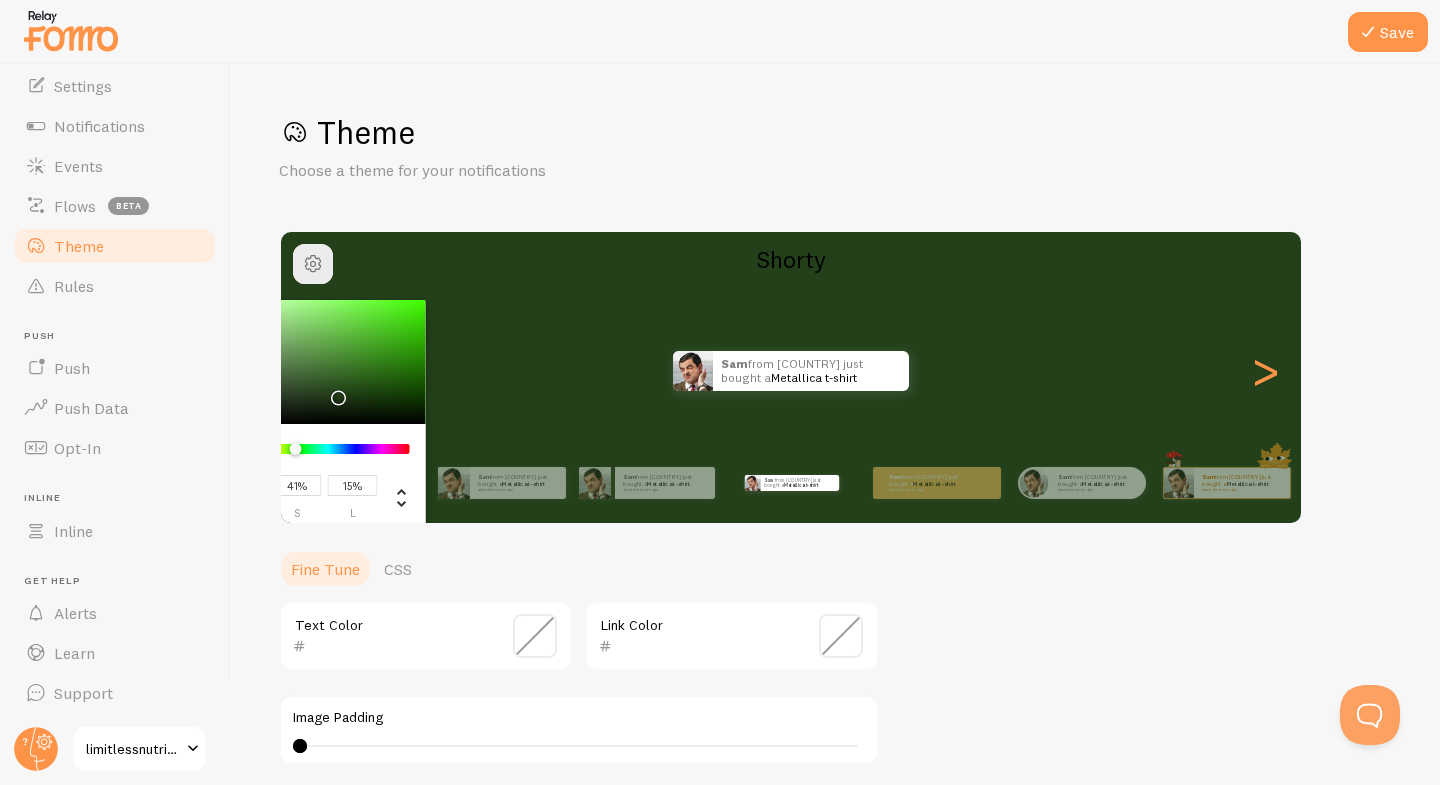 type on "40%" 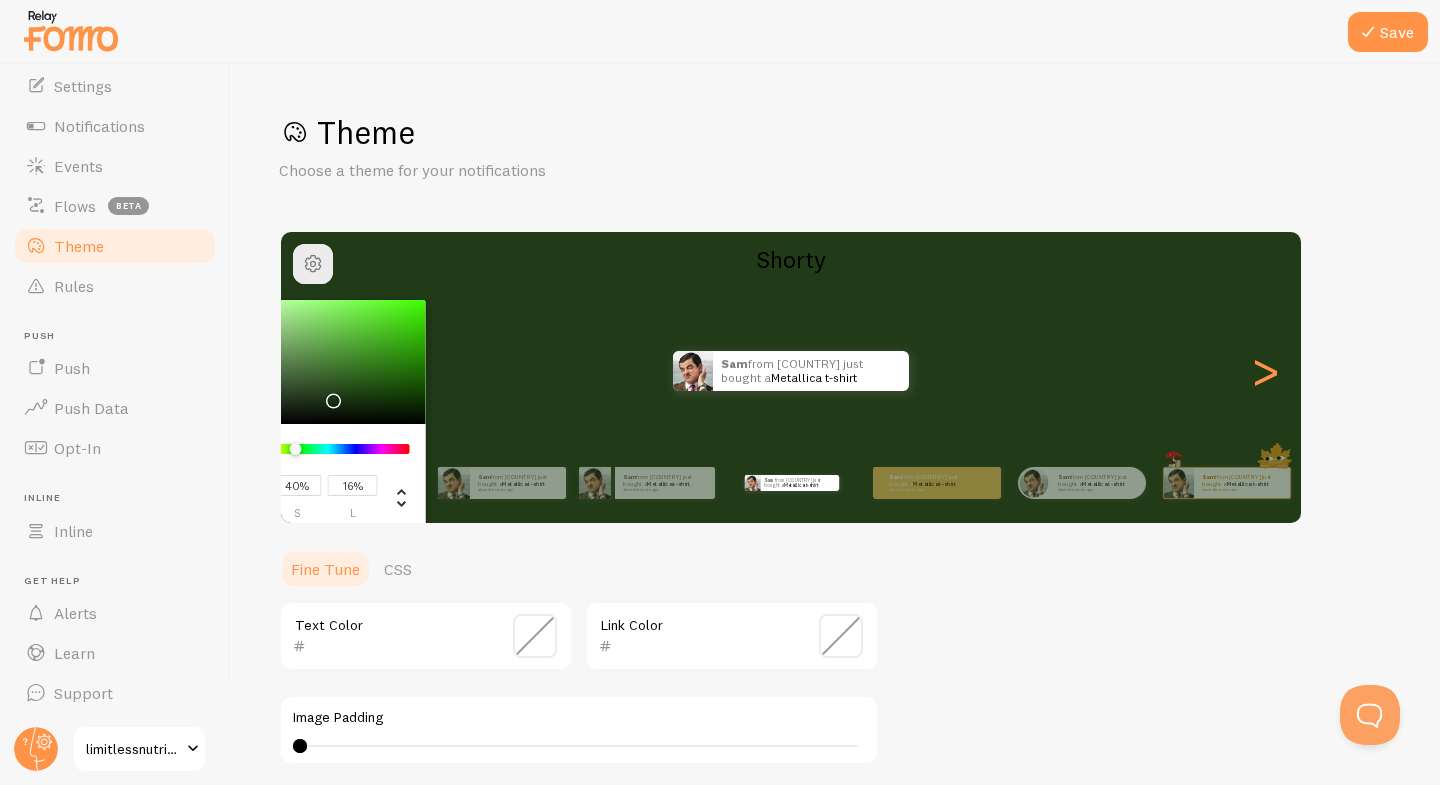 type on "41%" 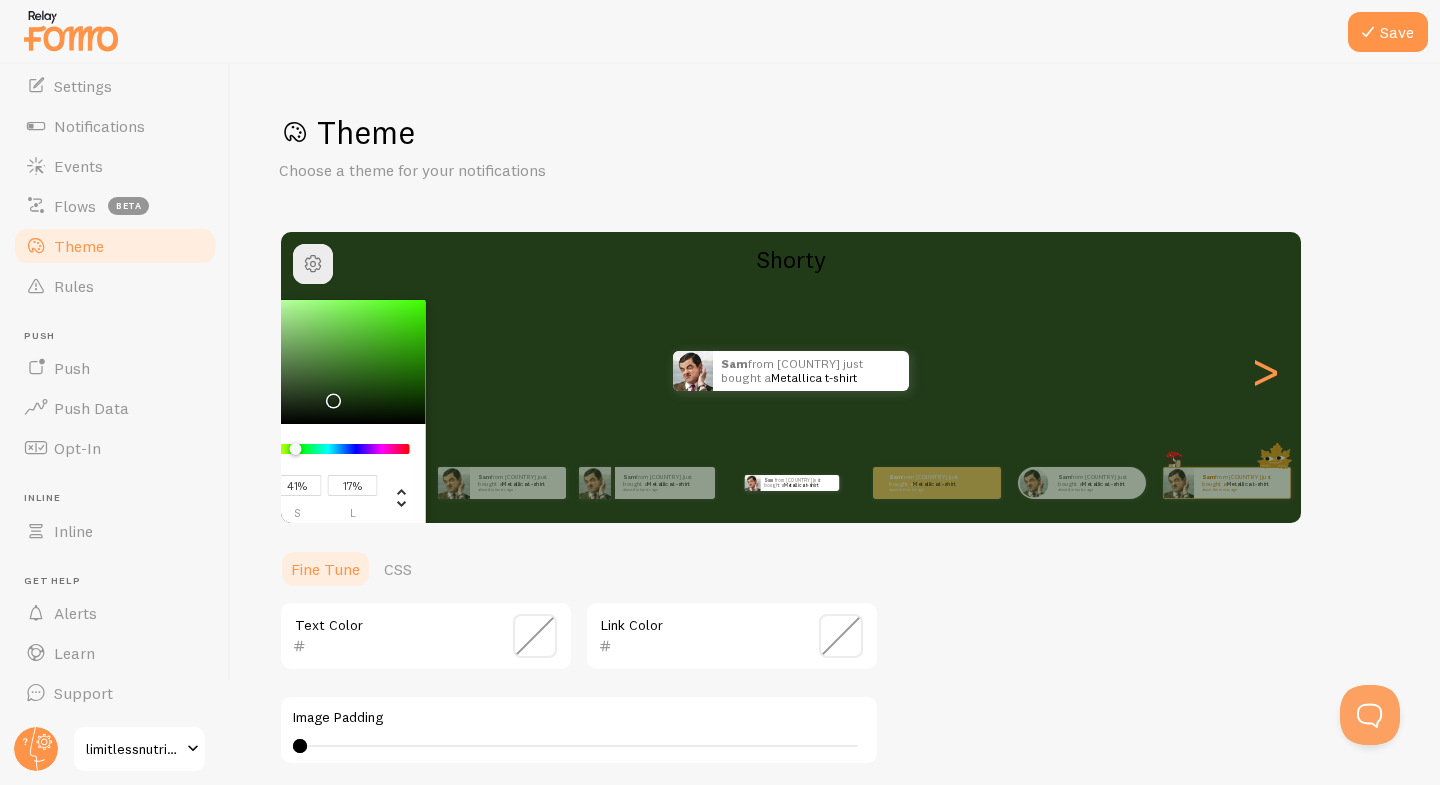 type on "18%" 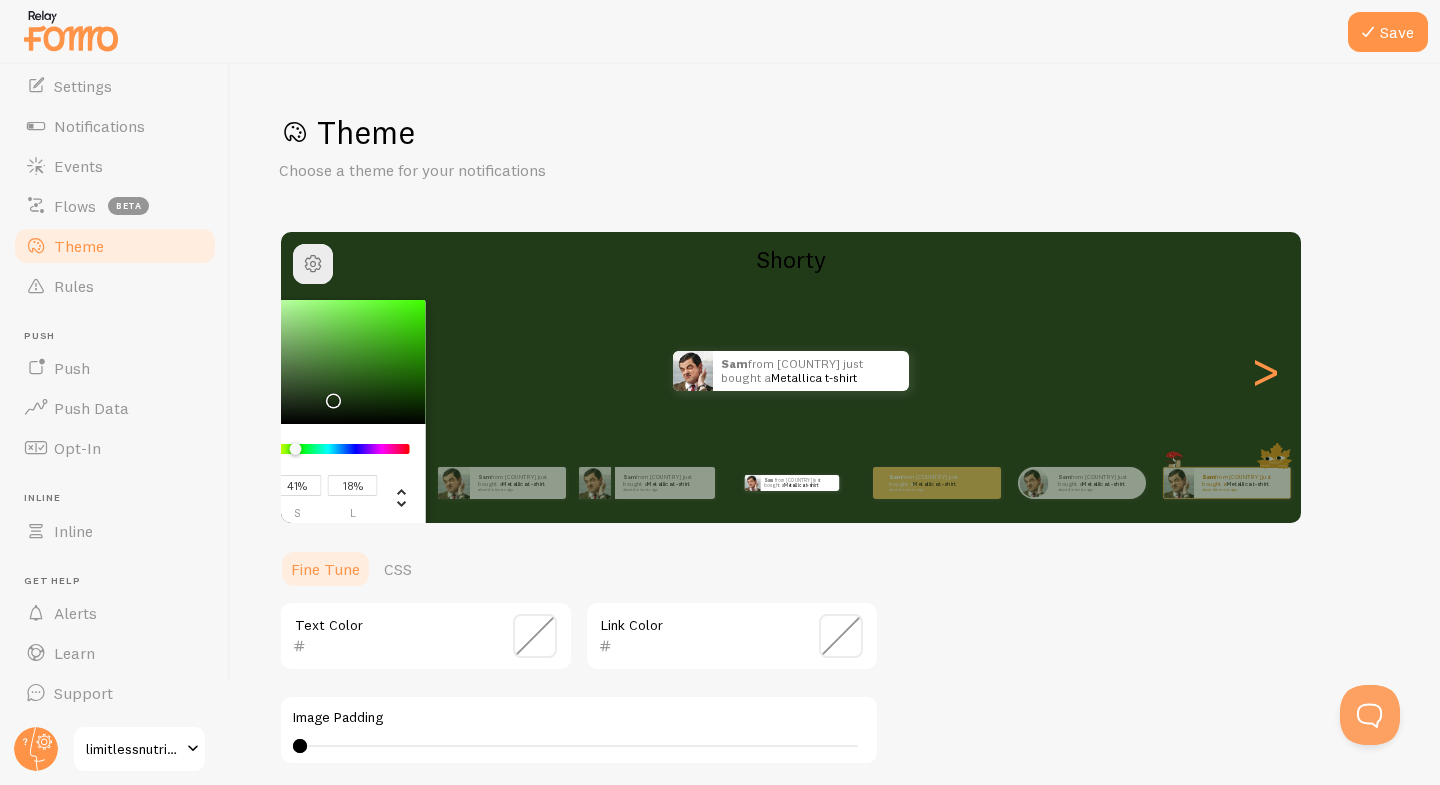 type on "42%" 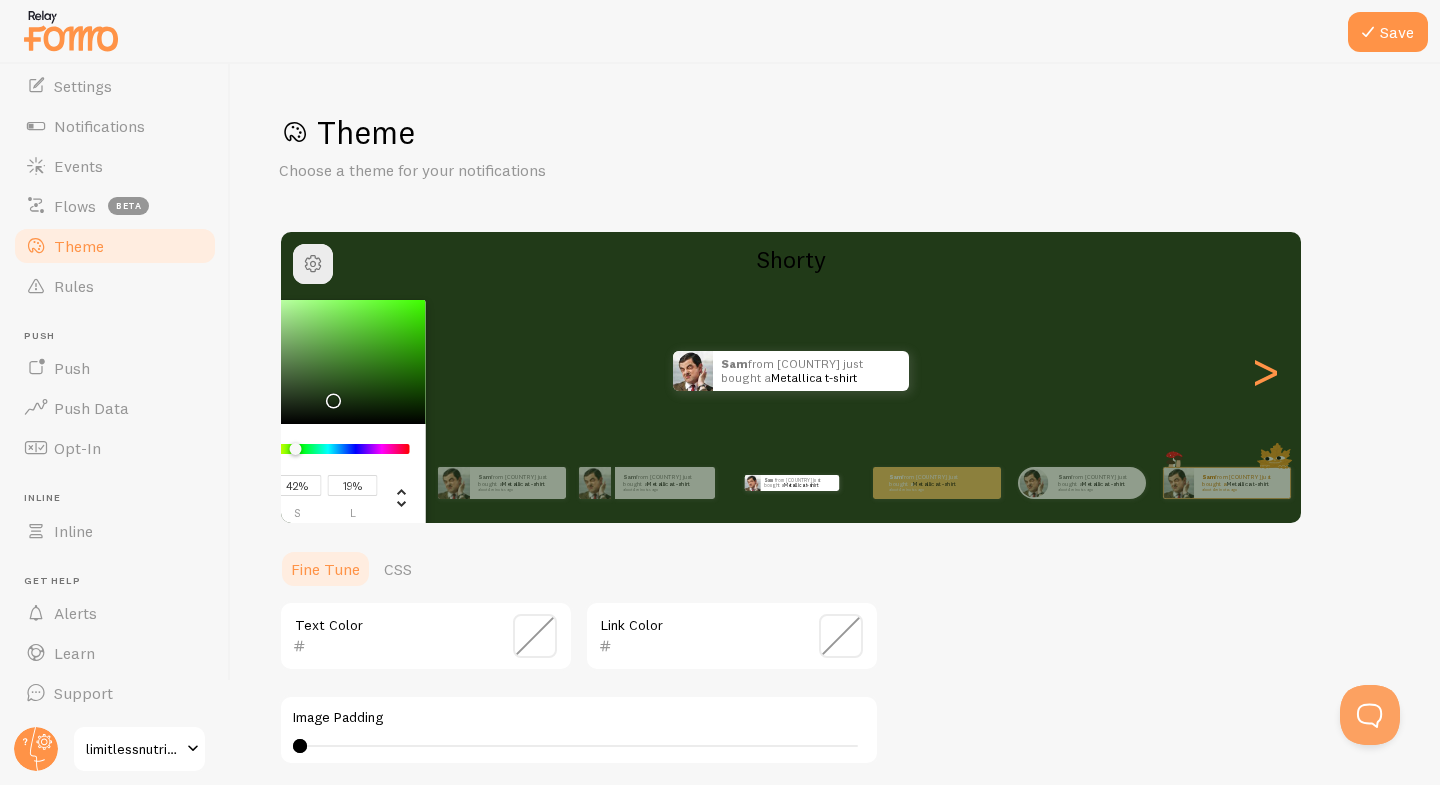 type on "43%" 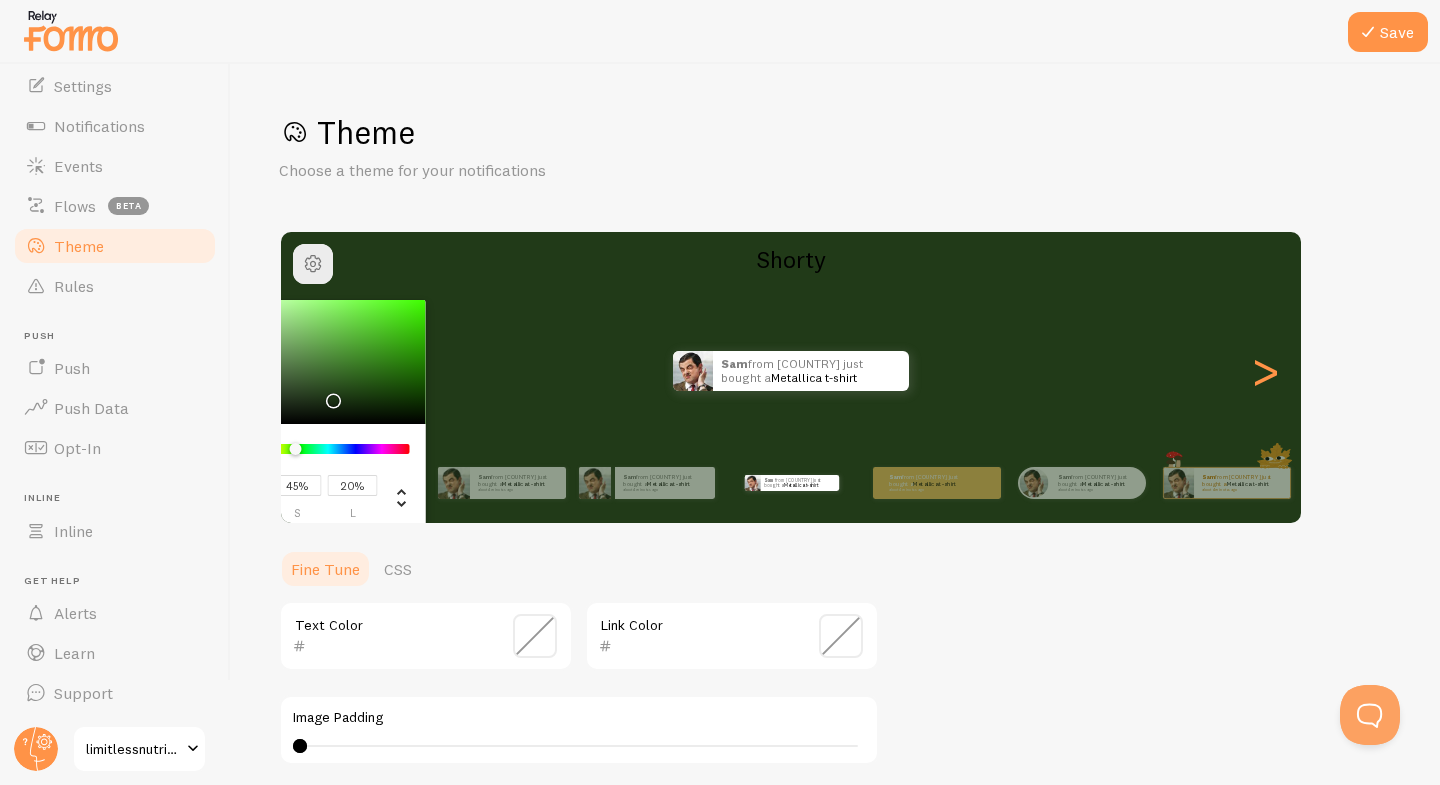 type on "48%" 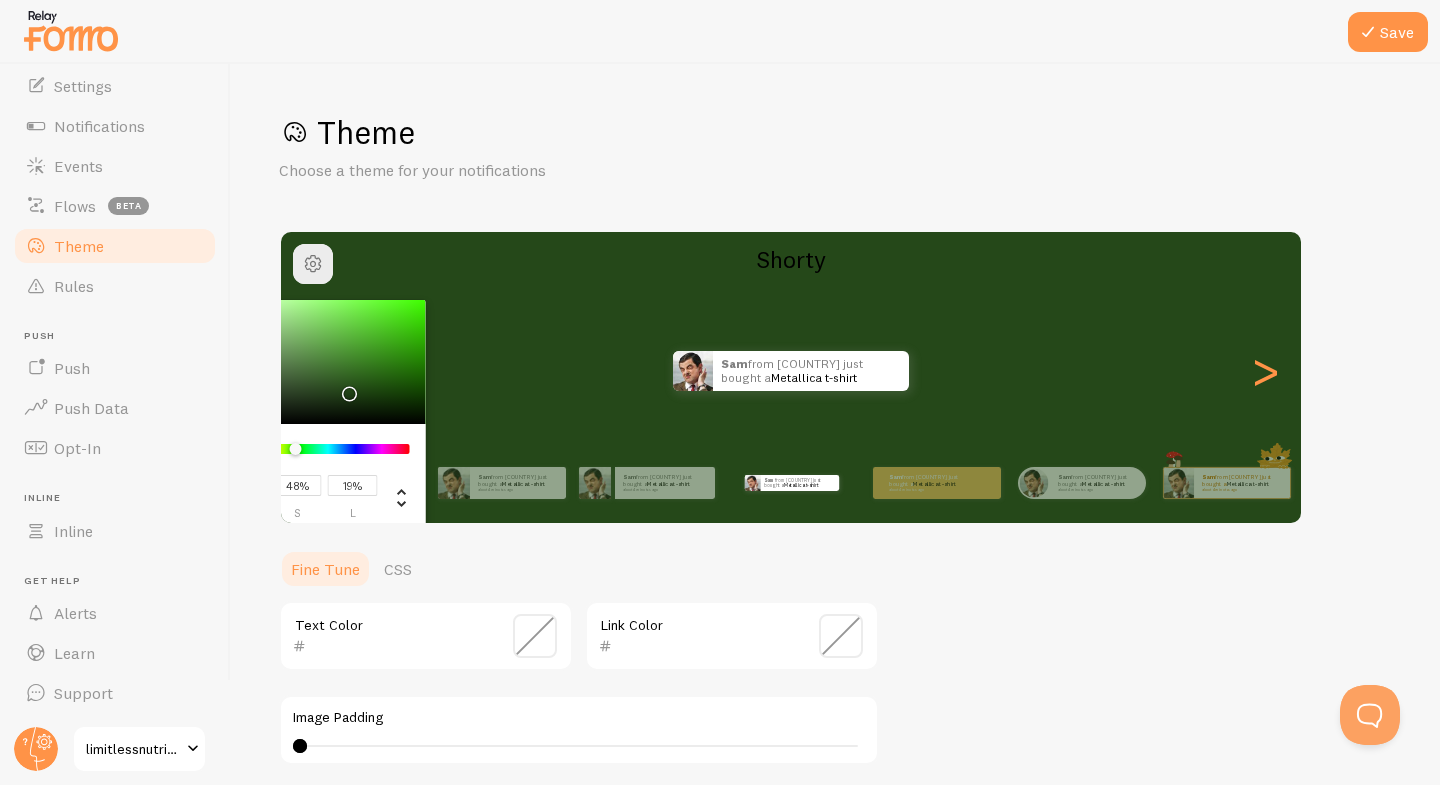 type on "51%" 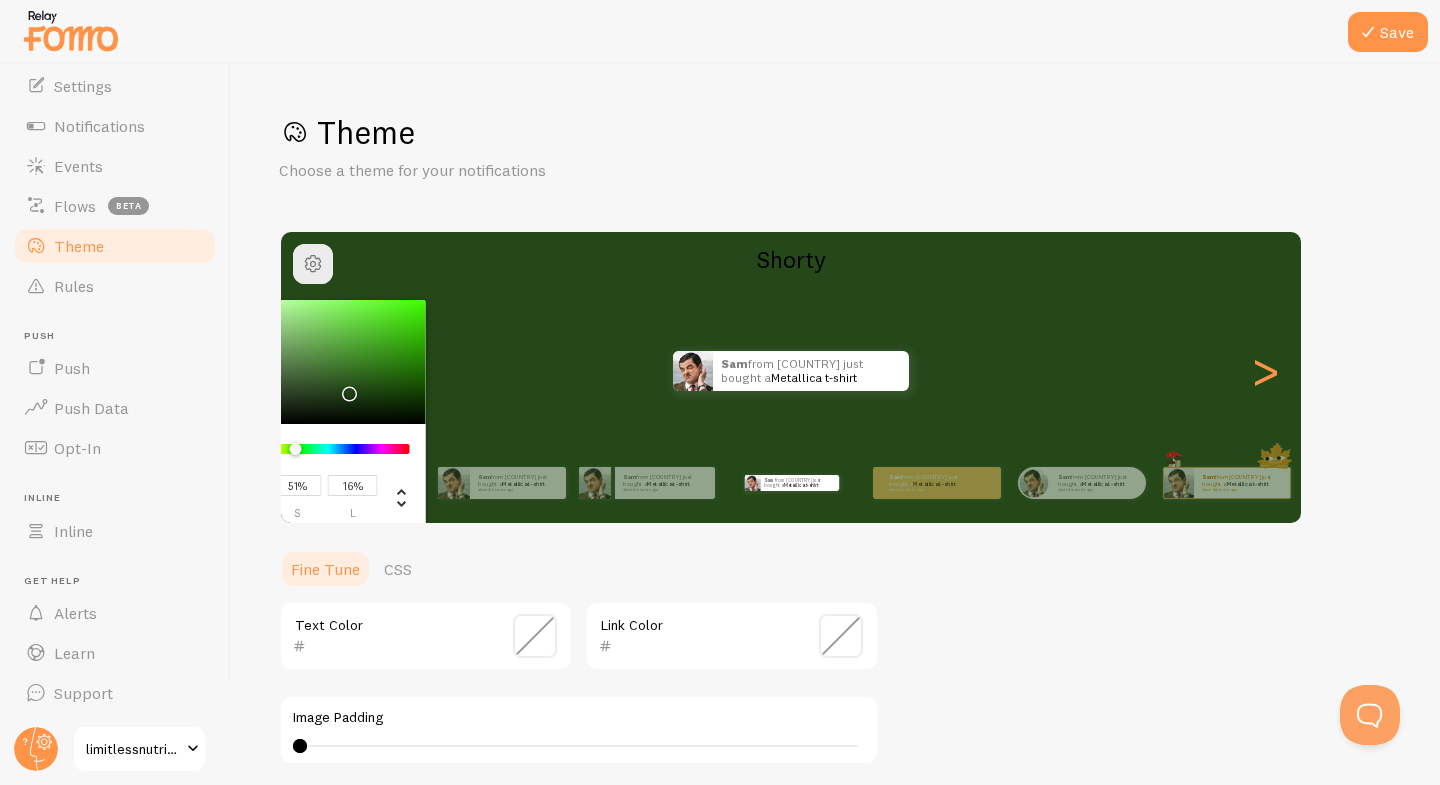 type on "53%" 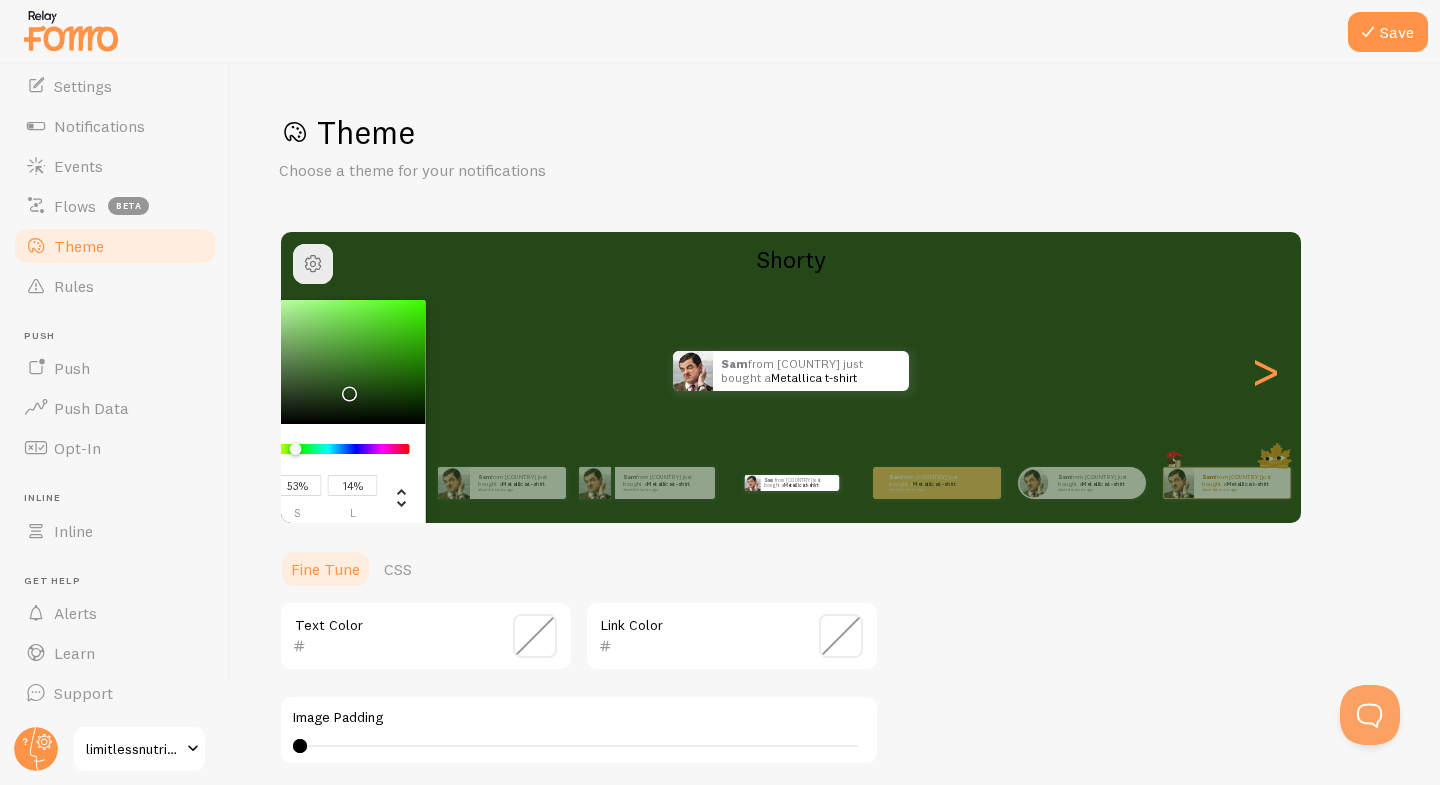 type on "54%" 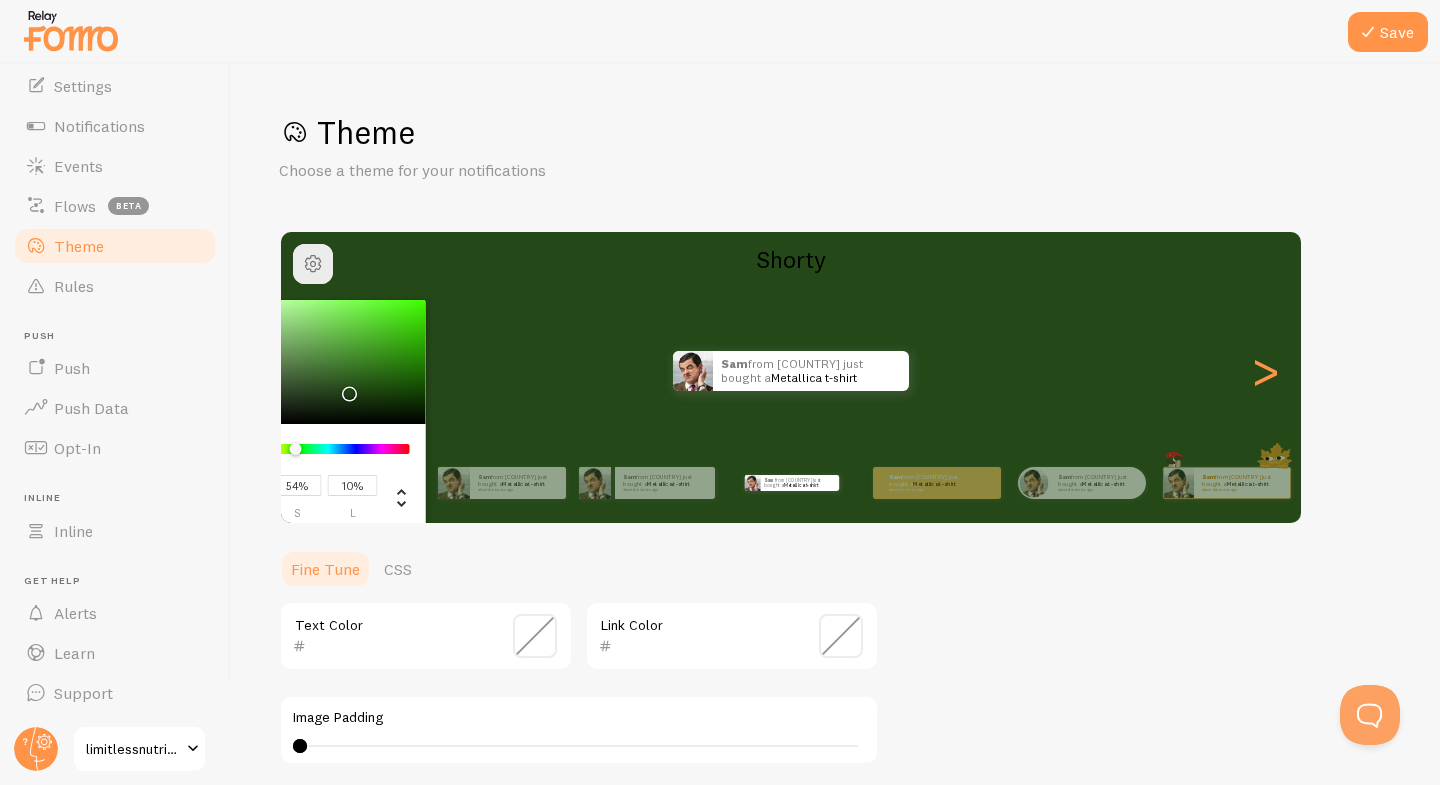 type on "55%" 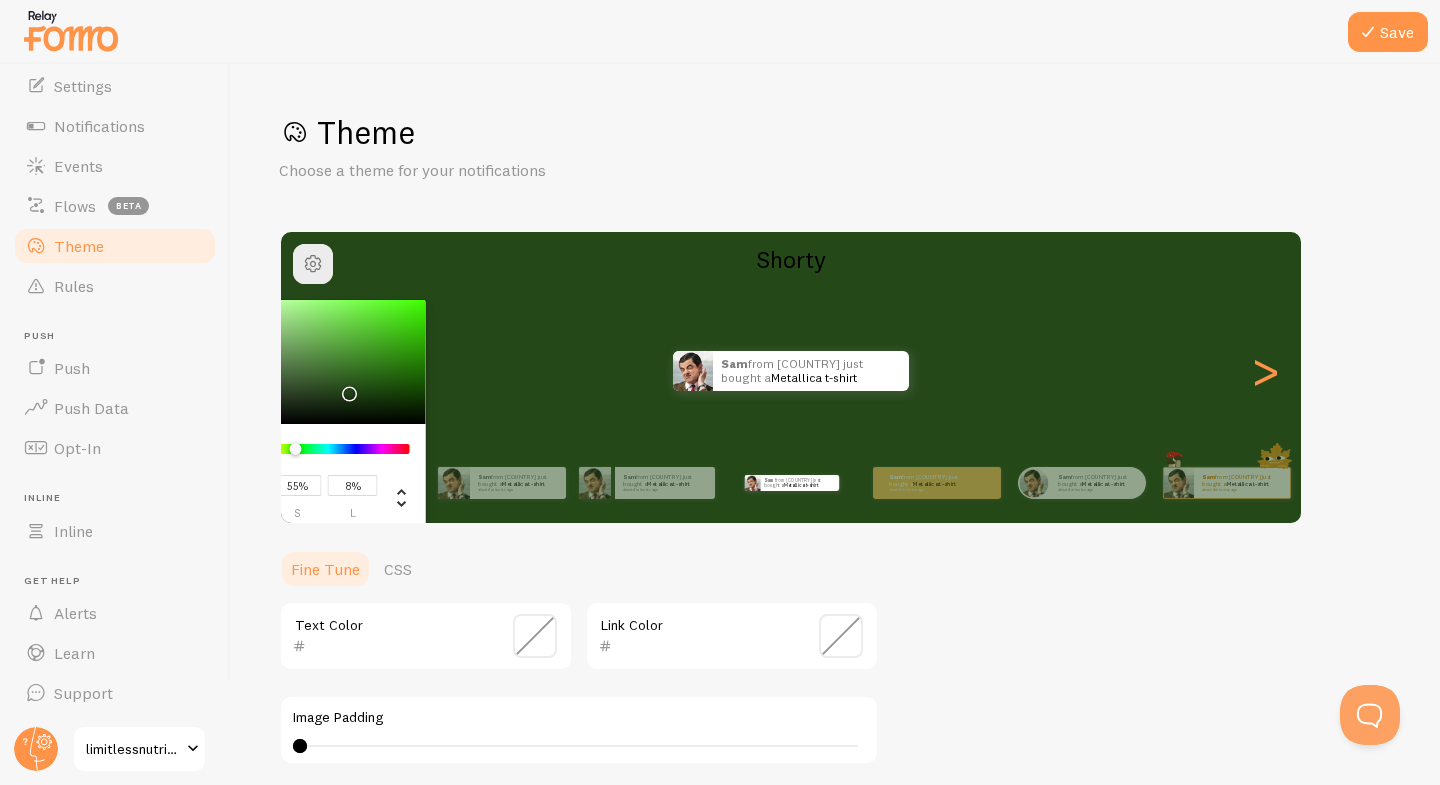 type on "58%" 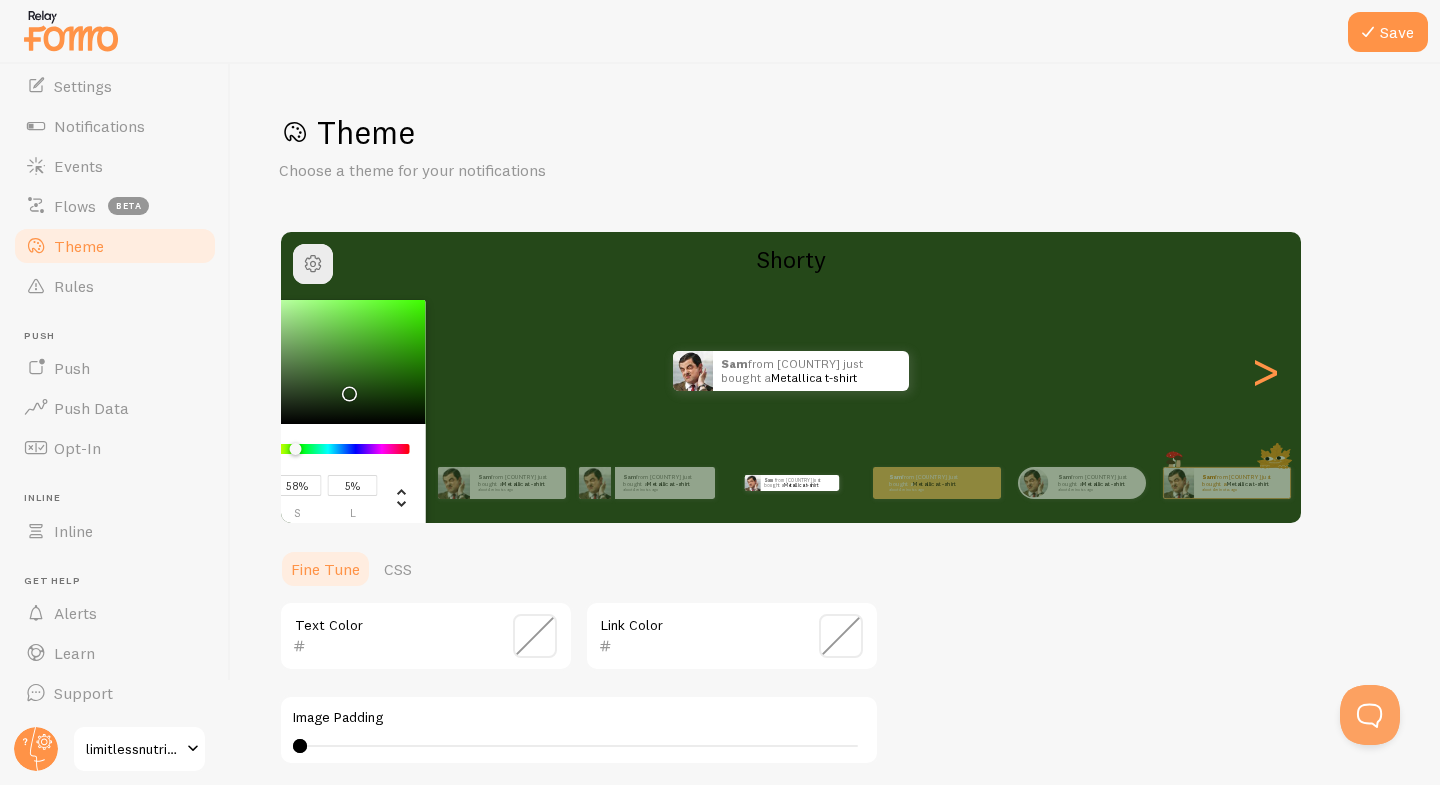 type on "60%" 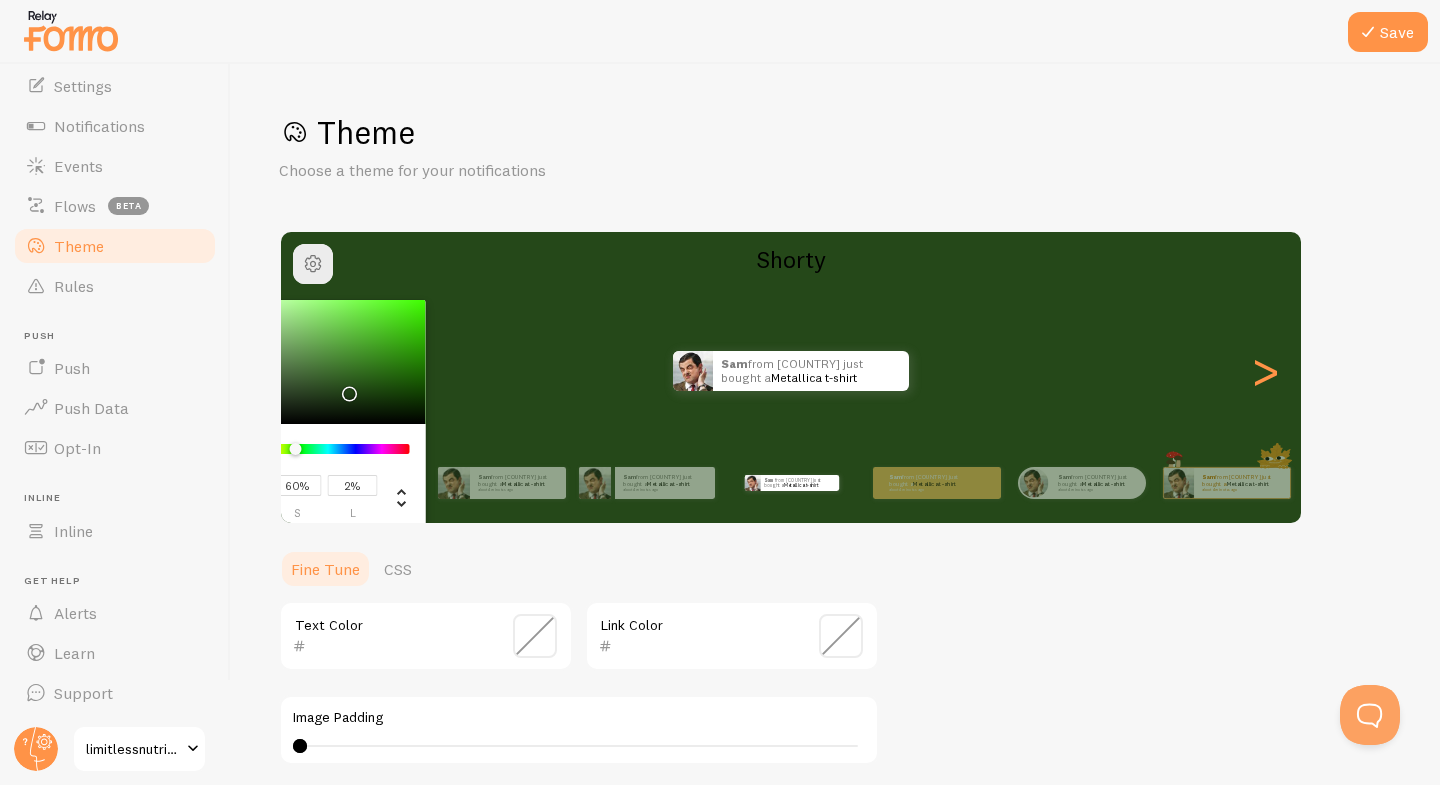 type on "0%" 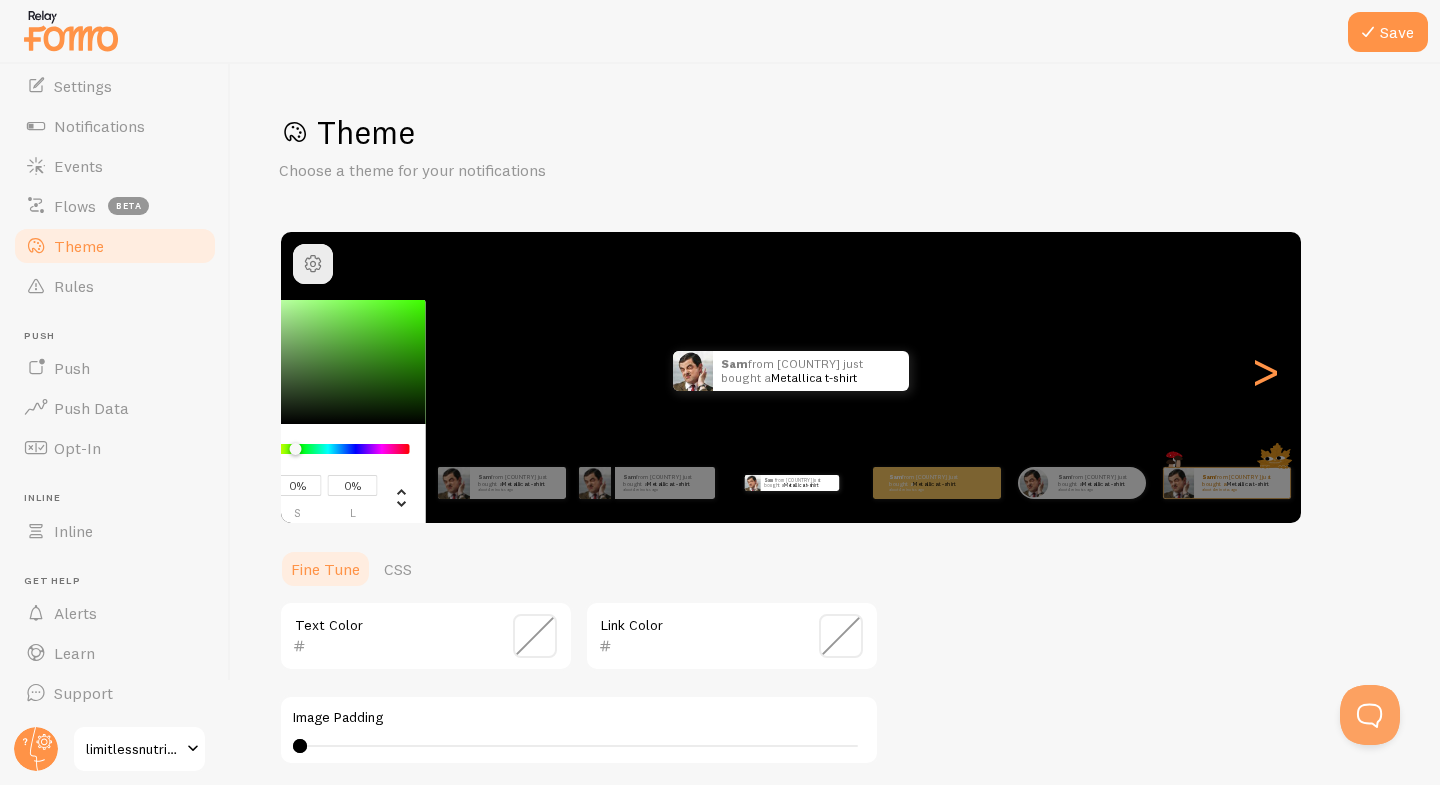 drag, startPoint x: 419, startPoint y: 314, endPoint x: 382, endPoint y: 449, distance: 139.97858 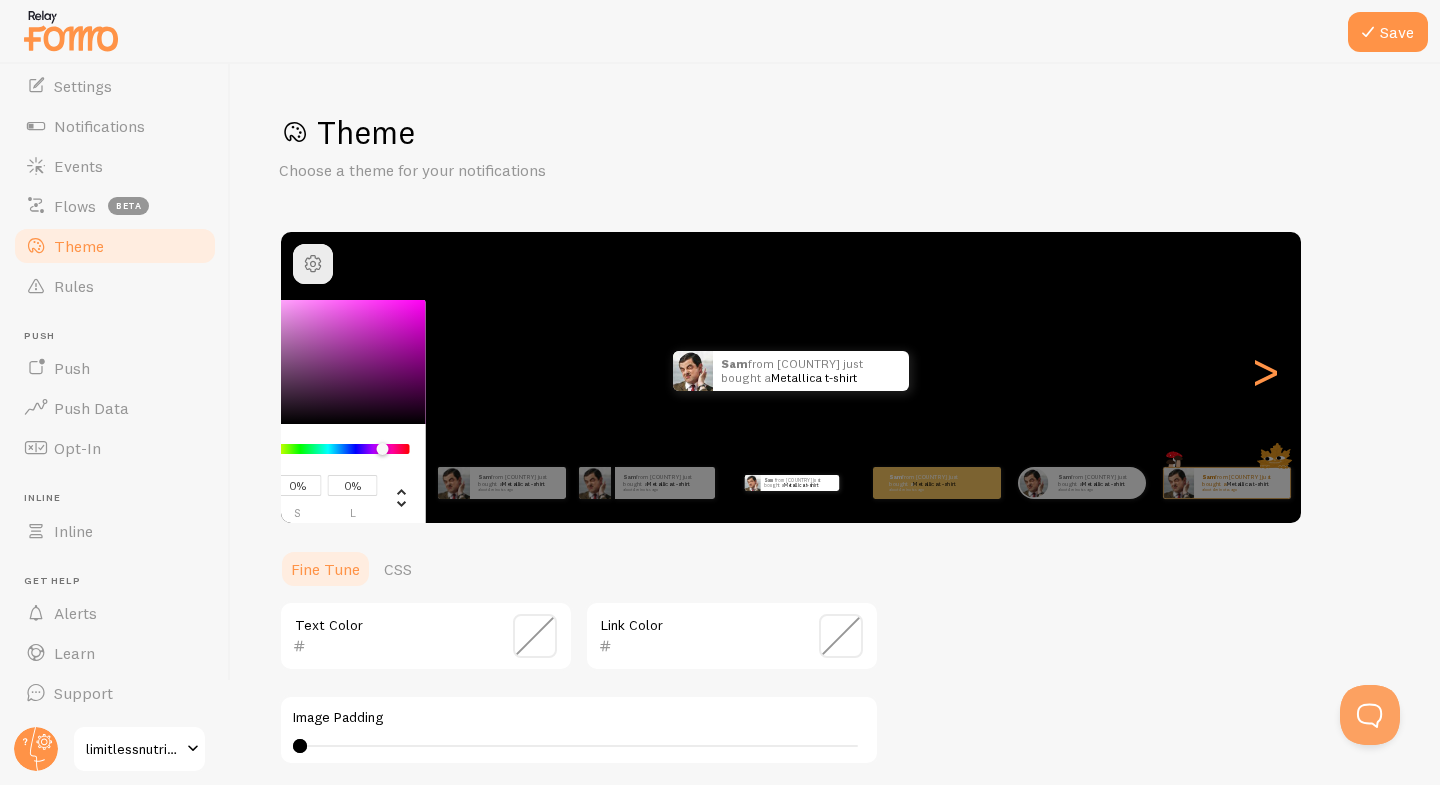 click at bounding box center (328, 449) 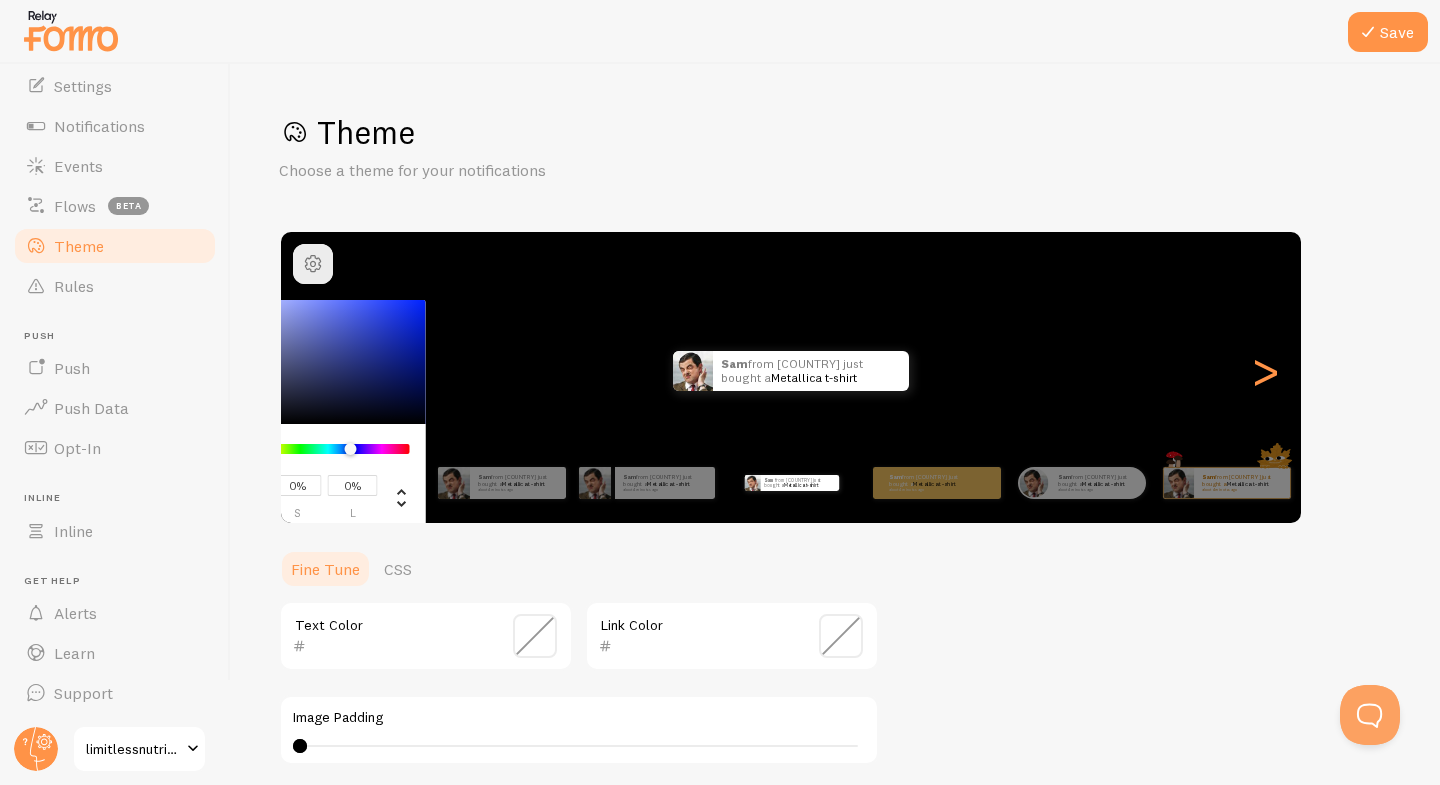 click at bounding box center (328, 449) 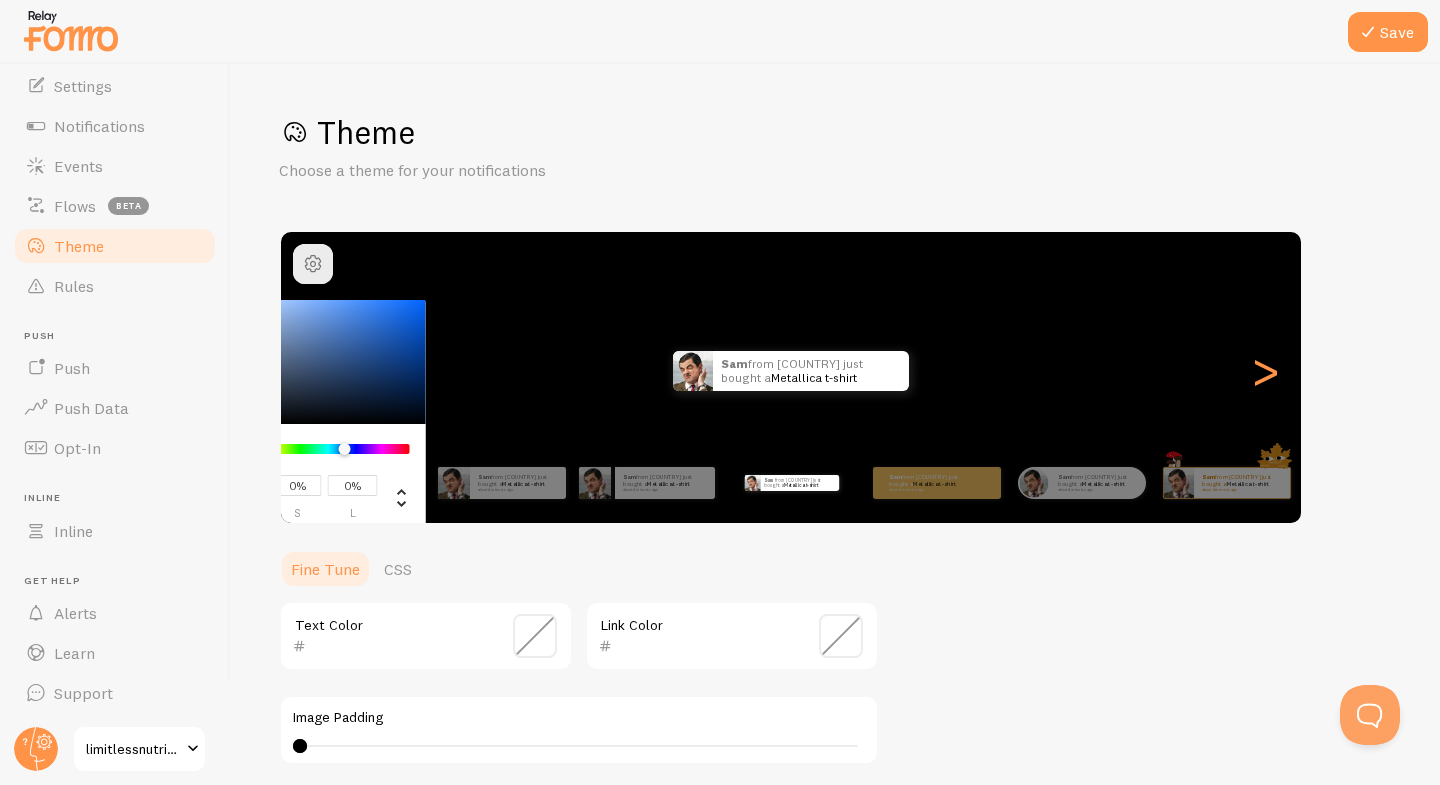 click at bounding box center [344, 449] 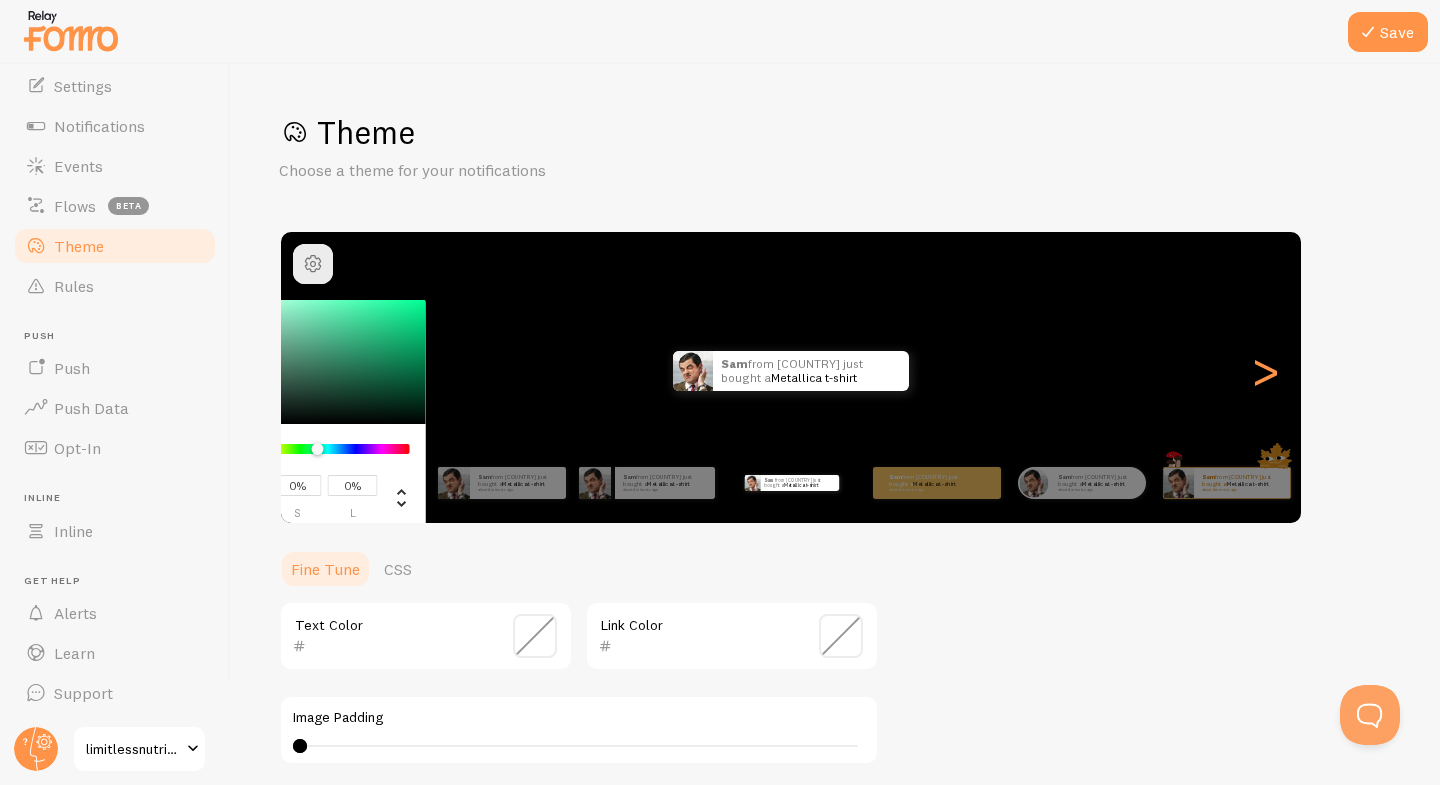 click at bounding box center [328, 449] 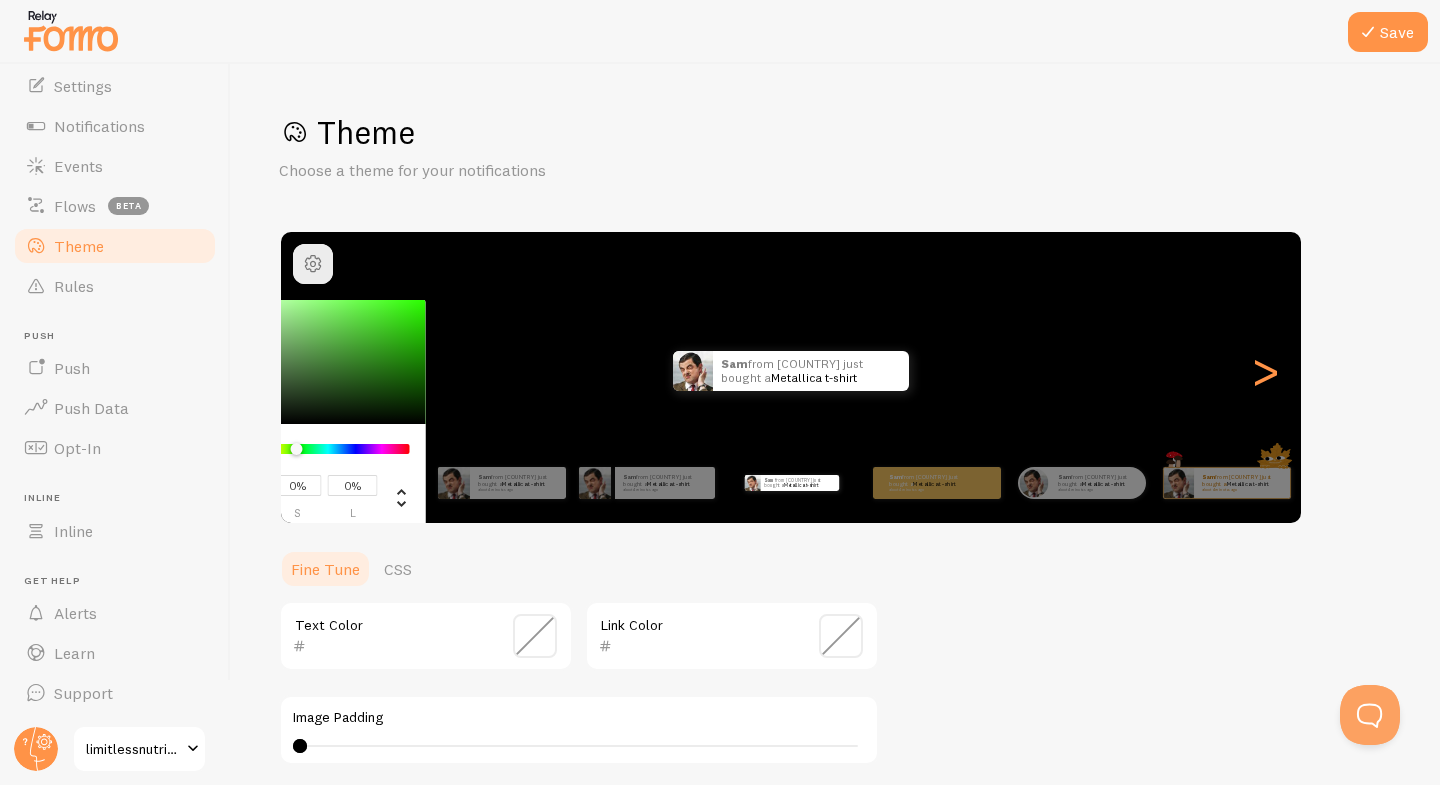 click at bounding box center (313, 362) 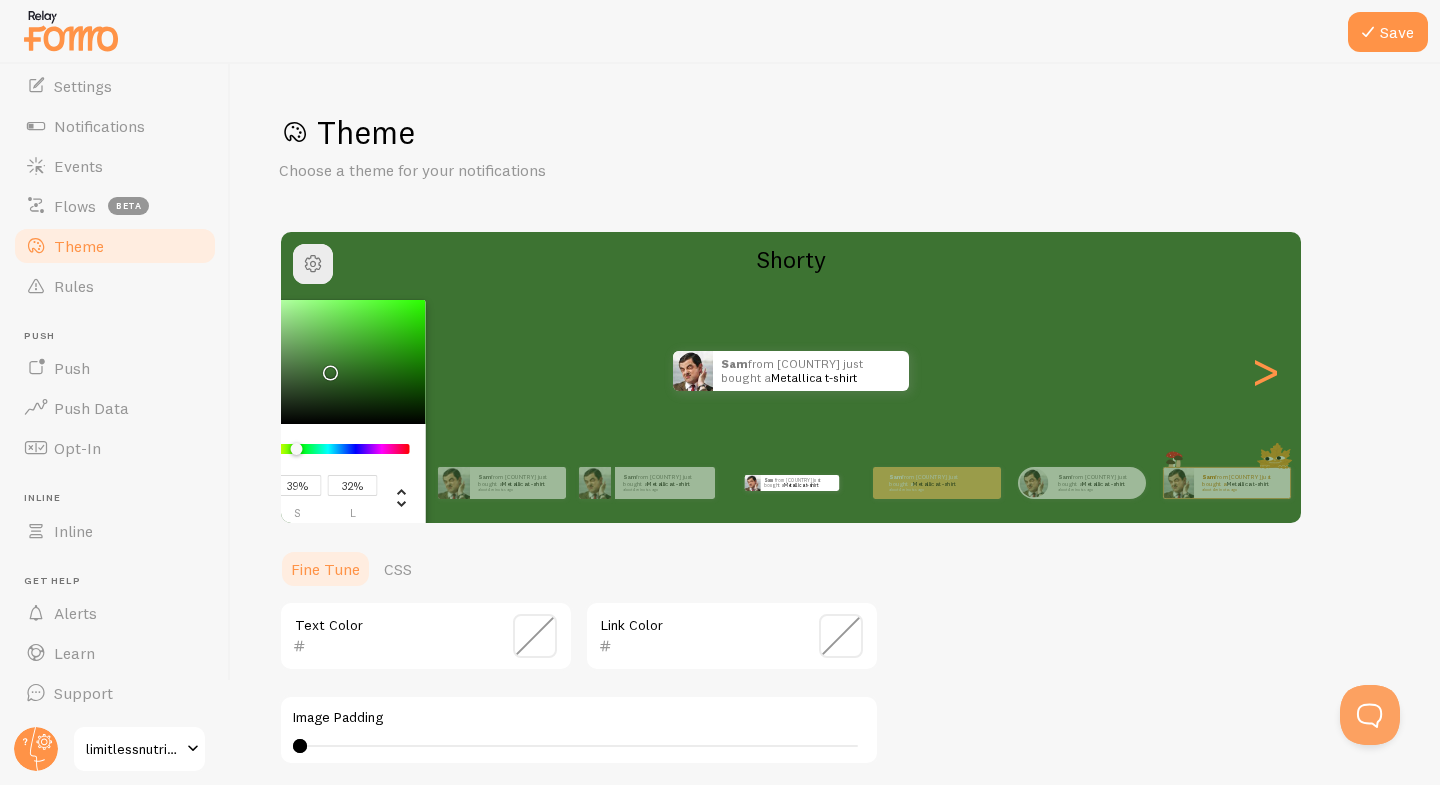click at bounding box center [313, 362] 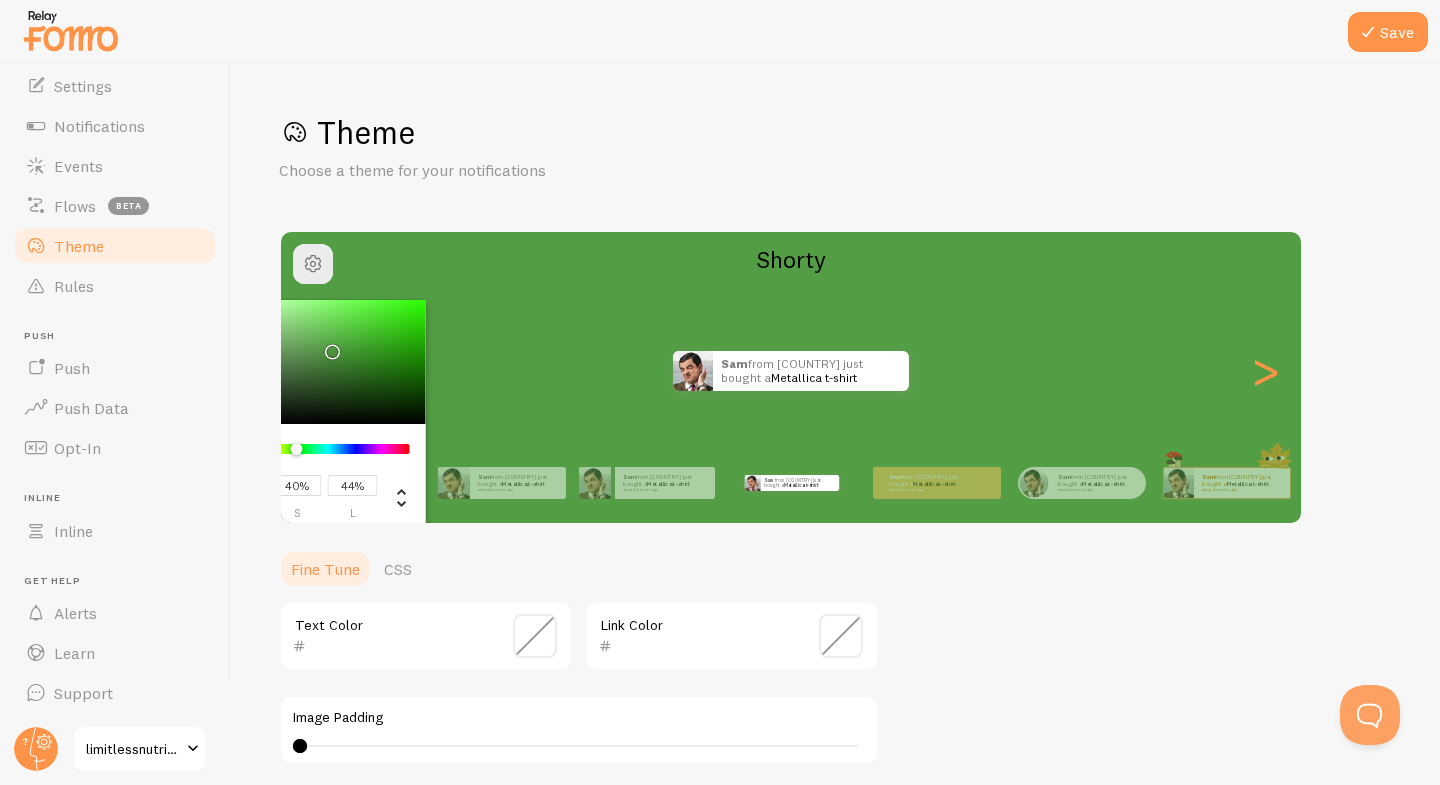 type on "39%" 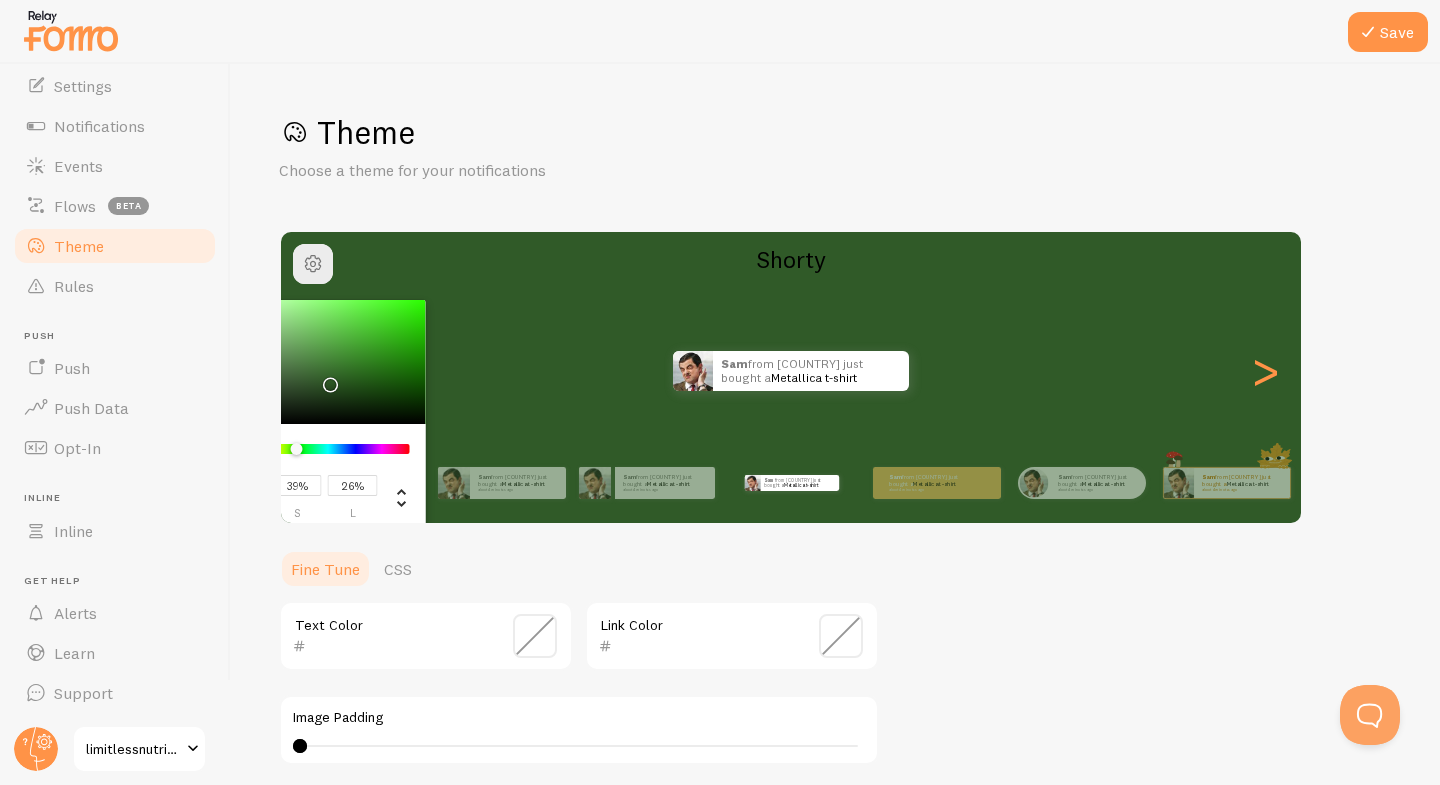 click at bounding box center (313, 362) 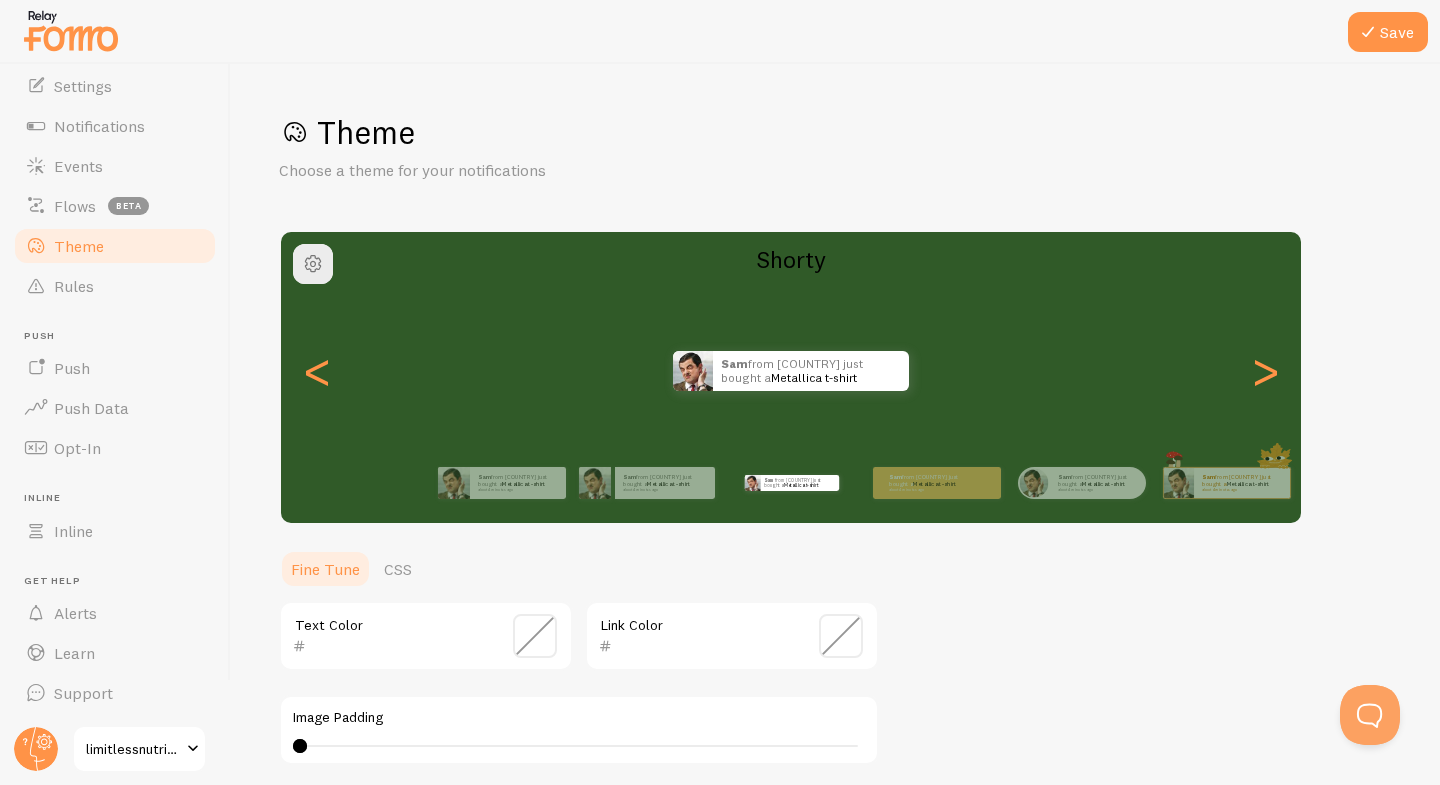 click on "Save
Theme
Choose a theme for your notifications                   #305A28   hex       48   r     90   g     40   b       110   h     39%   s     26%   l
Shorty
Sam [LAST] from [COUNTRY] just bought a  Metallica t-shirt   about 4 minutes ago Sam [LAST] from [COUNTRY] just bought a  Metallica t-shirt   about 4 minutes ago Sam [LAST] from [COUNTRY] just bought a  Metallica t-shirt   about 4 minutes ago Sam [LAST] from [COUNTRY] just bought a  Metallica t-shirt   about 4 minutes ago Sam [LAST] from [COUNTRY] just bought a  Metallica t-shirt   about 4 minutes ago Sam [LAST] from [COUNTRY] just bought a  Metallica t-shirt   about 4 minutes ago Sam [LAST] from [COUNTRY] just bought a  Metallica t-shirt   about 4 minutes ago Sam [LAST] from [COUNTRY] just bought a  Metallica t-shirt   about 4 minutes ago Sam [LAST] from [COUNTRY] just bought a  Metallica t-shirt   about 4 minutes ago Sam [LAST] from [COUNTRY] just bought a  Metallica t-shirt   Sam [LAST]" at bounding box center (835, 424) 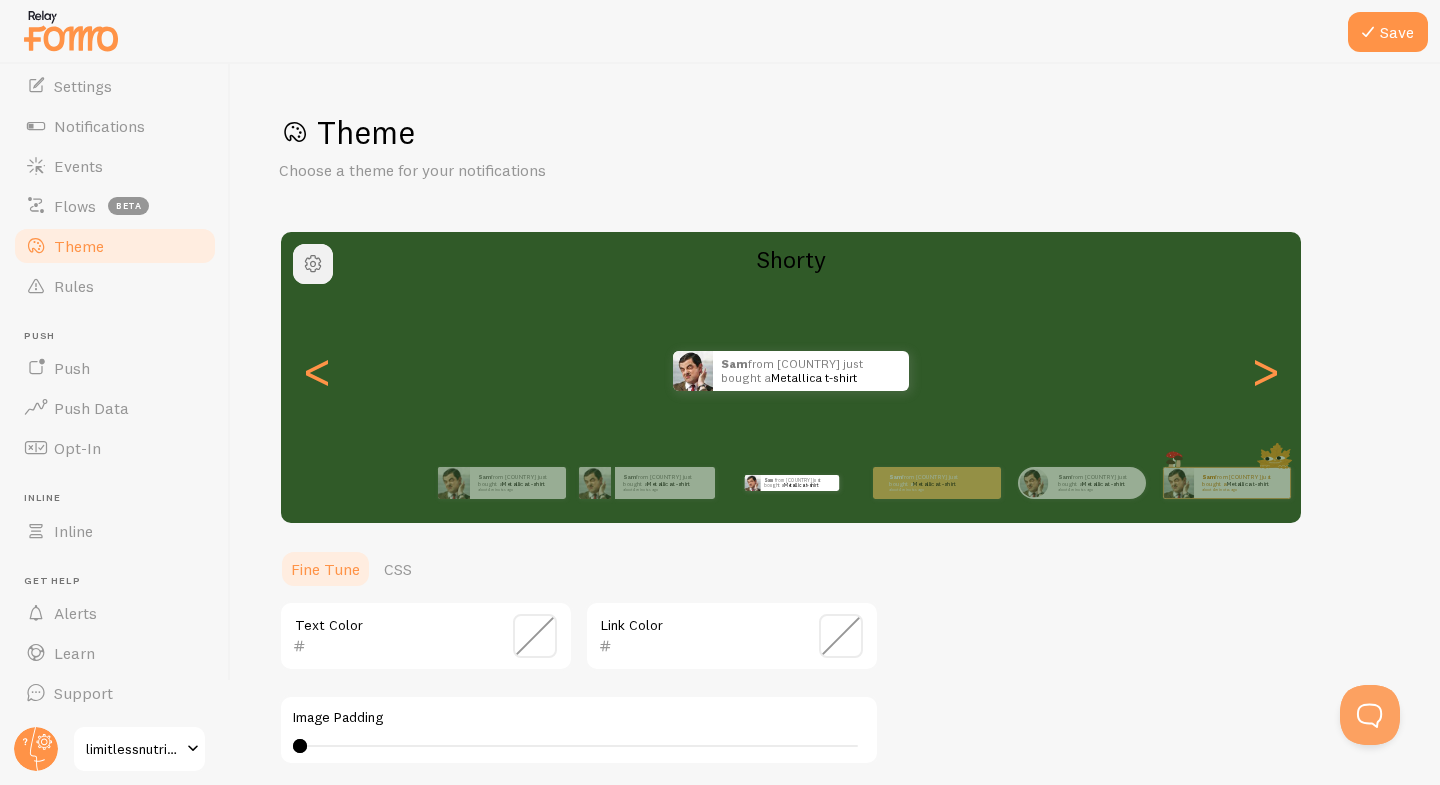 click at bounding box center [313, 264] 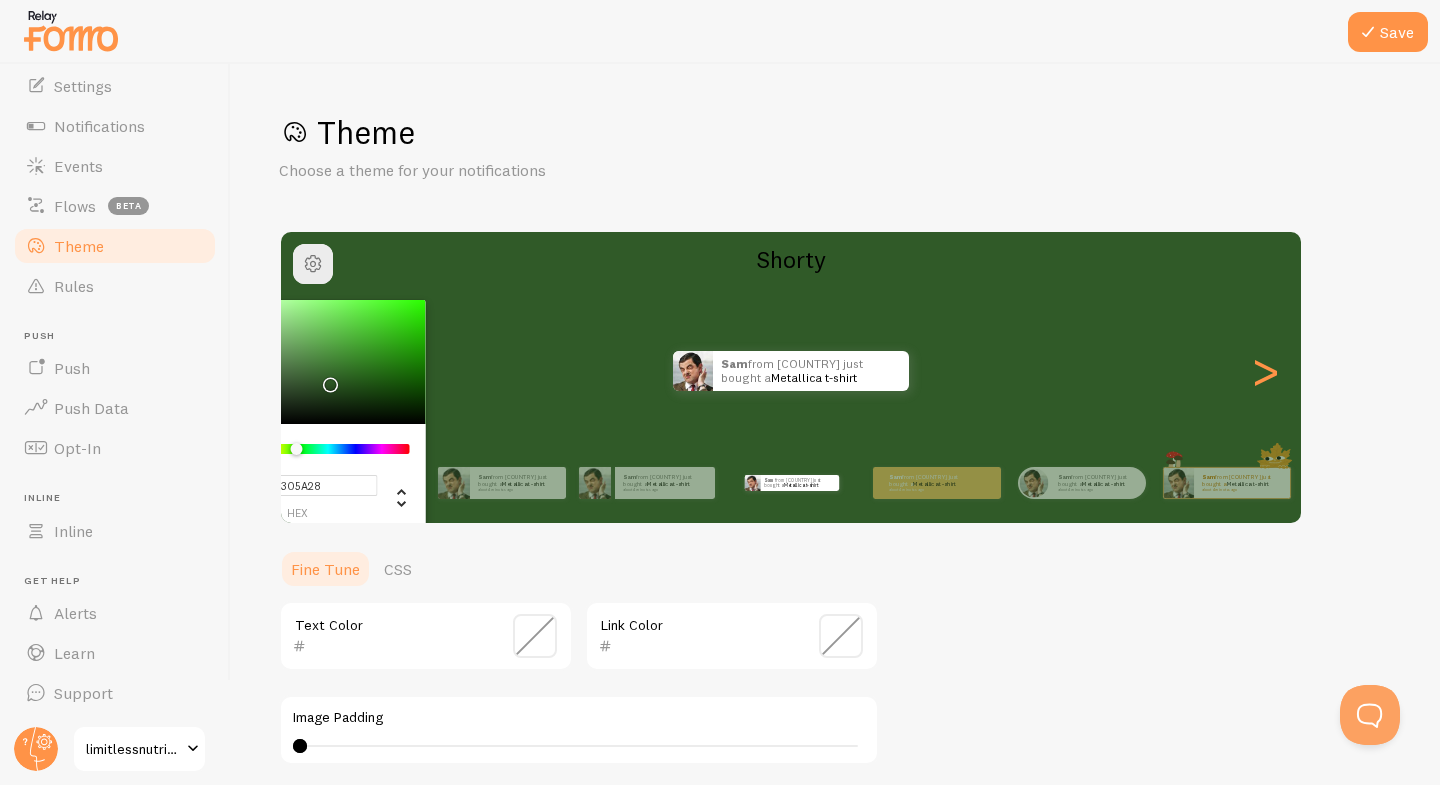 click on "#305A28" at bounding box center (297, 485) 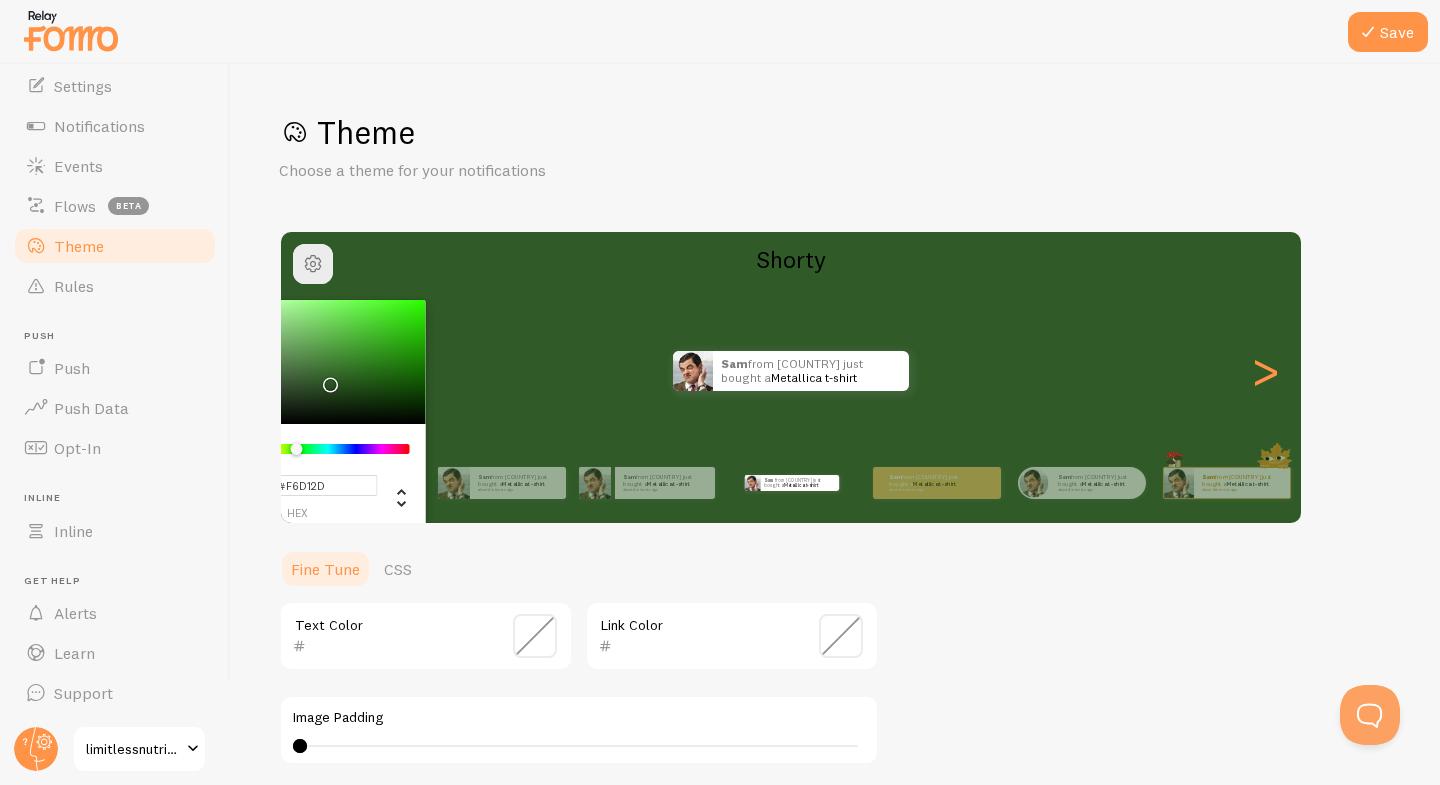click on "##F6D12D" at bounding box center [297, 485] 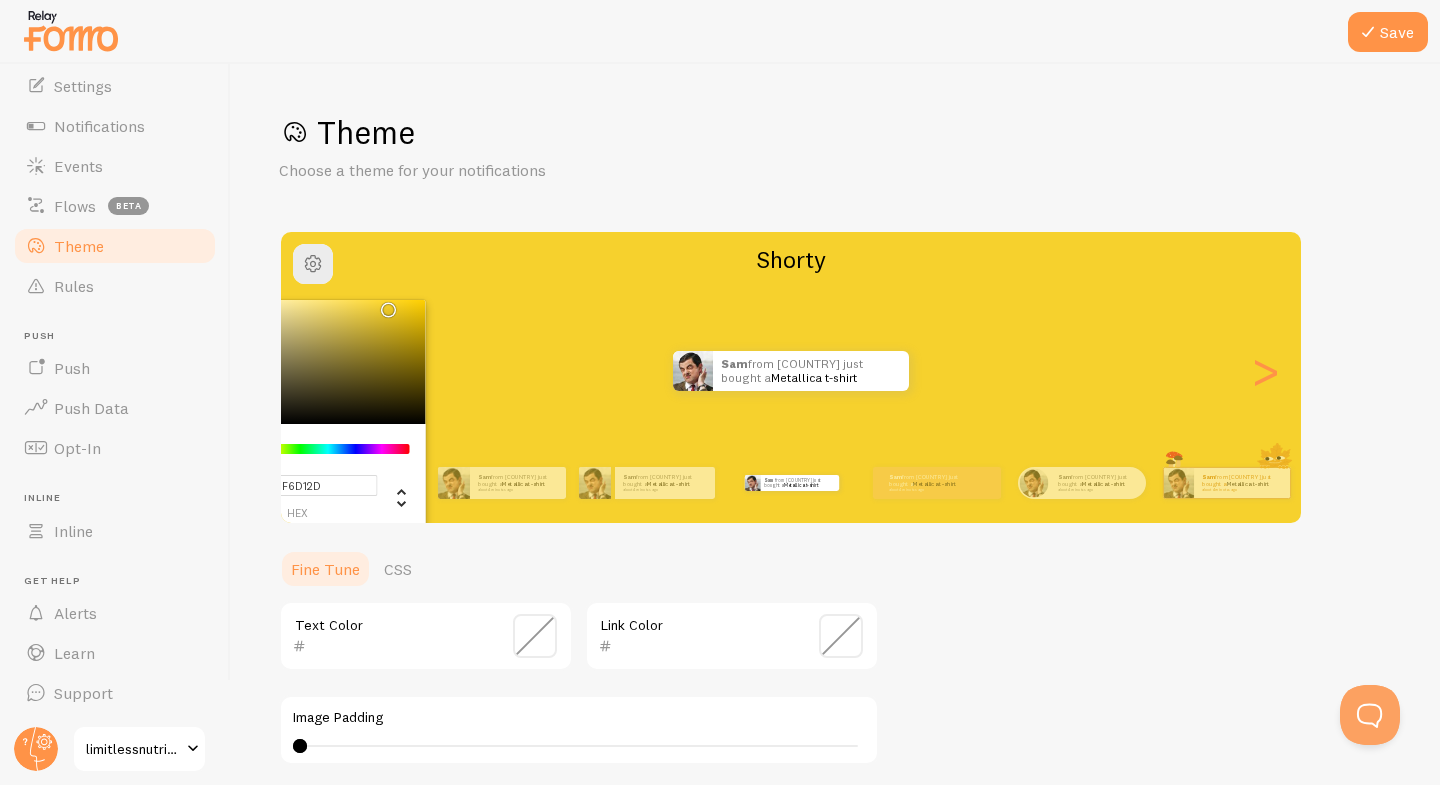 type on "#F6D12D" 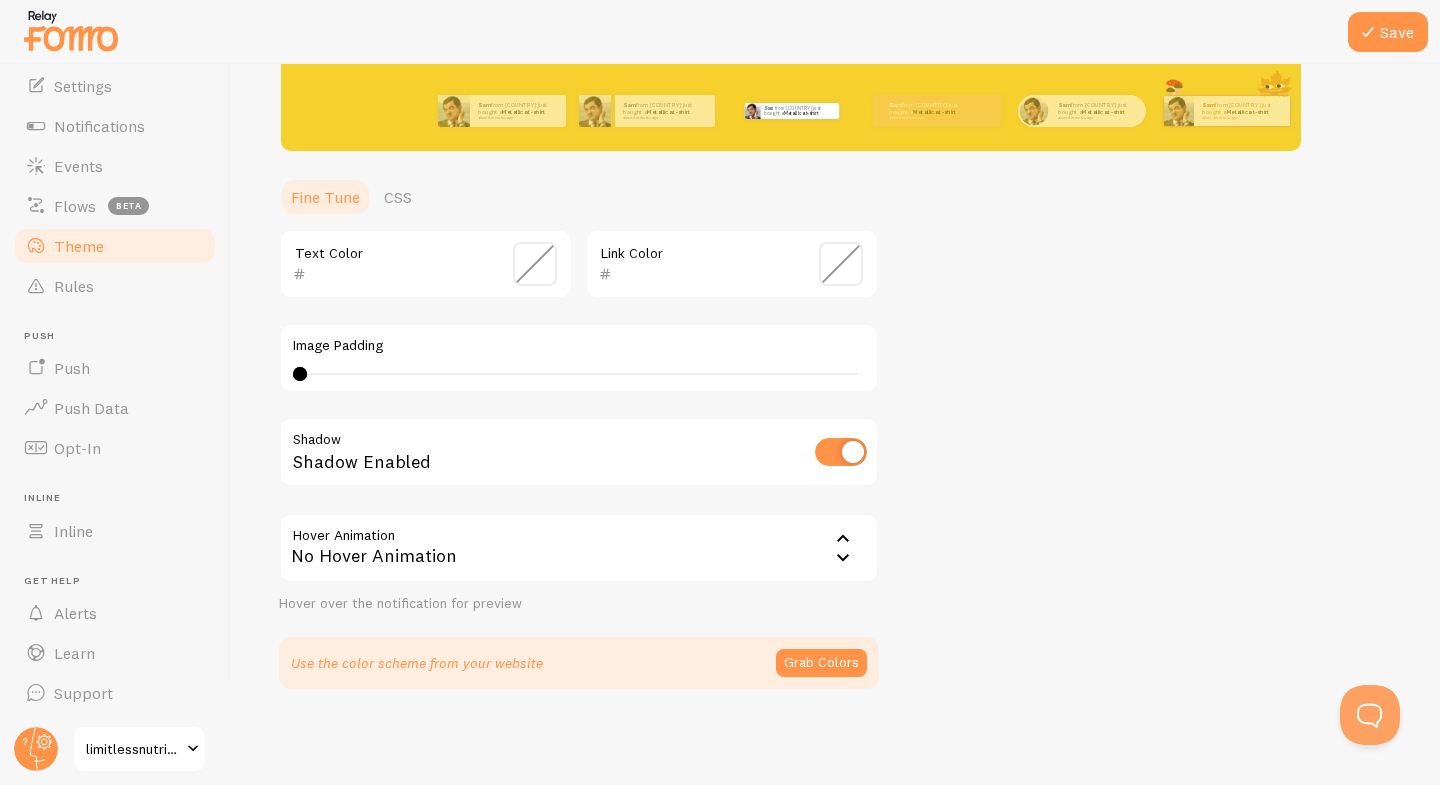 scroll, scrollTop: 0, scrollLeft: 0, axis: both 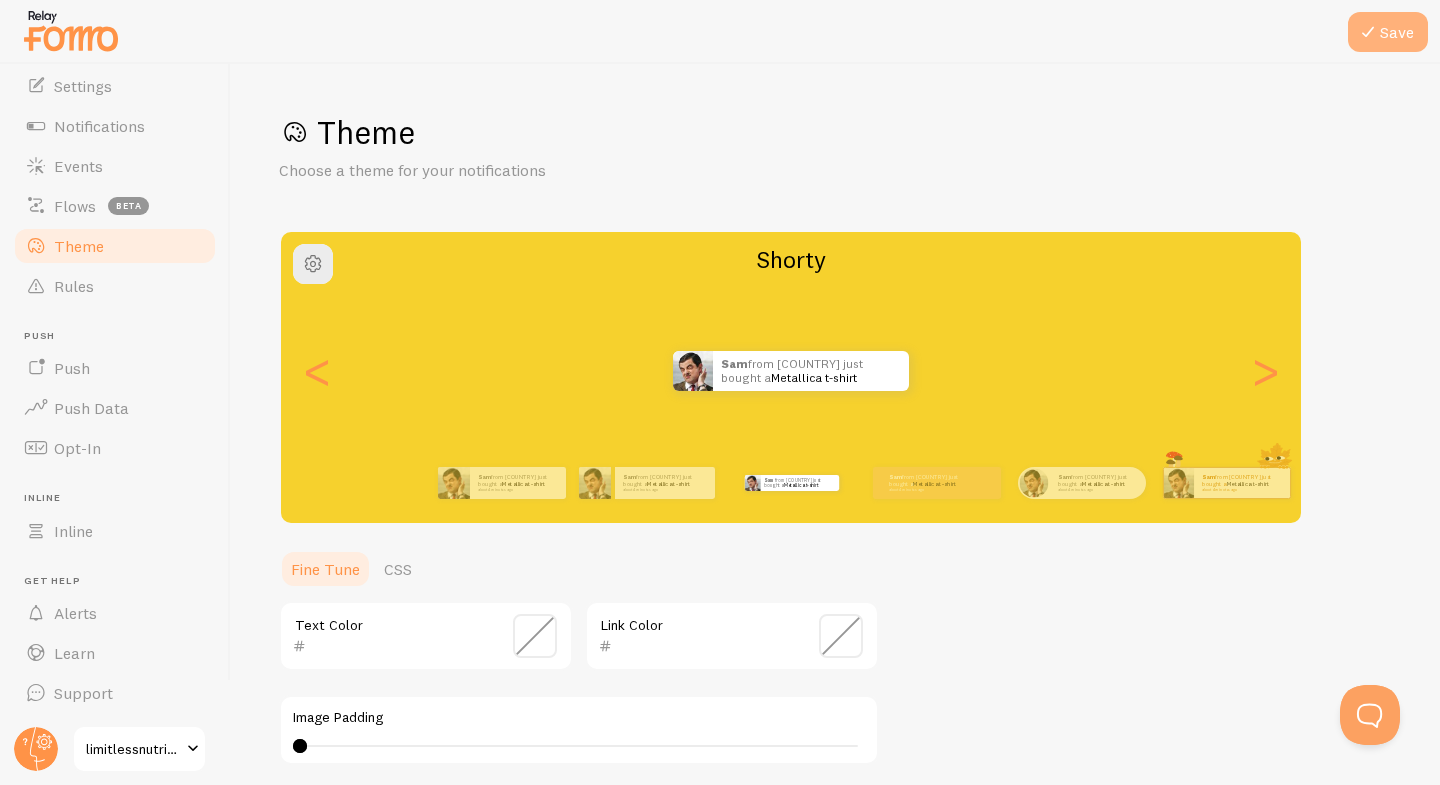 click on "Save" at bounding box center [1388, 32] 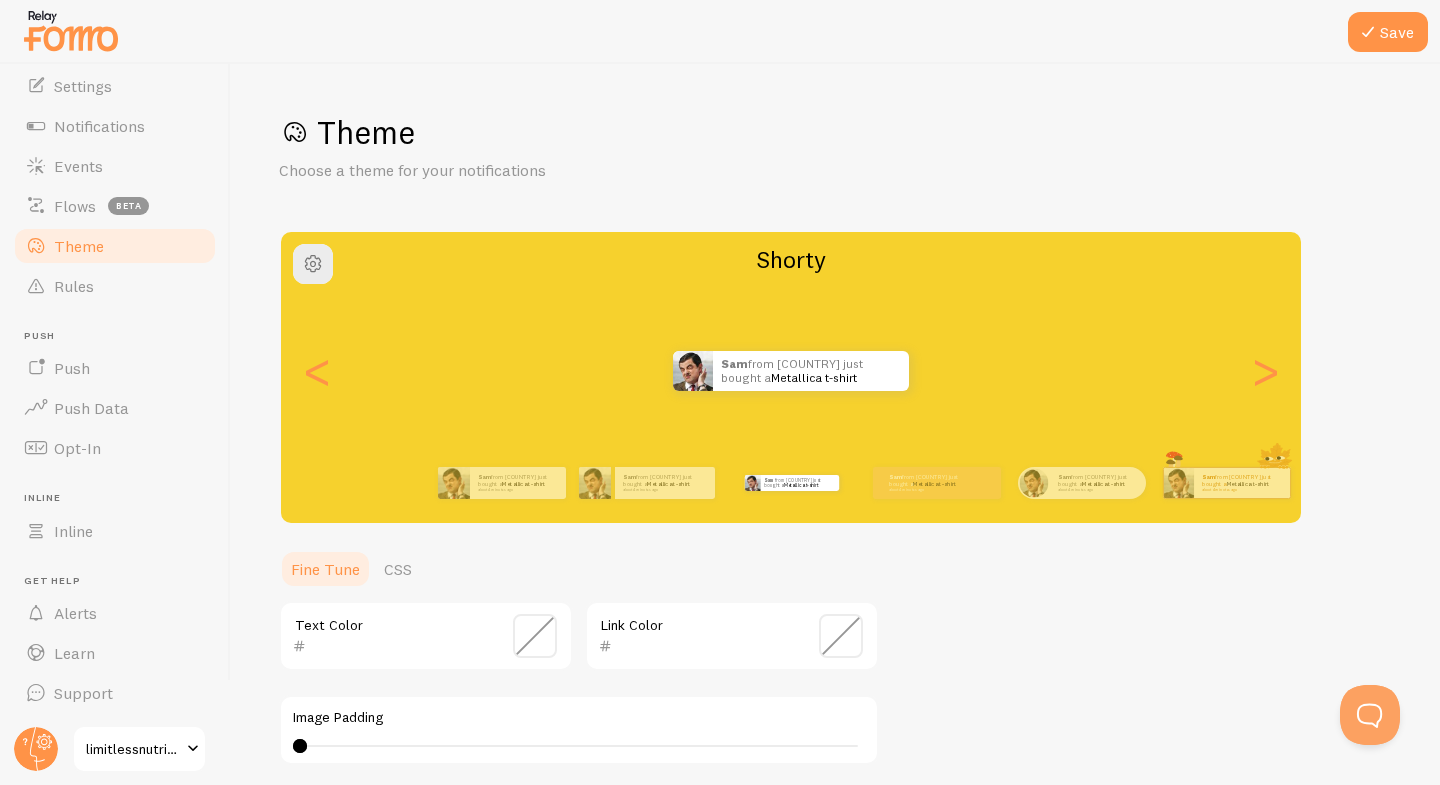 scroll, scrollTop: 0, scrollLeft: 0, axis: both 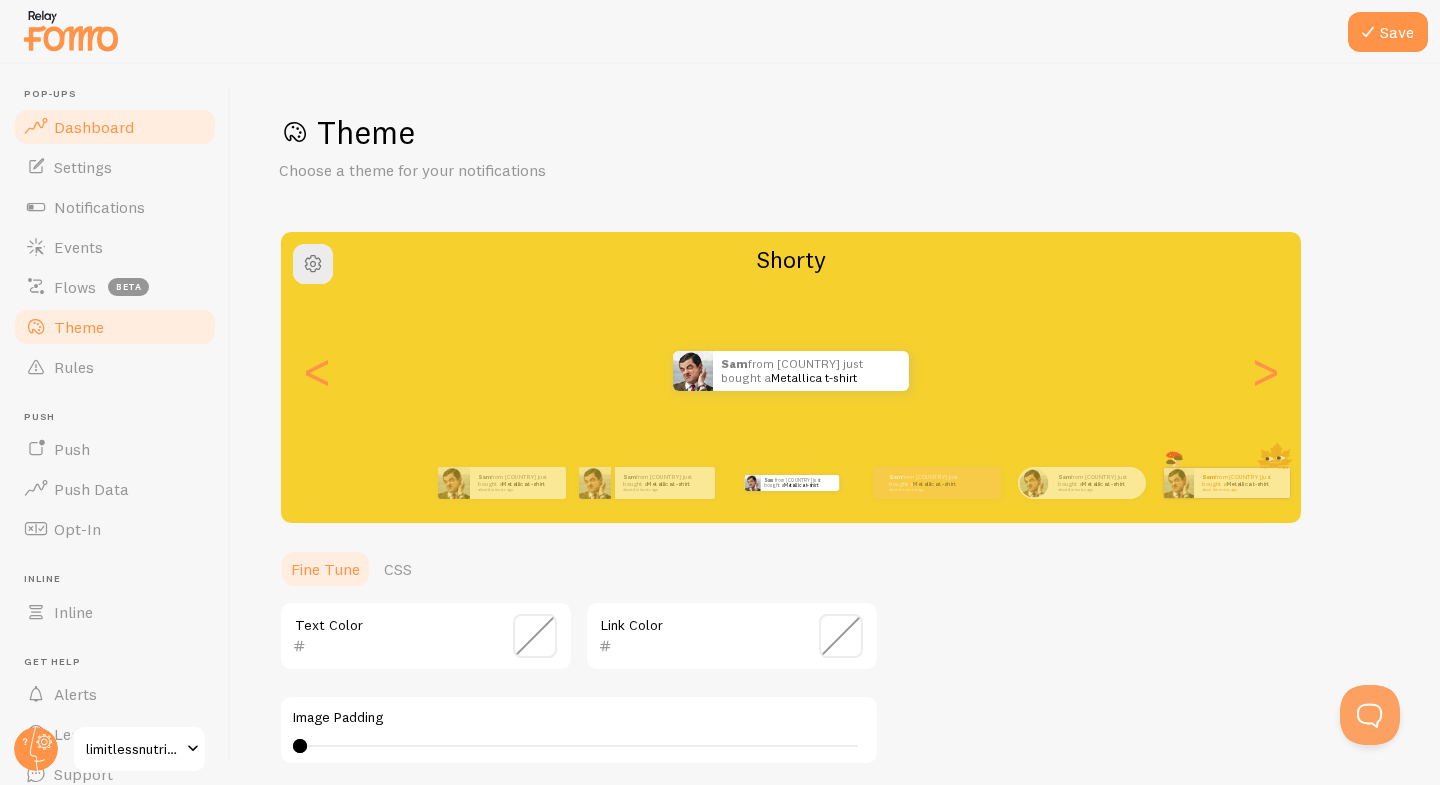 click on "Dashboard" at bounding box center (115, 127) 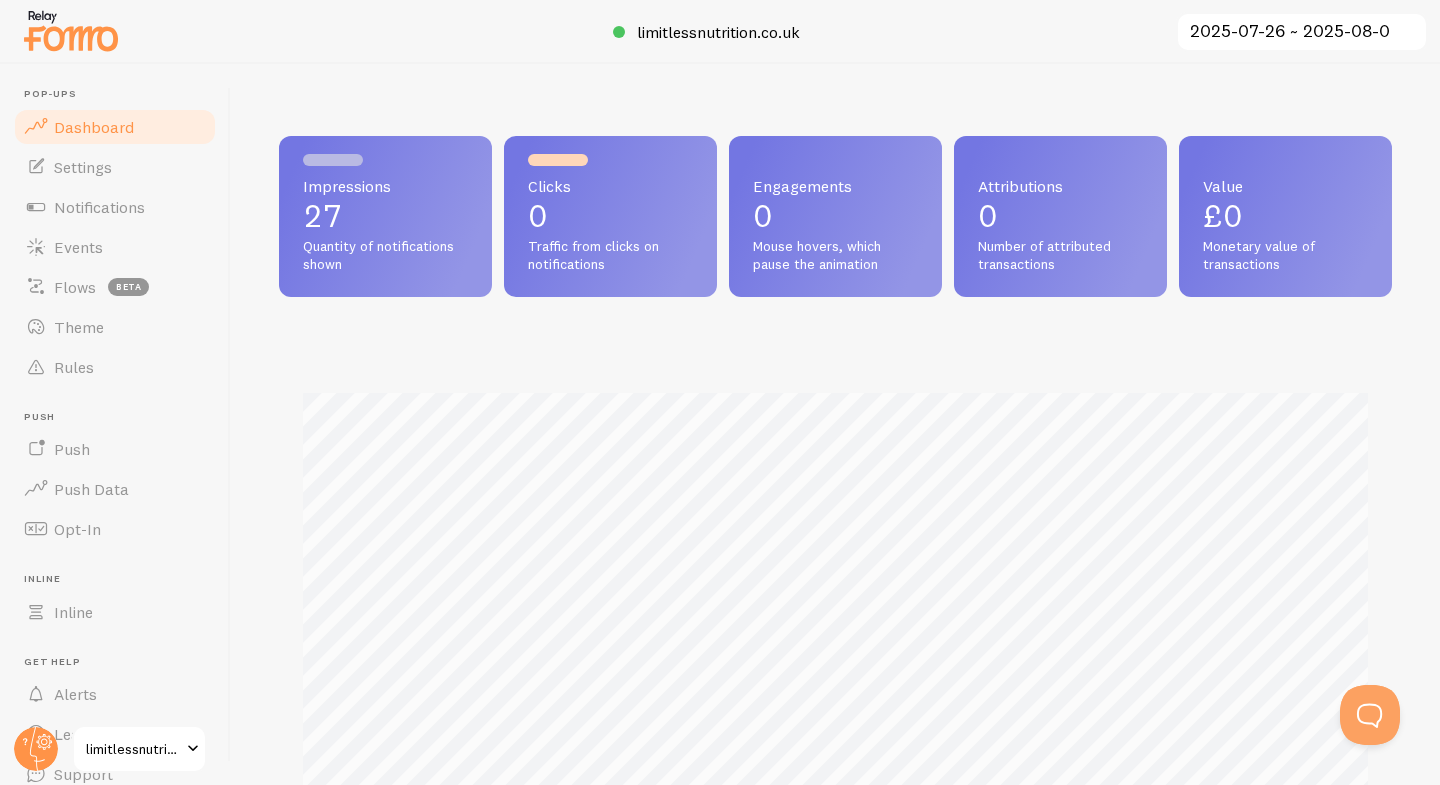 scroll, scrollTop: 999474, scrollLeft: 998887, axis: both 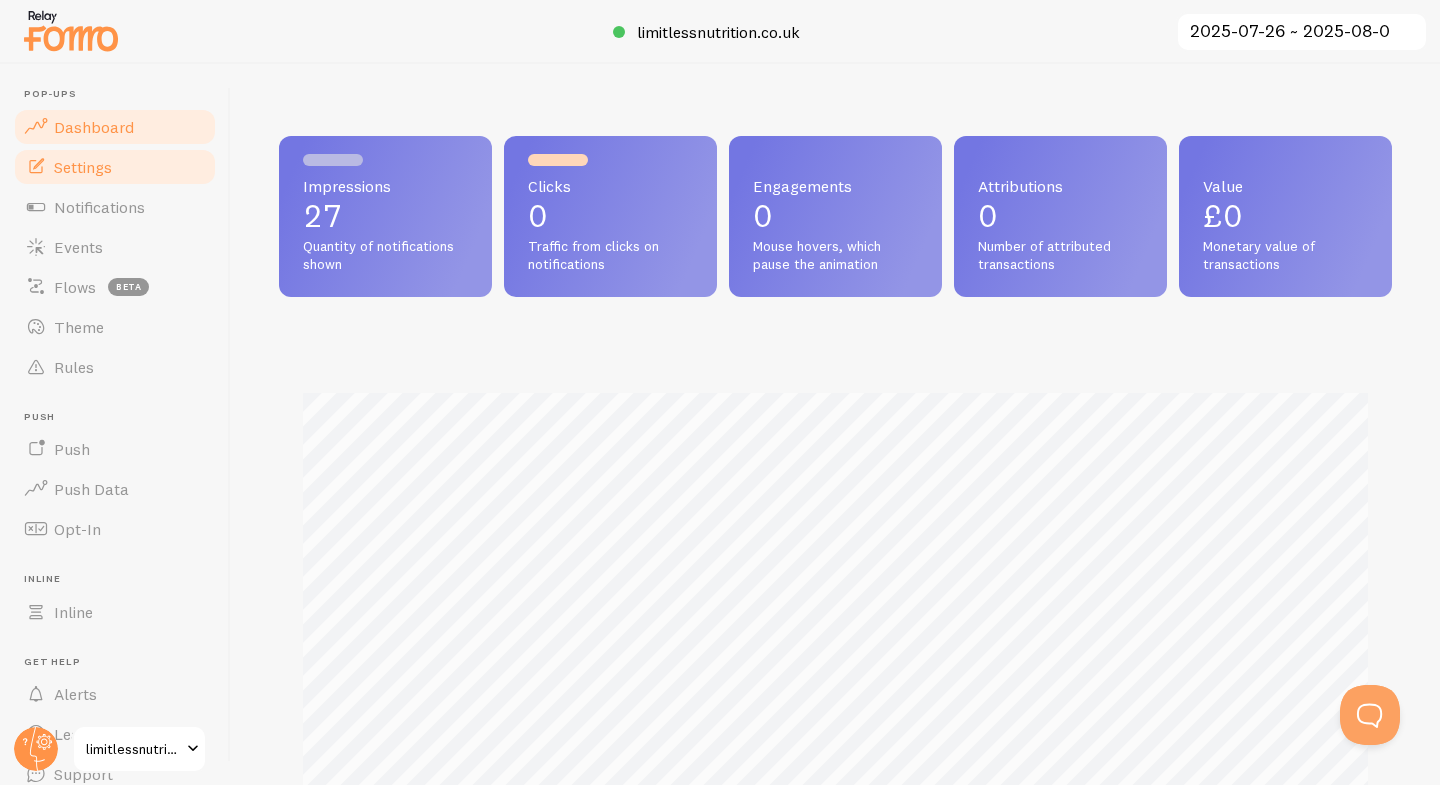 click on "Settings" at bounding box center (115, 167) 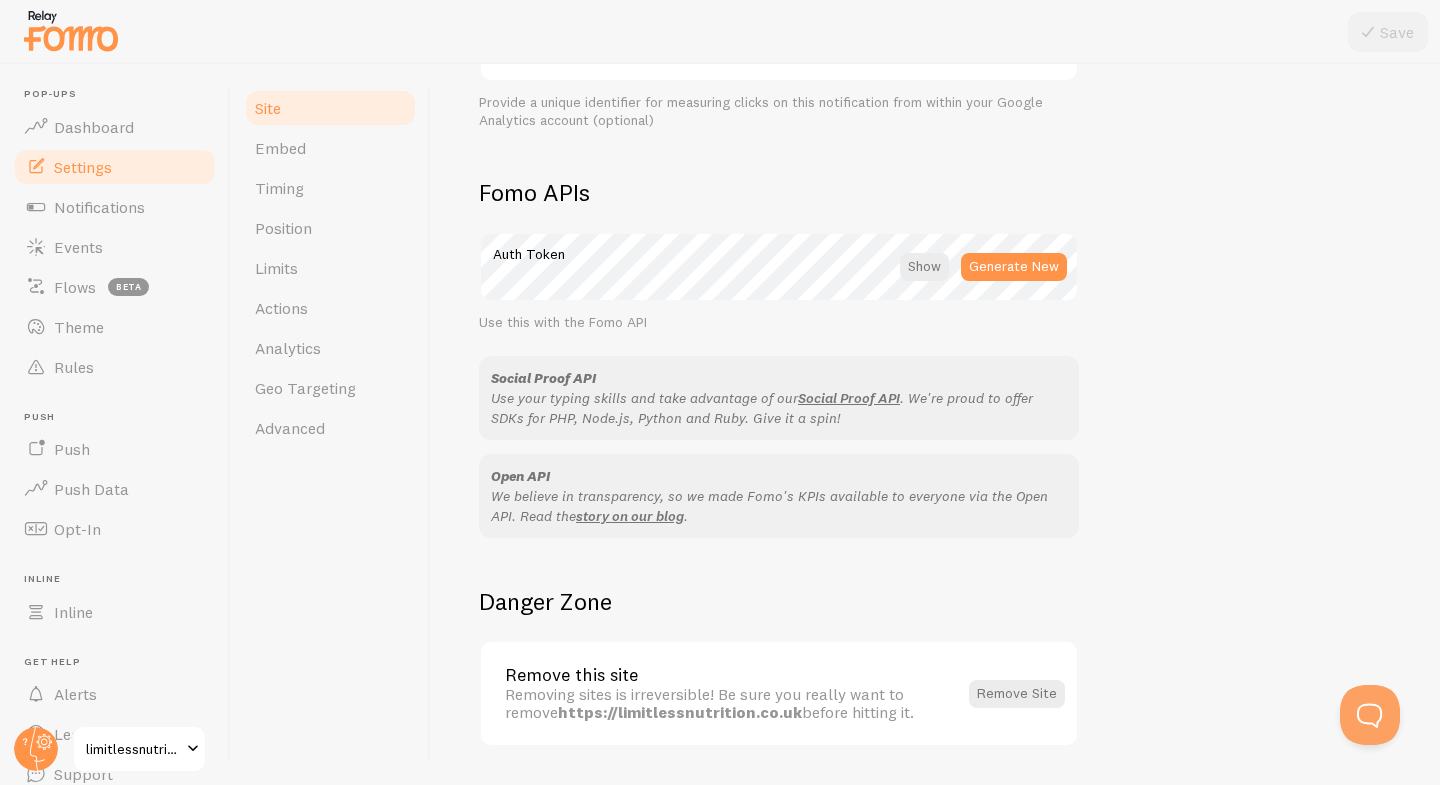 scroll, scrollTop: 1103, scrollLeft: 0, axis: vertical 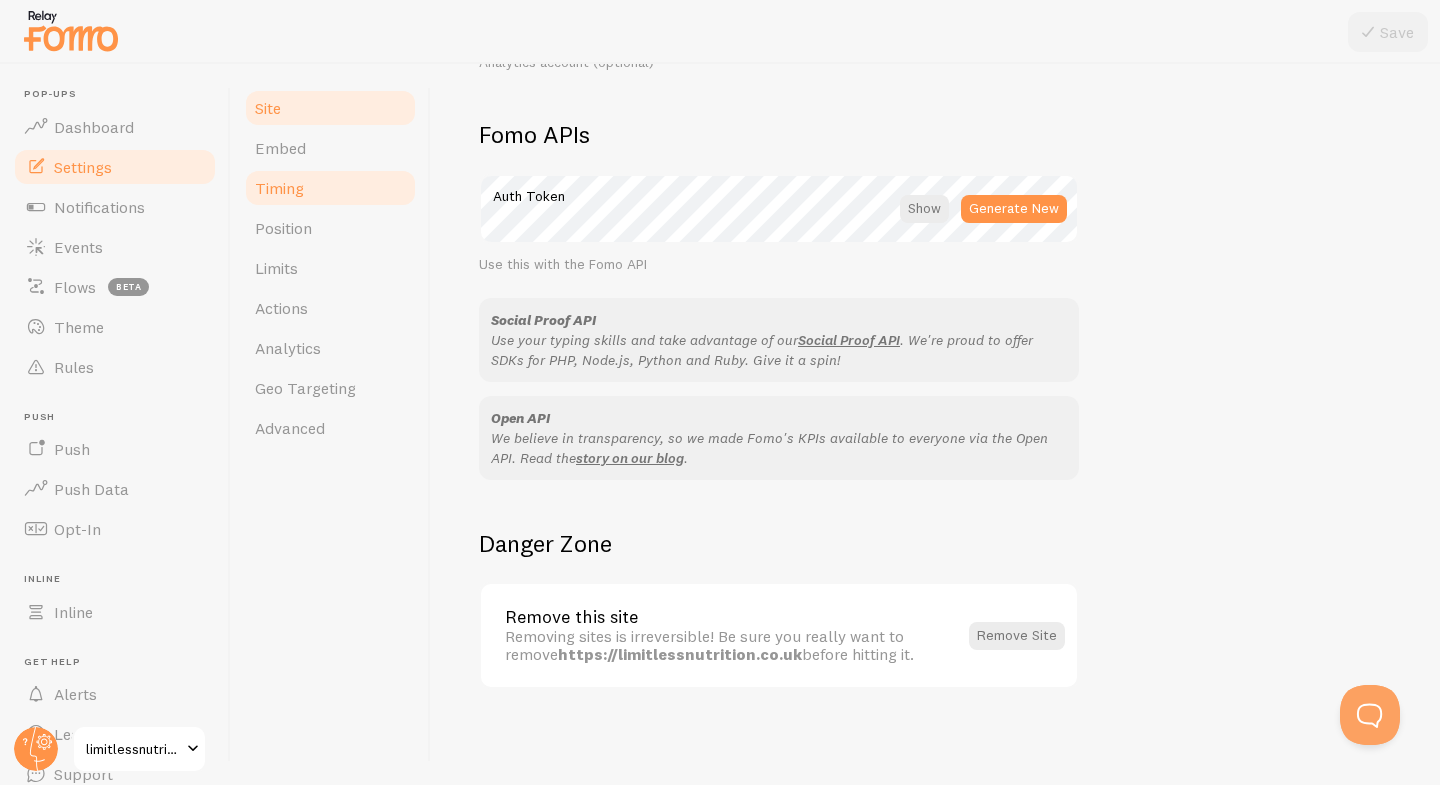 click on "Timing" at bounding box center [330, 188] 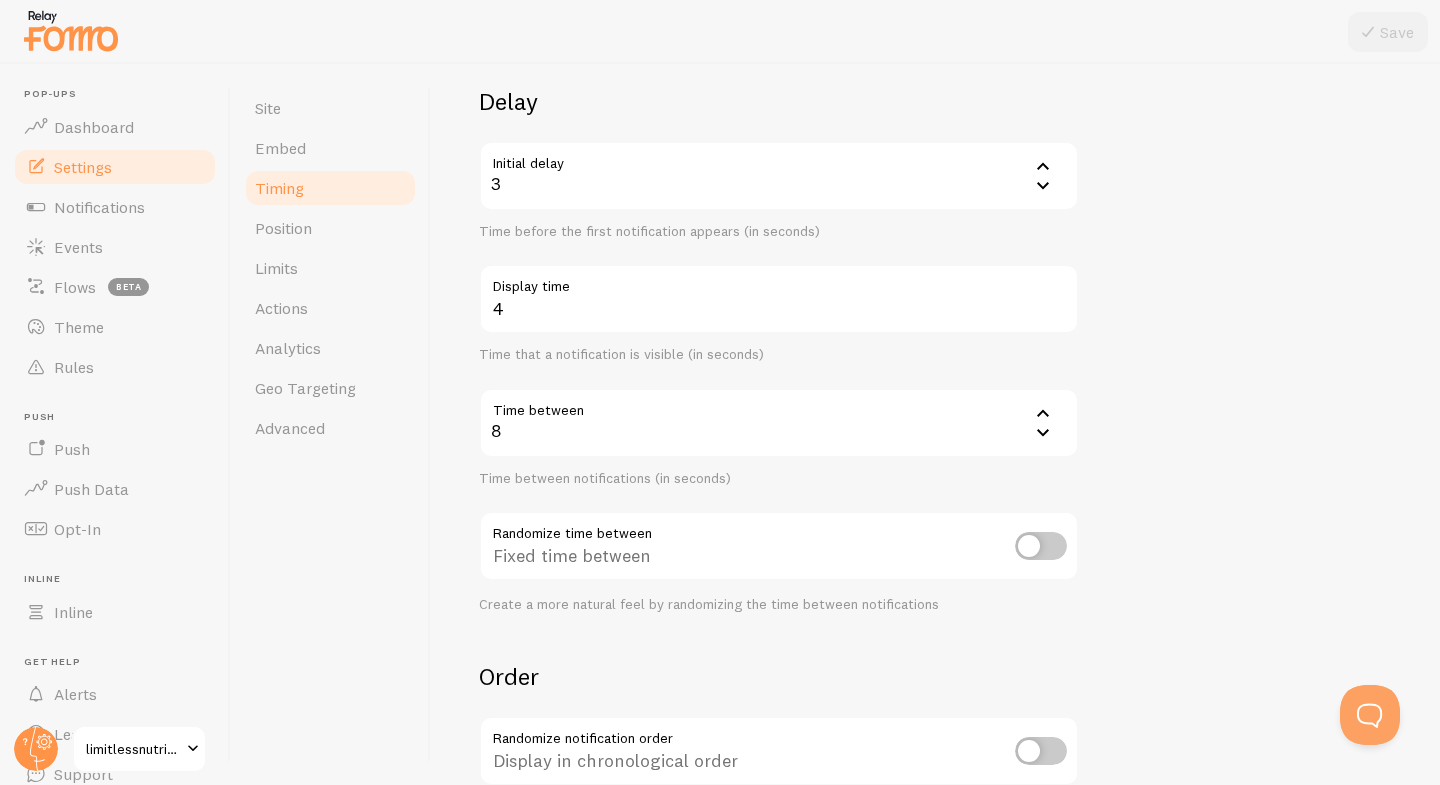 scroll, scrollTop: 147, scrollLeft: 0, axis: vertical 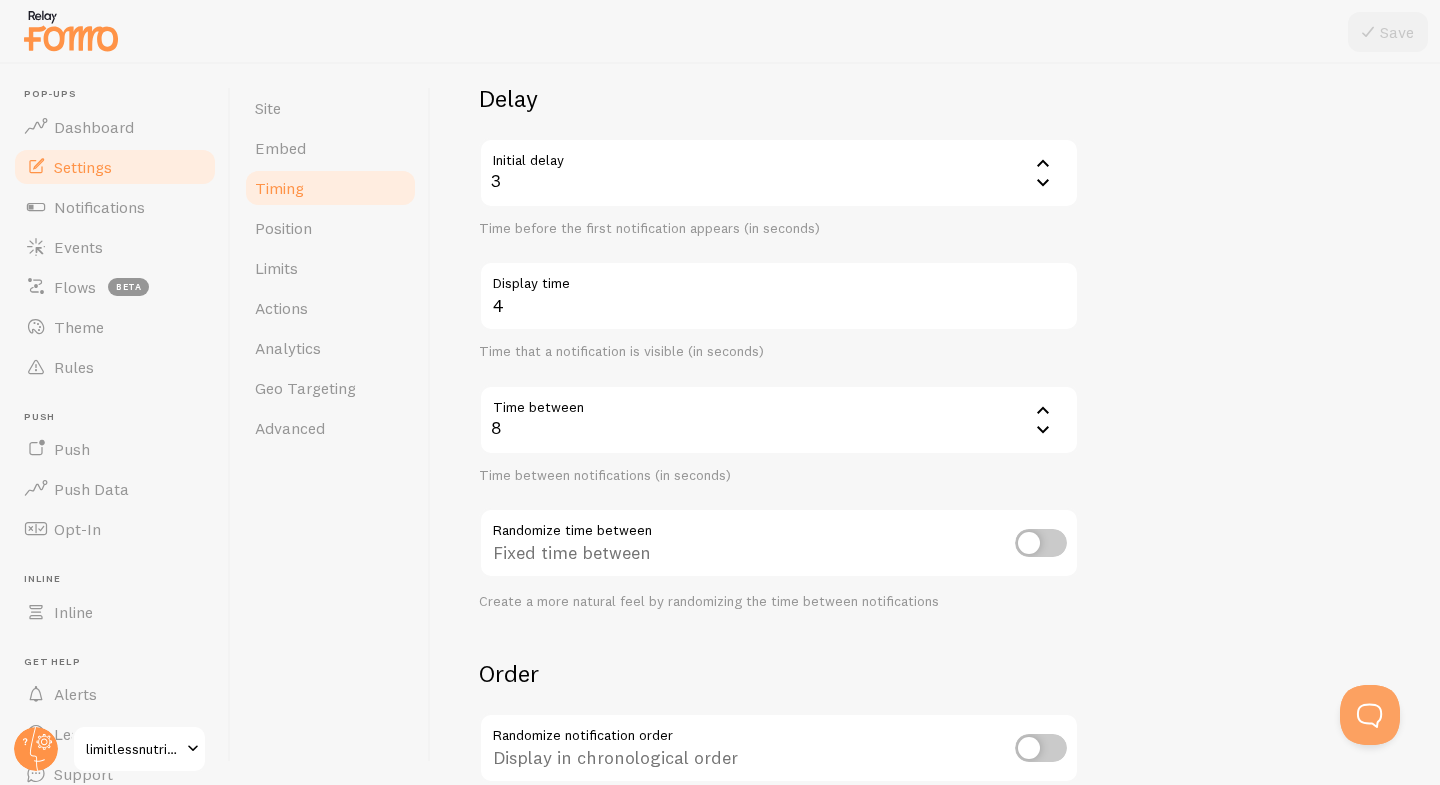 click 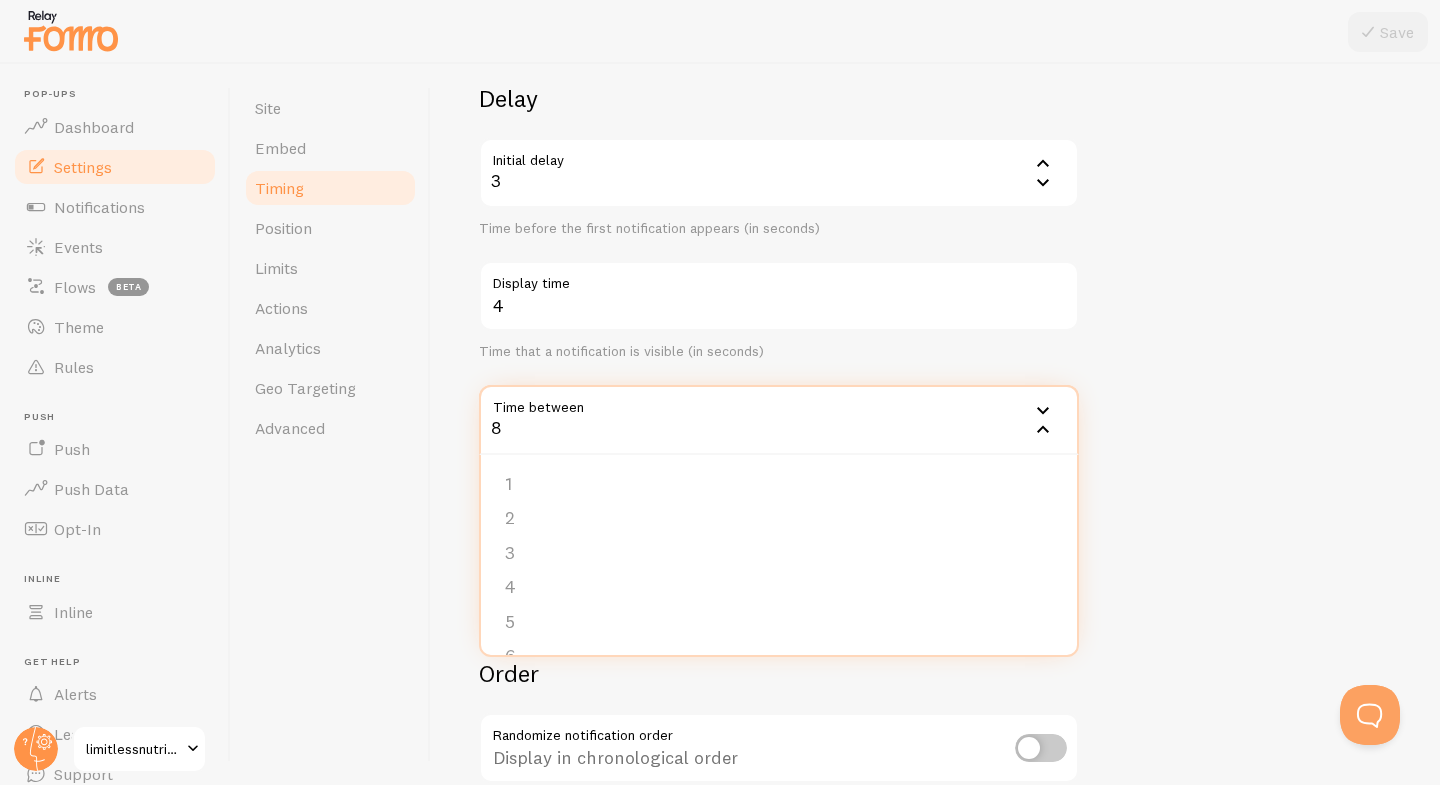 click on "Delay
Initial delay   3   3       1  2  3  4  5    Time before the first notification appears (in seconds)       4   Display time       Time that a notification is visible (in seconds)   Time between   8   8       1  2  3  4  5  6  7  8  9  10  11  12  13  14  15  16  17  18  19  20    Time between notifications (in seconds)       Randomize time between   Fixed time between   Create a more natural feel by randomizing the time between notifications
Order
Randomize notification order   Display in chronological order   Choose to display notifications in chronological or randomized order       Loop notifications   Display more than once   Display notifications multiple times when necessary" at bounding box center [935, 512] 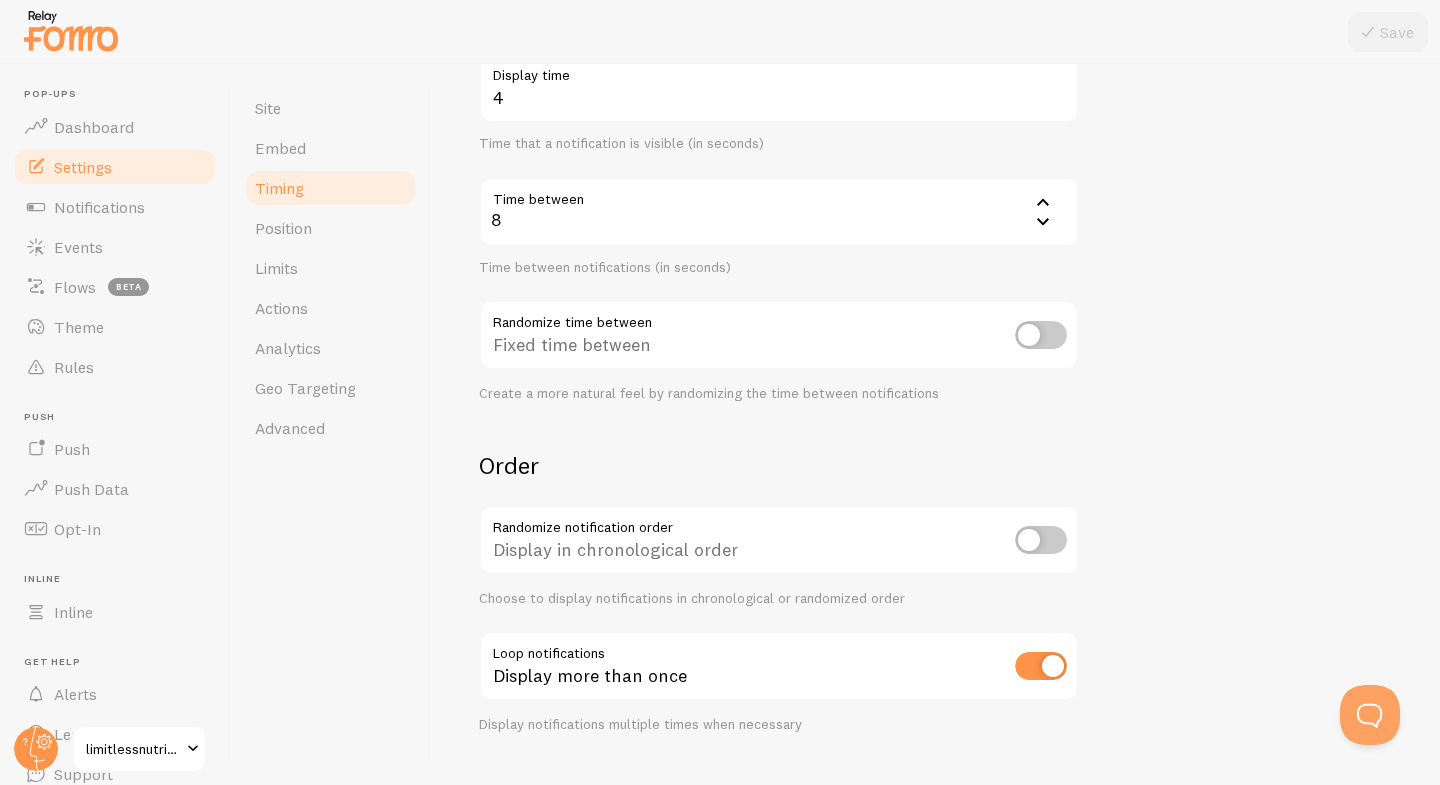 scroll, scrollTop: 399, scrollLeft: 0, axis: vertical 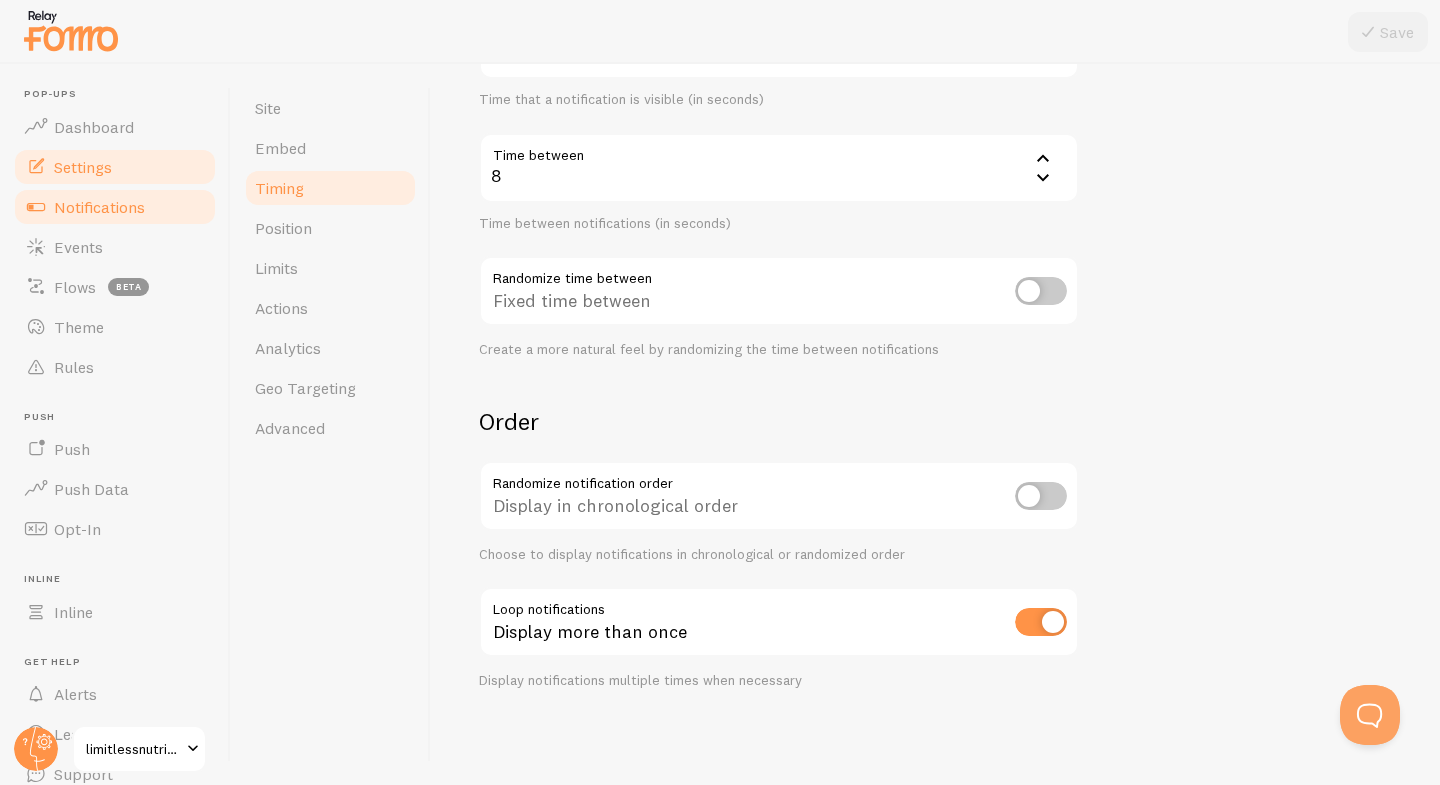 click on "Notifications" at bounding box center (99, 207) 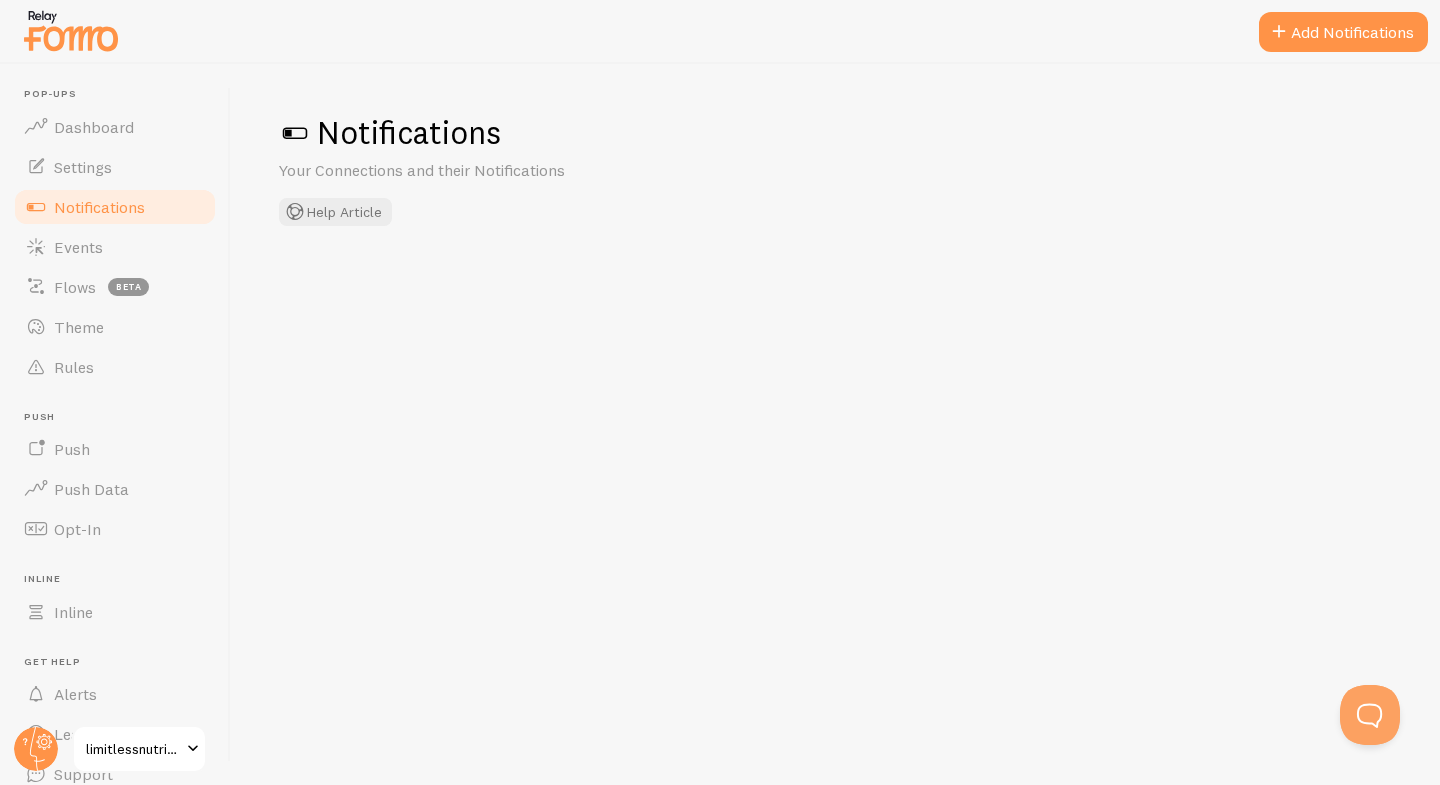 checkbox on "false" 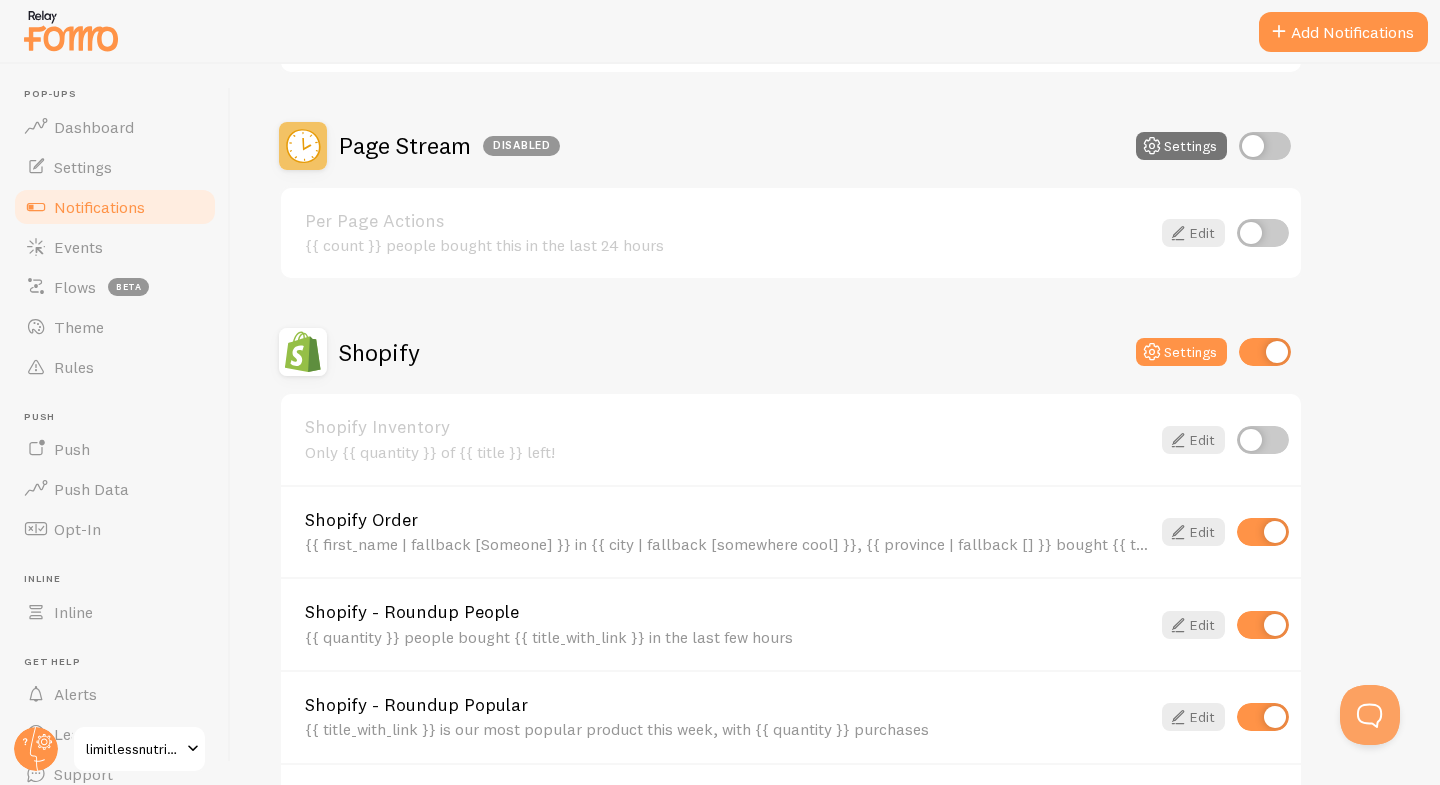 scroll, scrollTop: 670, scrollLeft: 0, axis: vertical 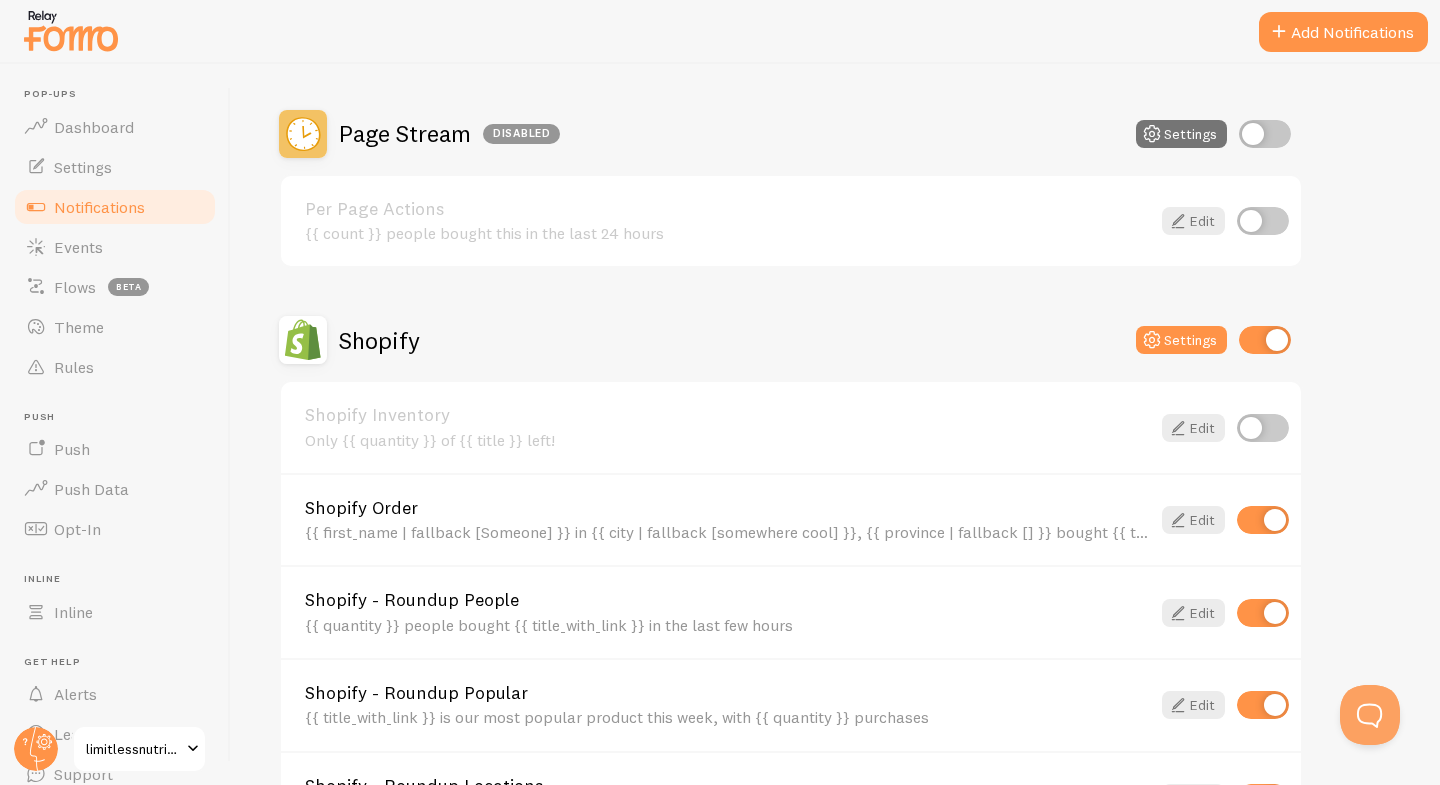 click at bounding box center (1263, 221) 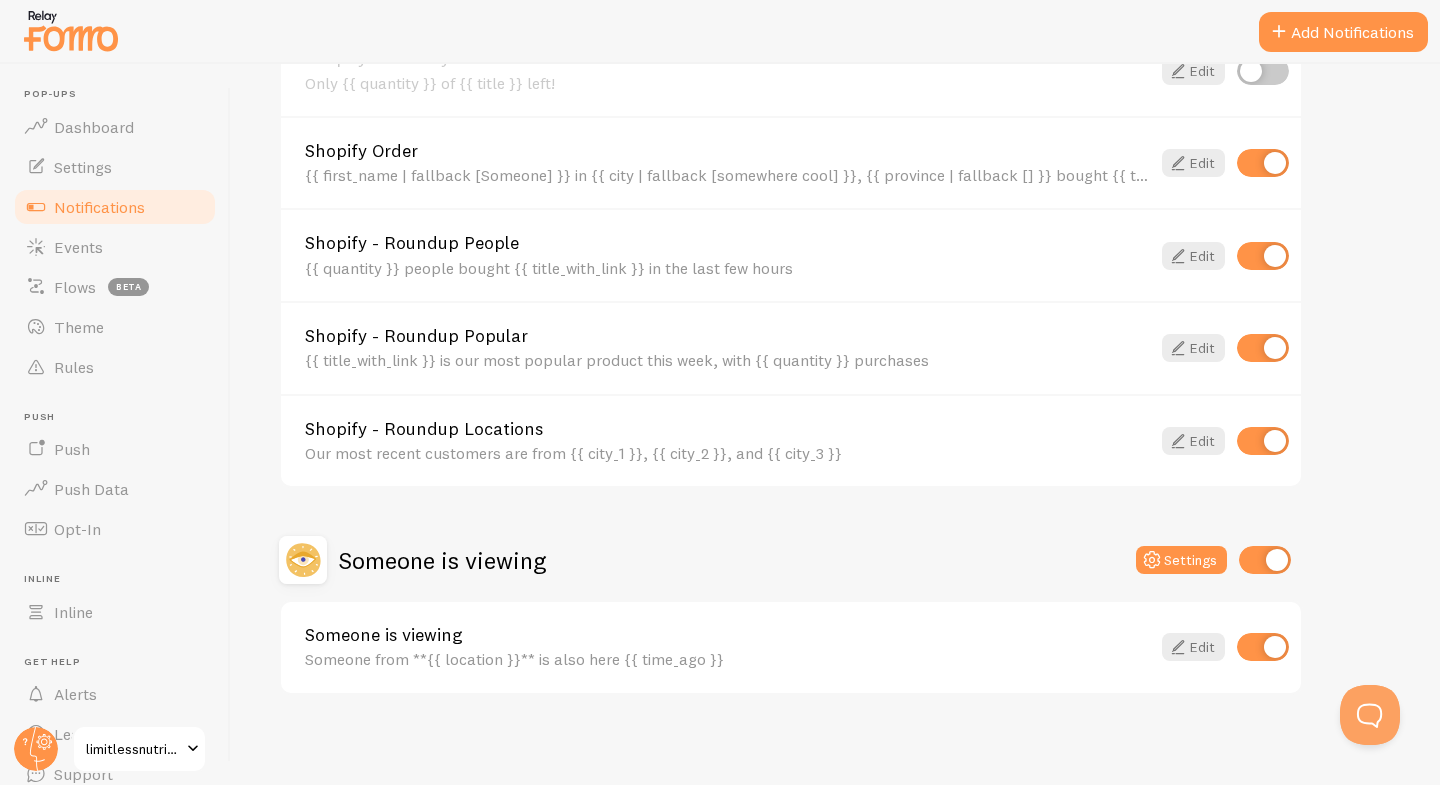 scroll, scrollTop: 1033, scrollLeft: 0, axis: vertical 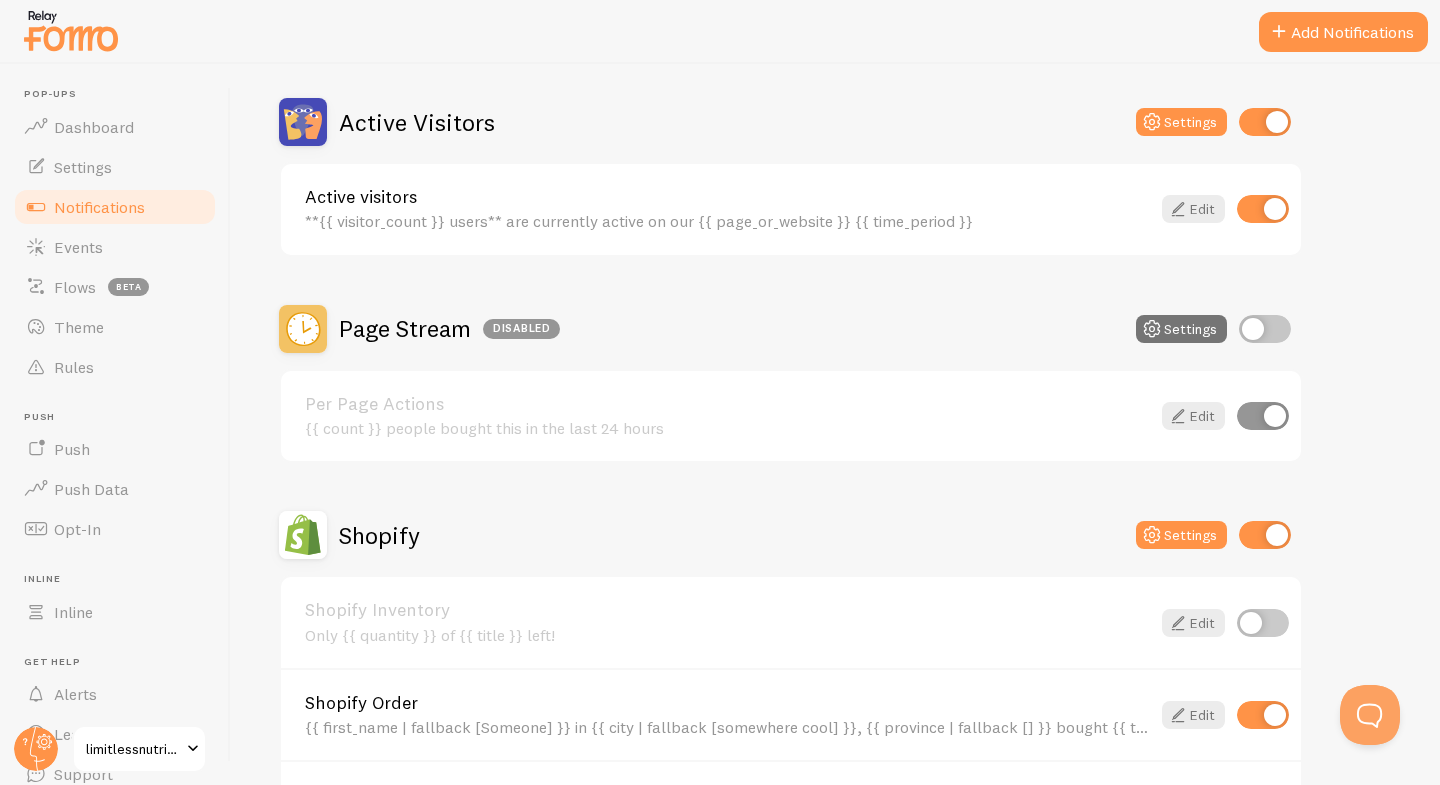 click at bounding box center [1263, 416] 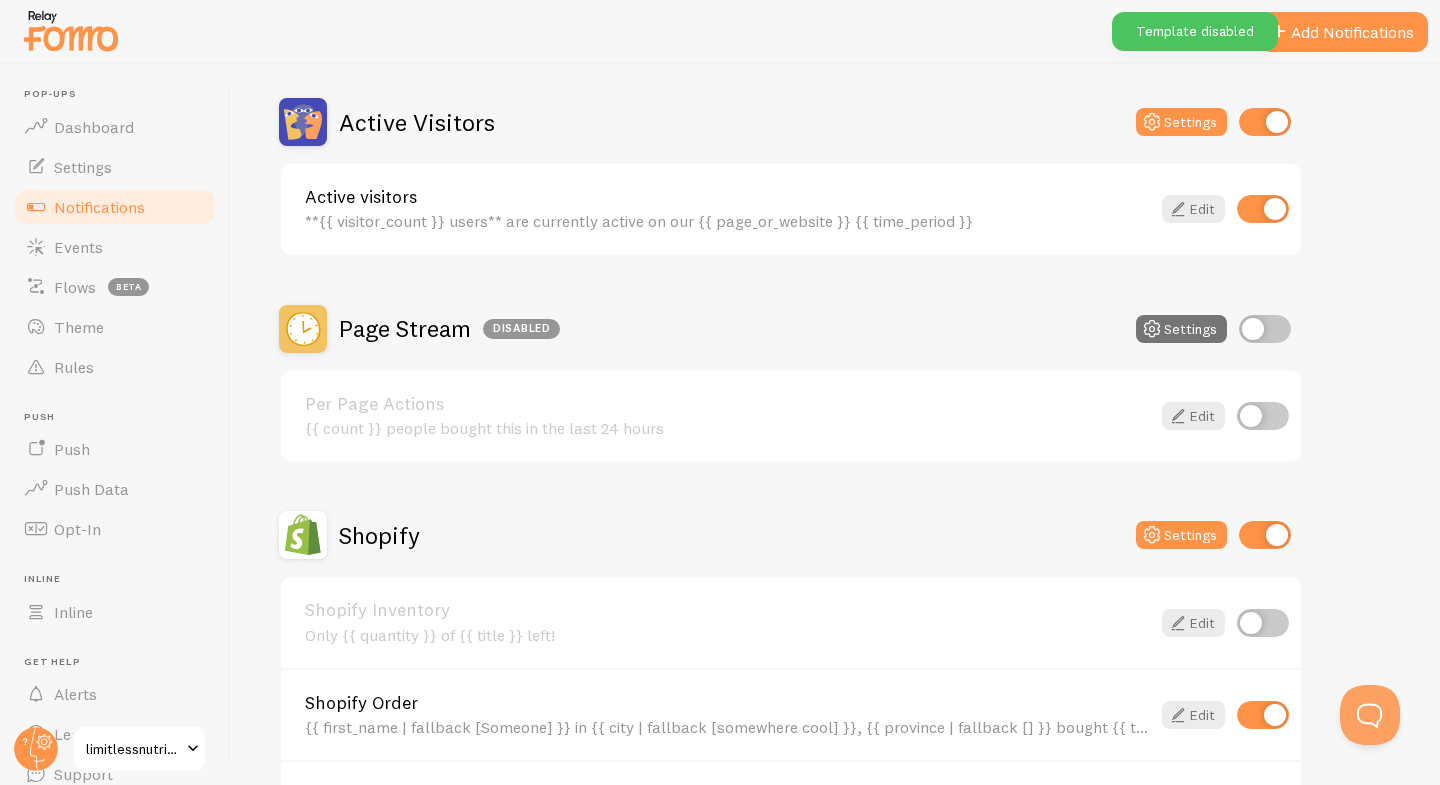 click at bounding box center (1263, 416) 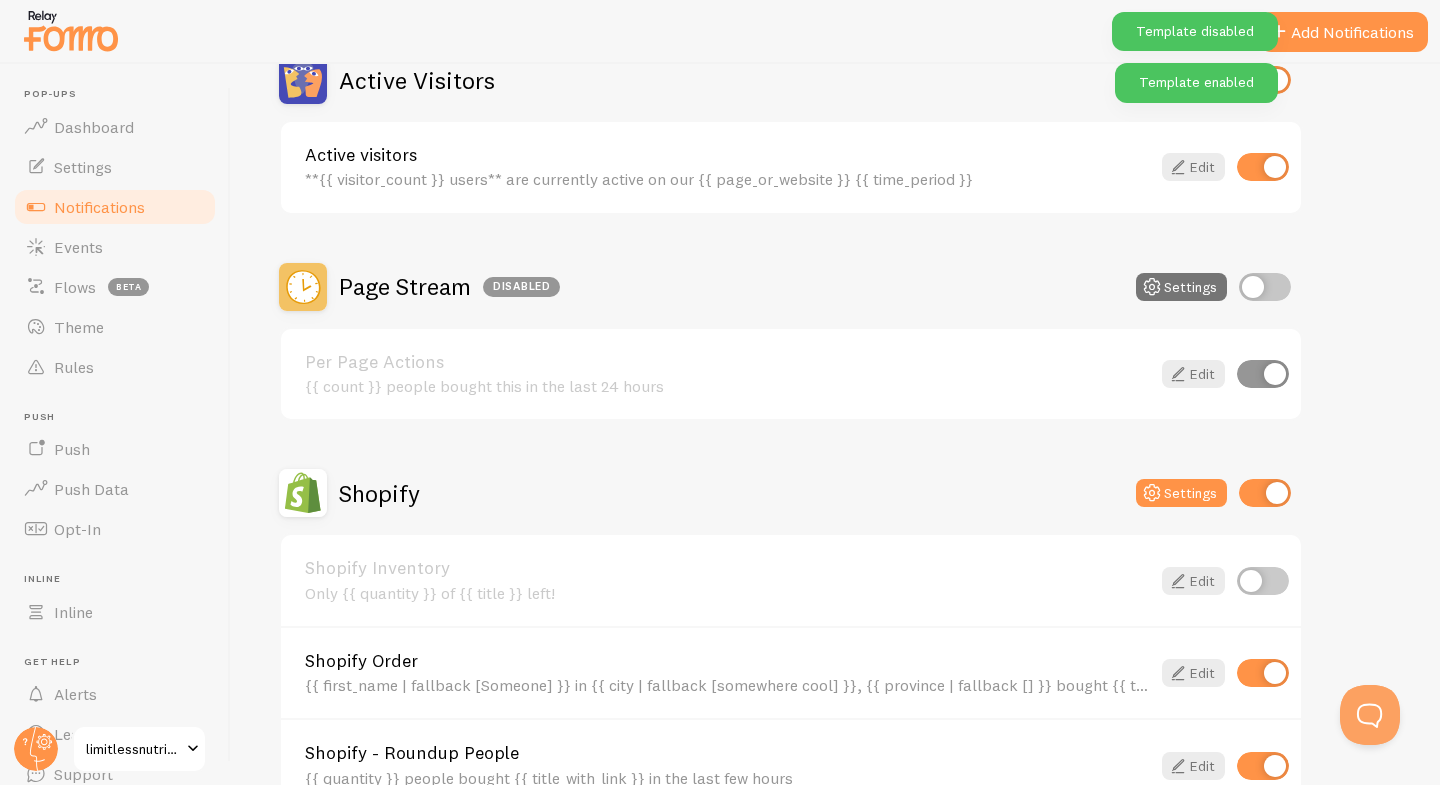 scroll, scrollTop: 521, scrollLeft: 0, axis: vertical 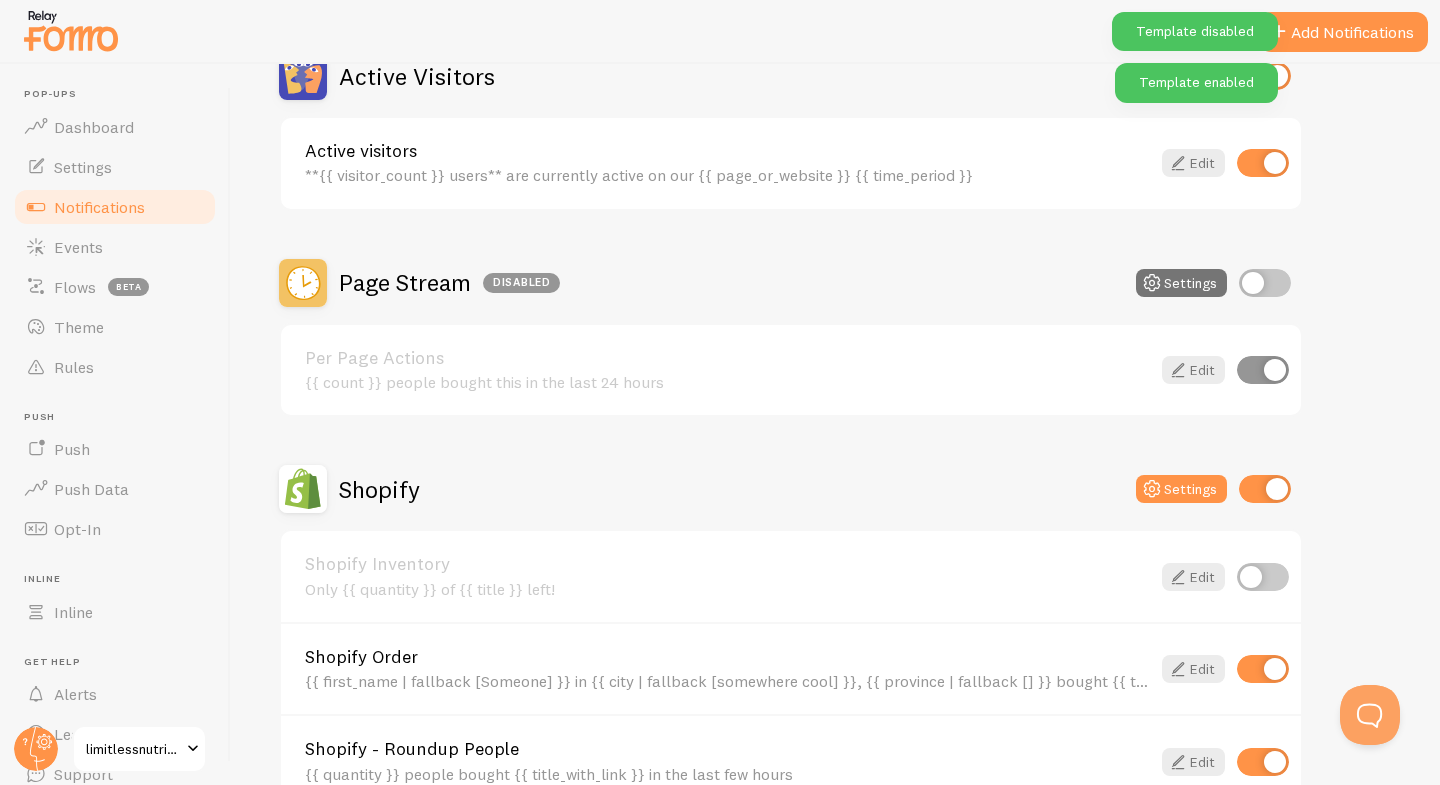 click at bounding box center (1265, 283) 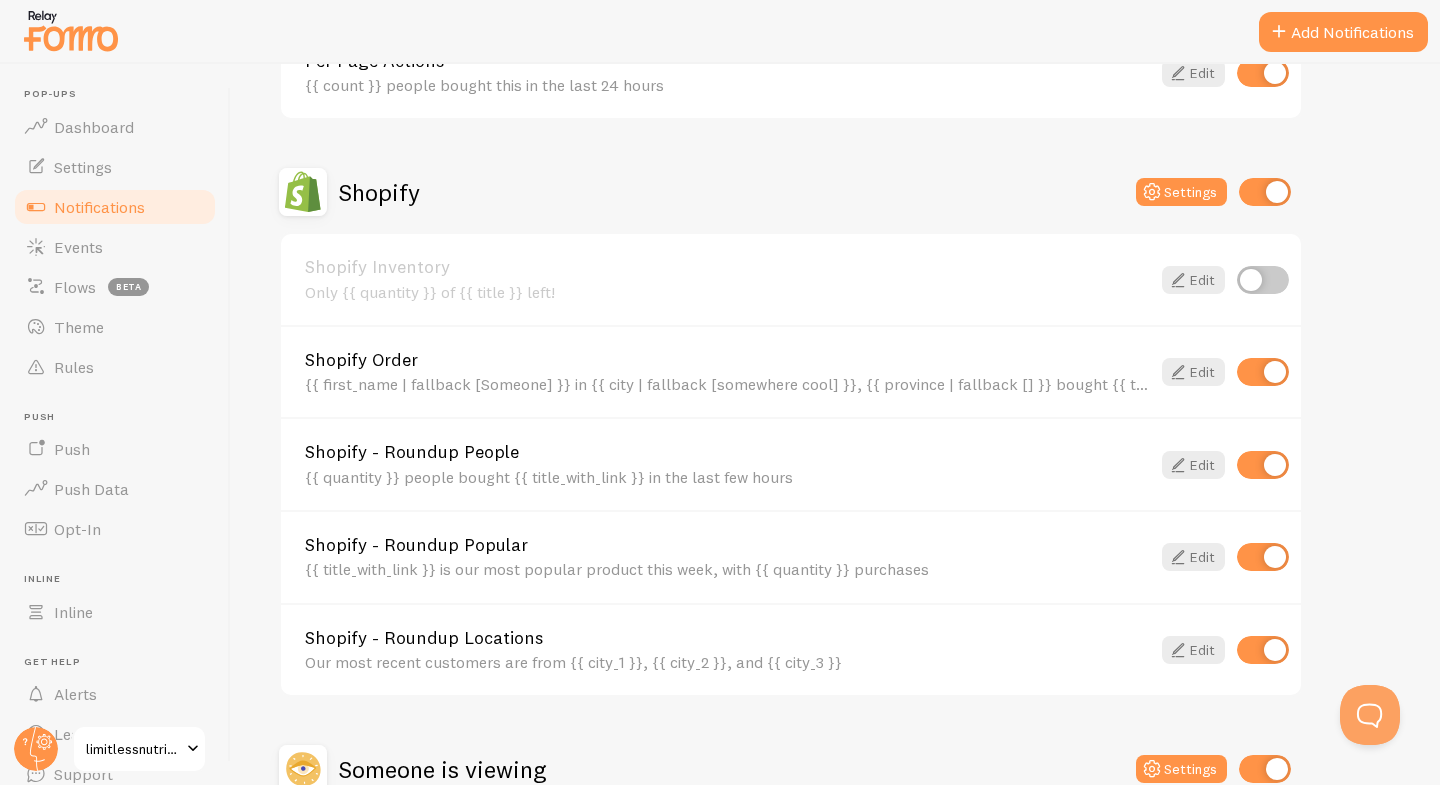 scroll, scrollTop: 819, scrollLeft: 0, axis: vertical 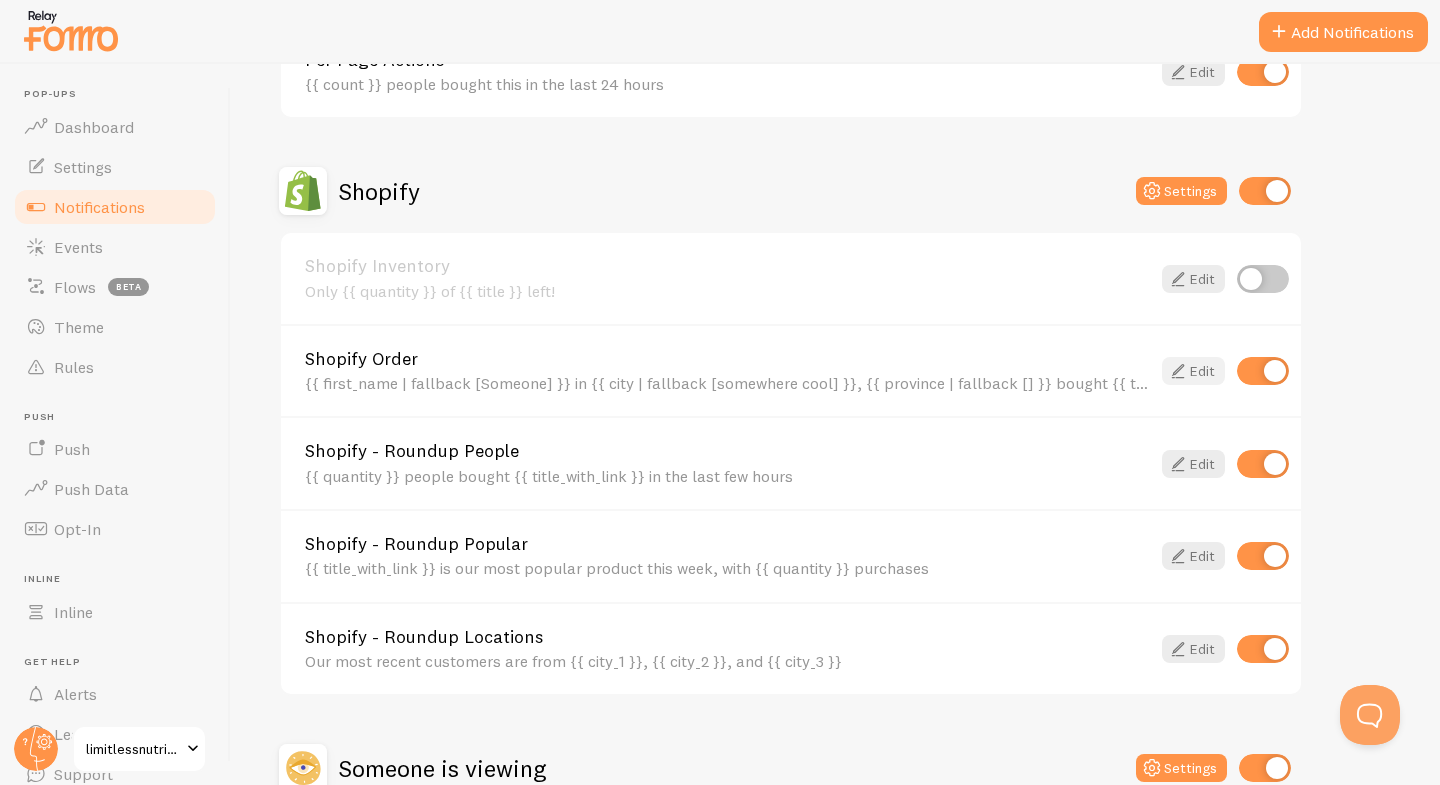click on "Edit" at bounding box center [1193, 371] 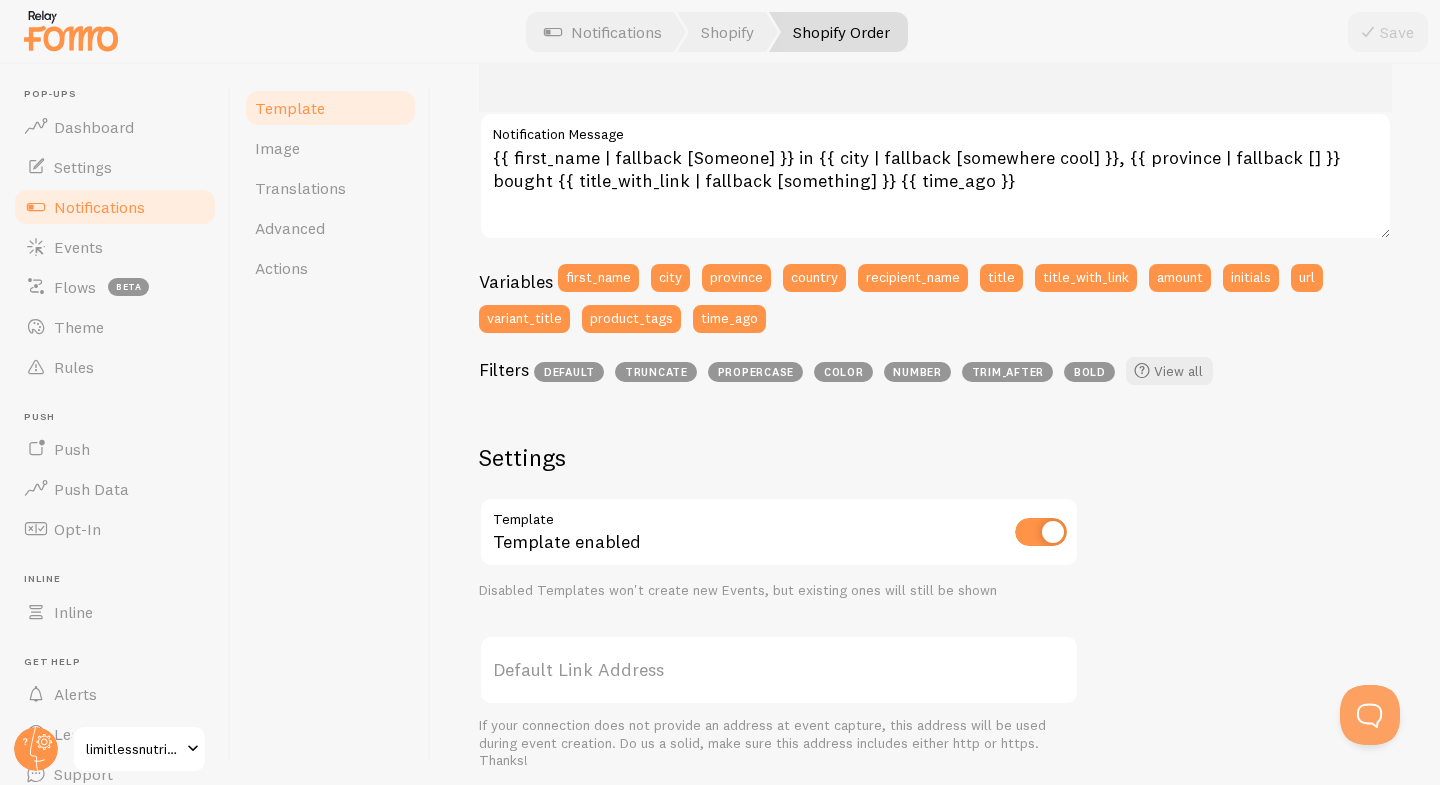 scroll, scrollTop: 0, scrollLeft: 0, axis: both 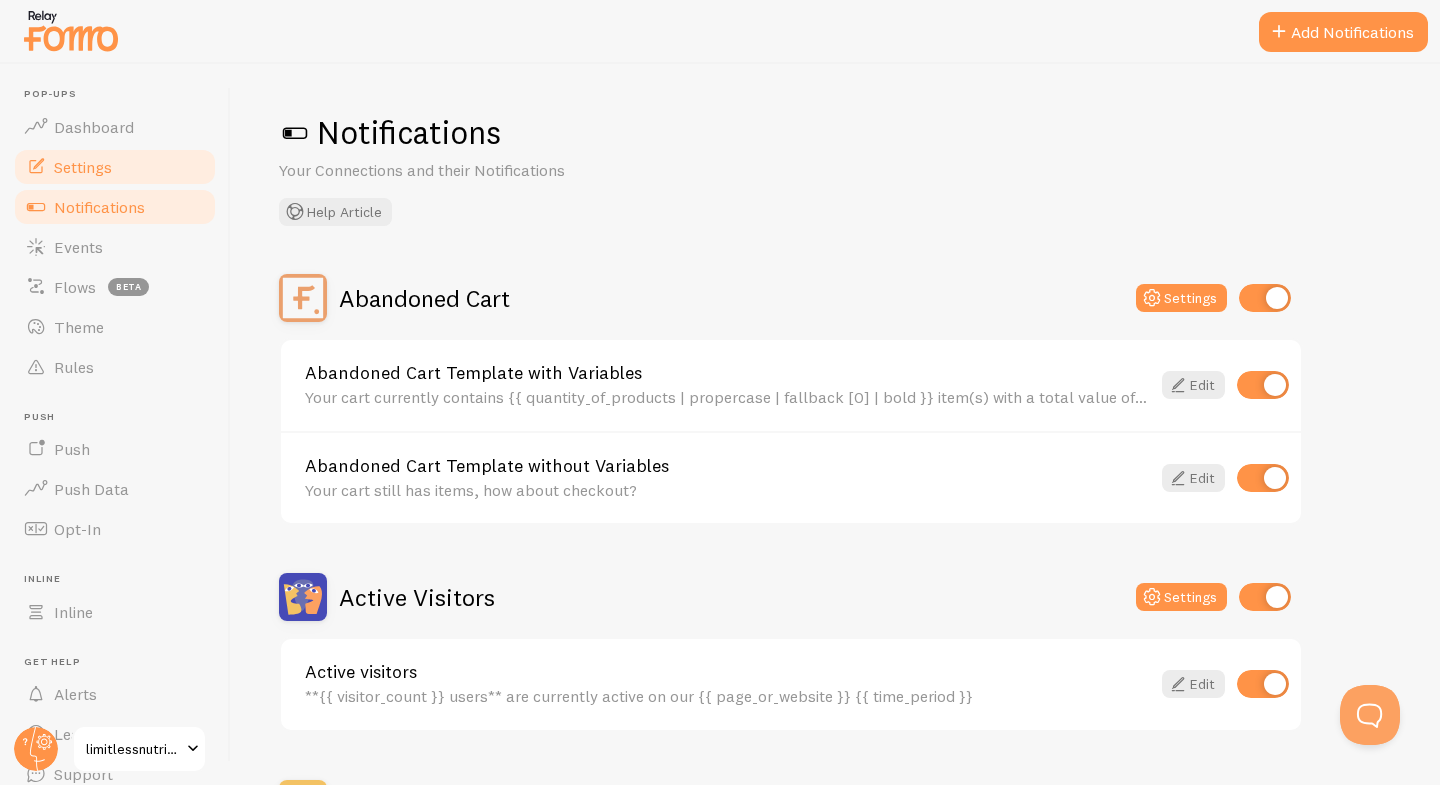 click on "Settings" at bounding box center (115, 167) 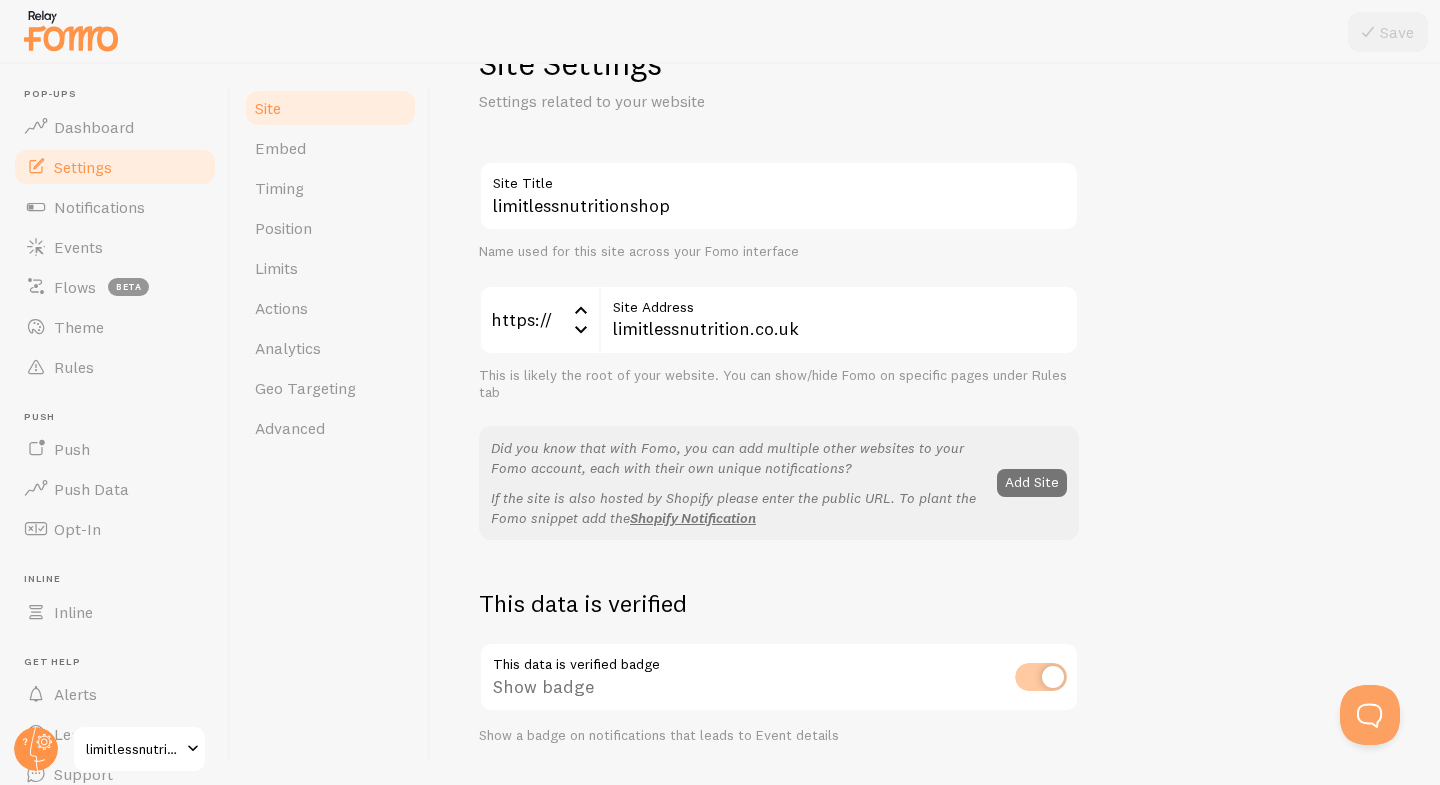 scroll, scrollTop: 58, scrollLeft: 0, axis: vertical 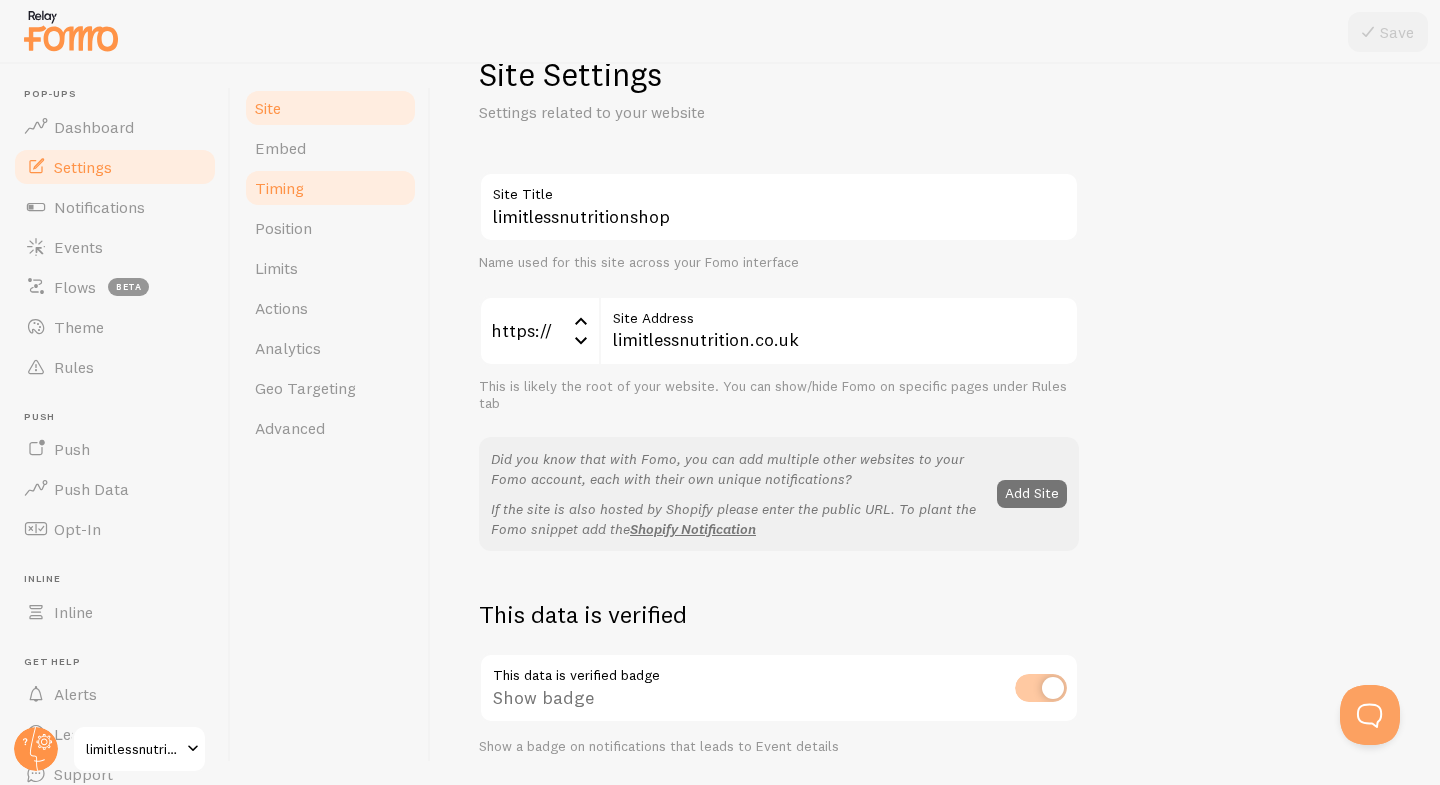 click on "Timing" at bounding box center (330, 188) 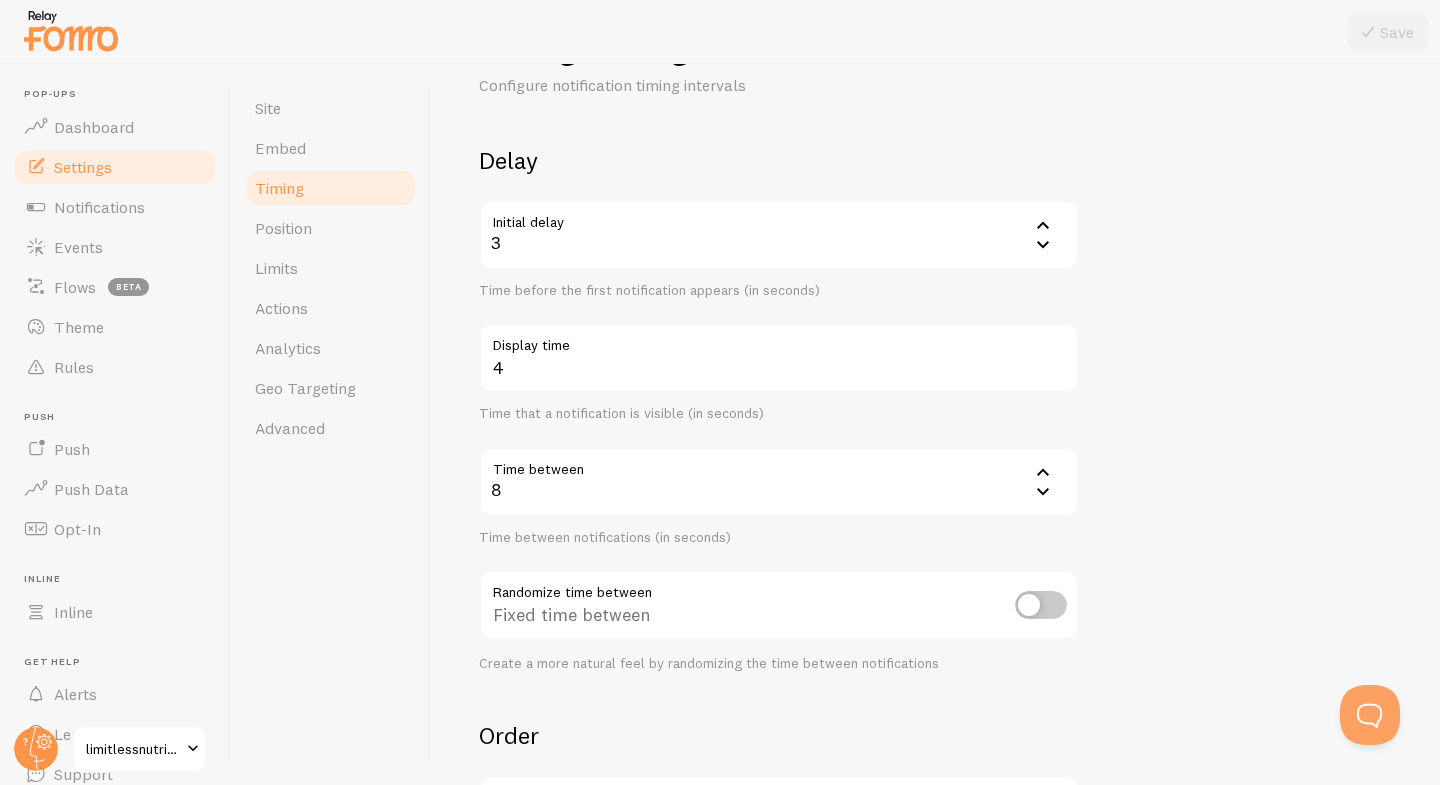 scroll, scrollTop: 91, scrollLeft: 0, axis: vertical 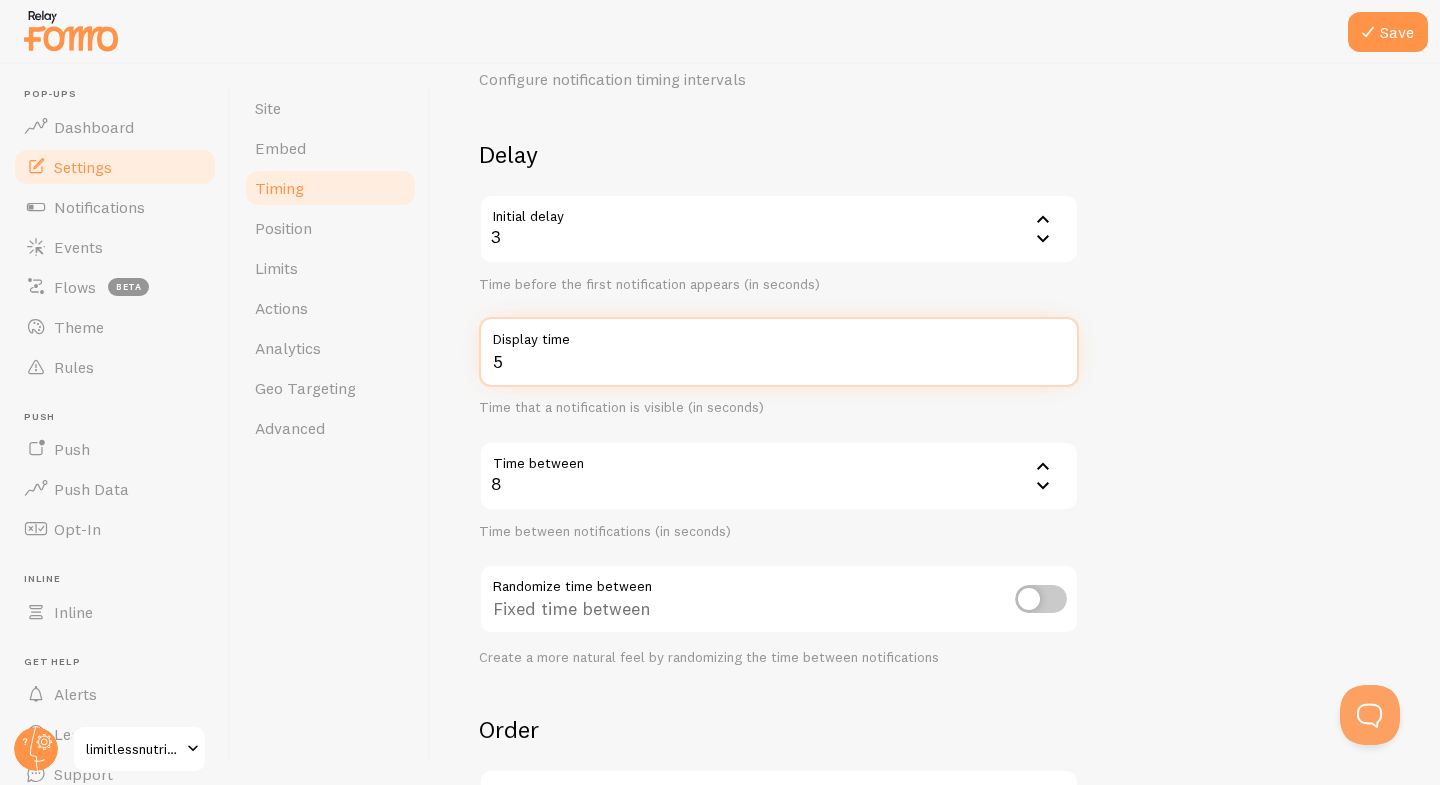 click on "5" at bounding box center (779, 352) 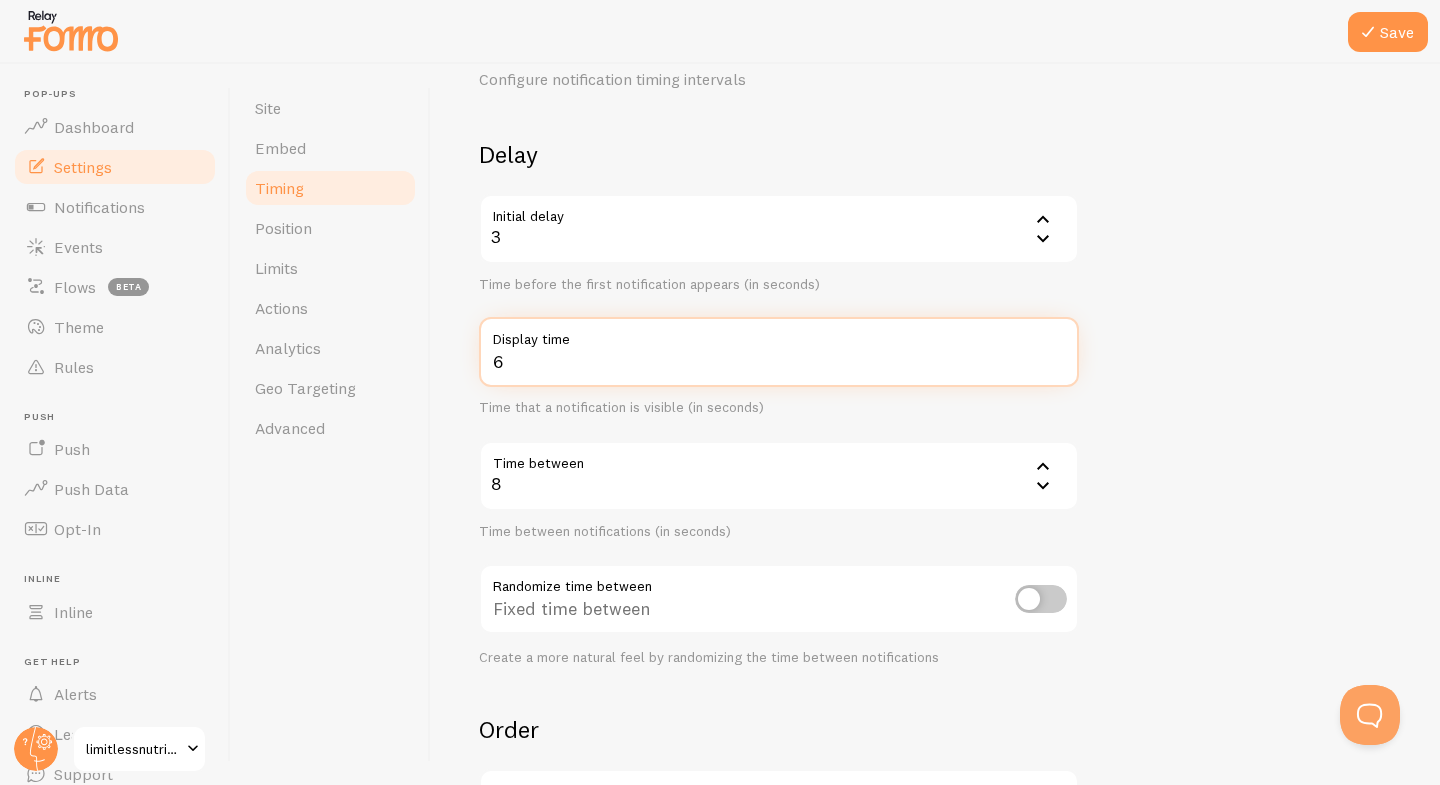 click on "6" at bounding box center (779, 352) 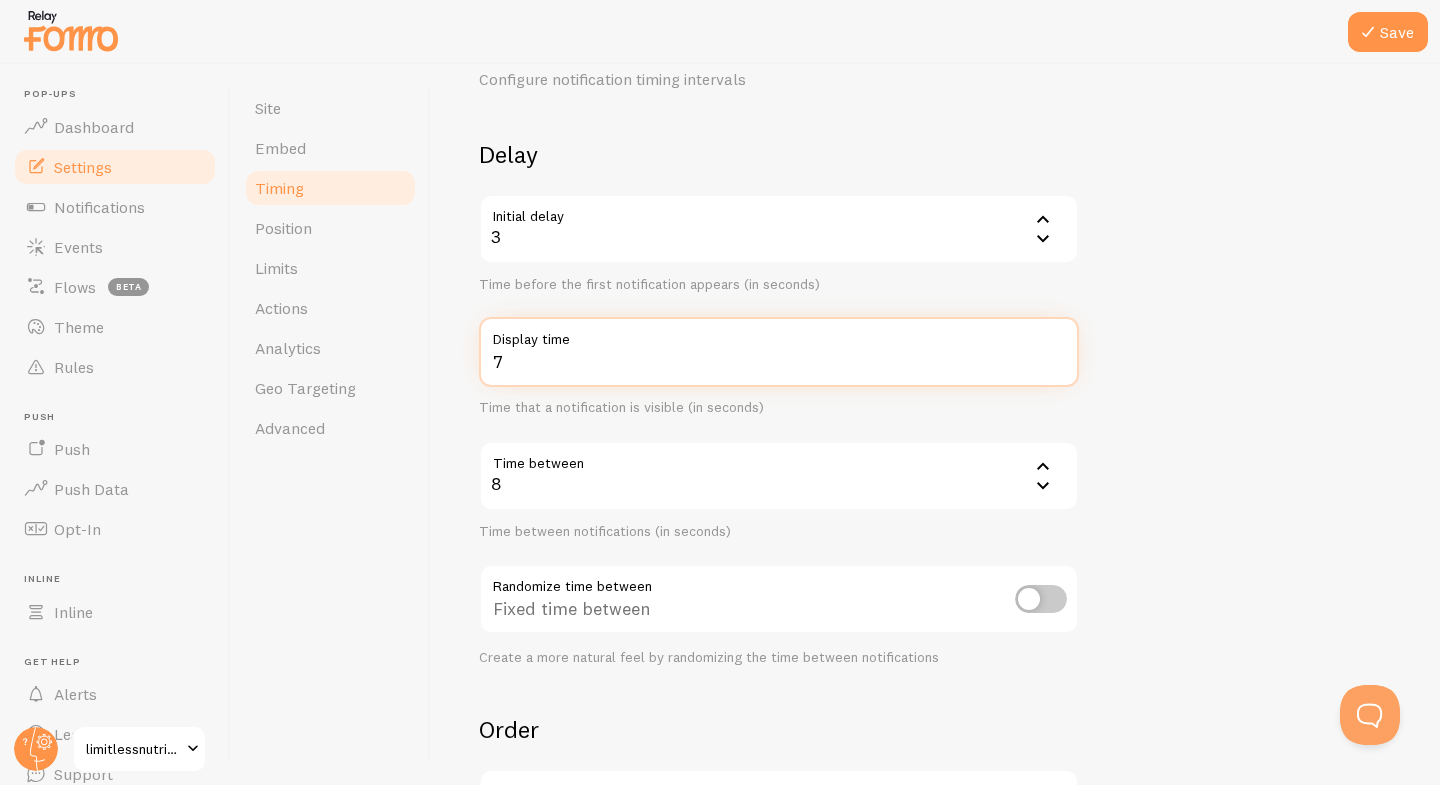 click on "7" at bounding box center [779, 352] 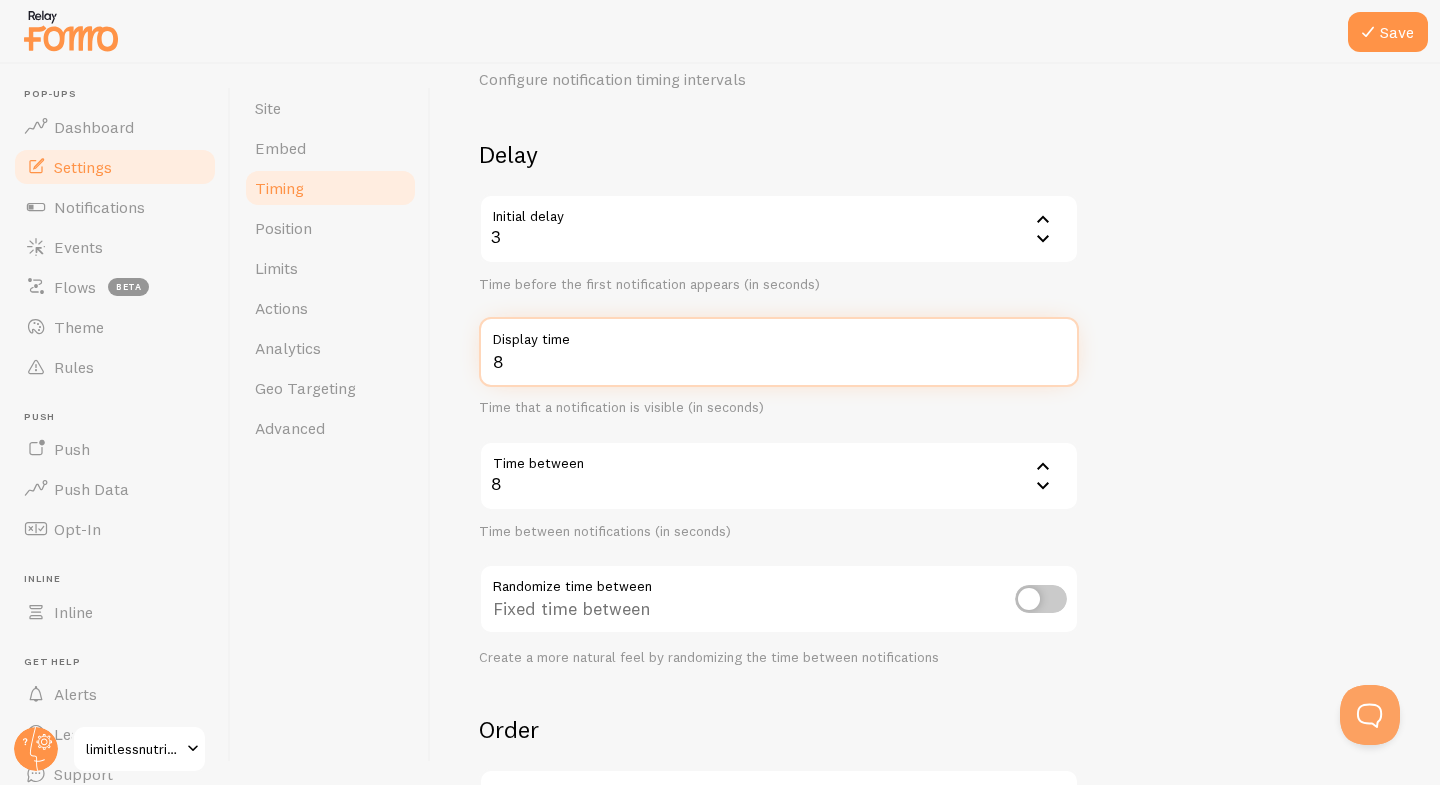 type on "8" 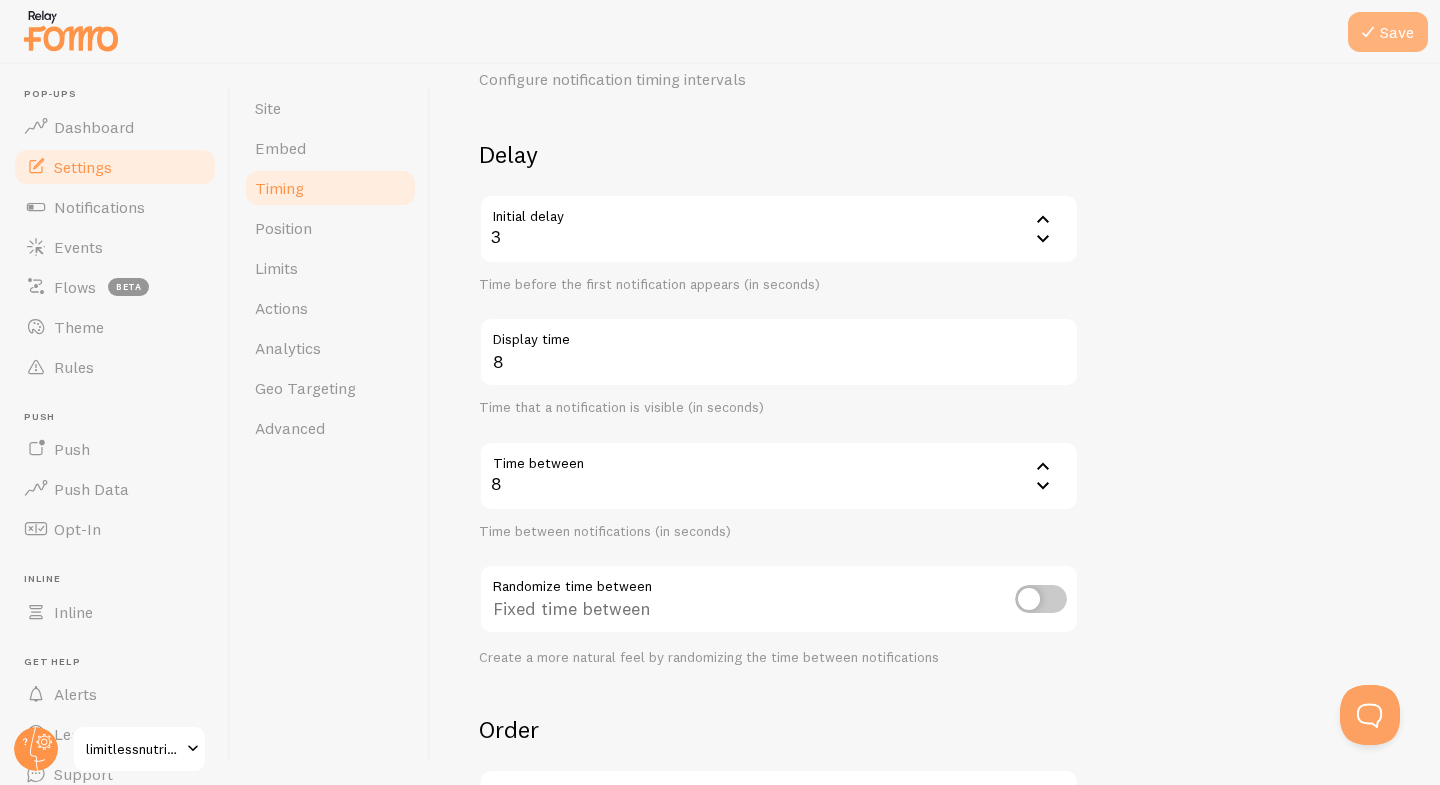 click on "Save" at bounding box center (1388, 32) 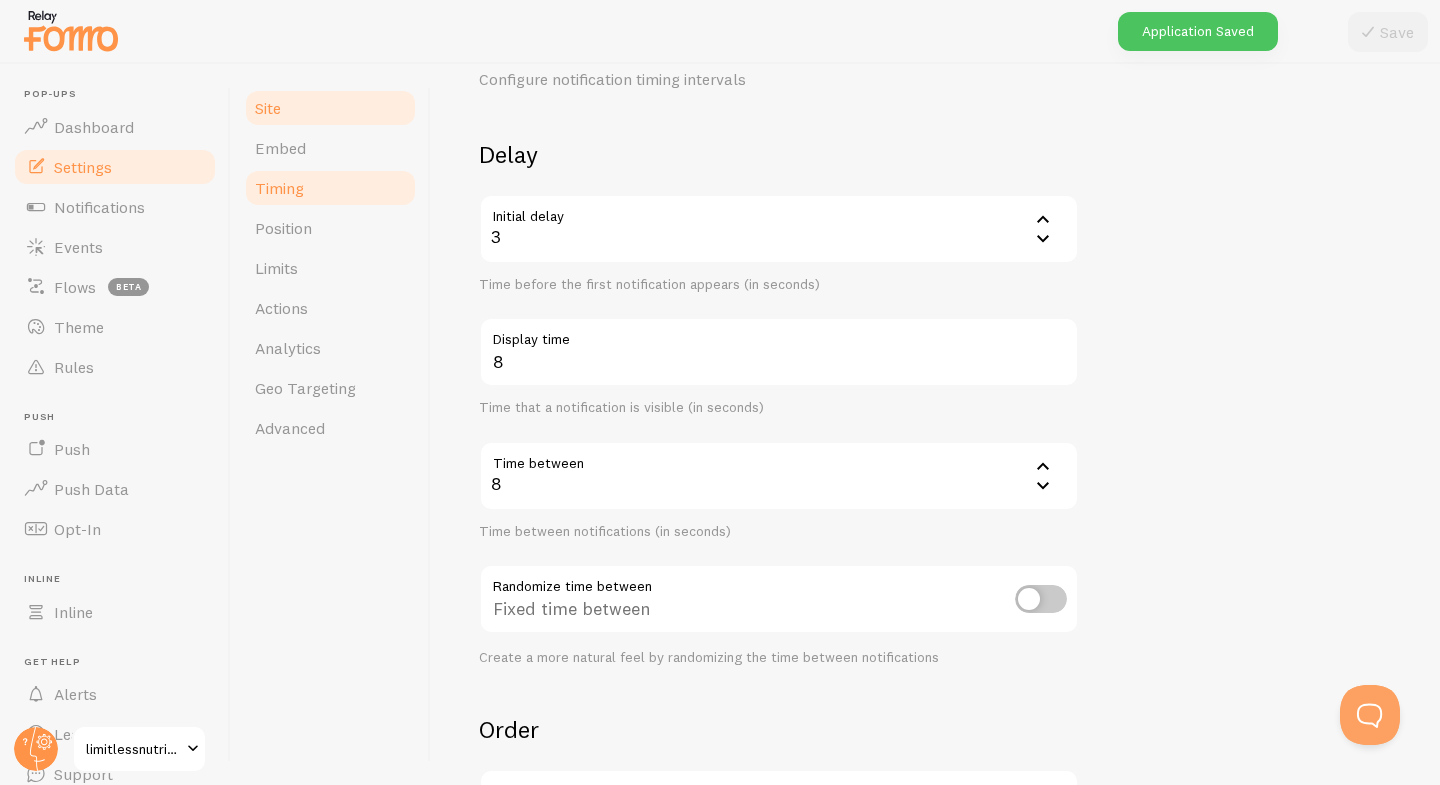 click on "Site" at bounding box center (330, 108) 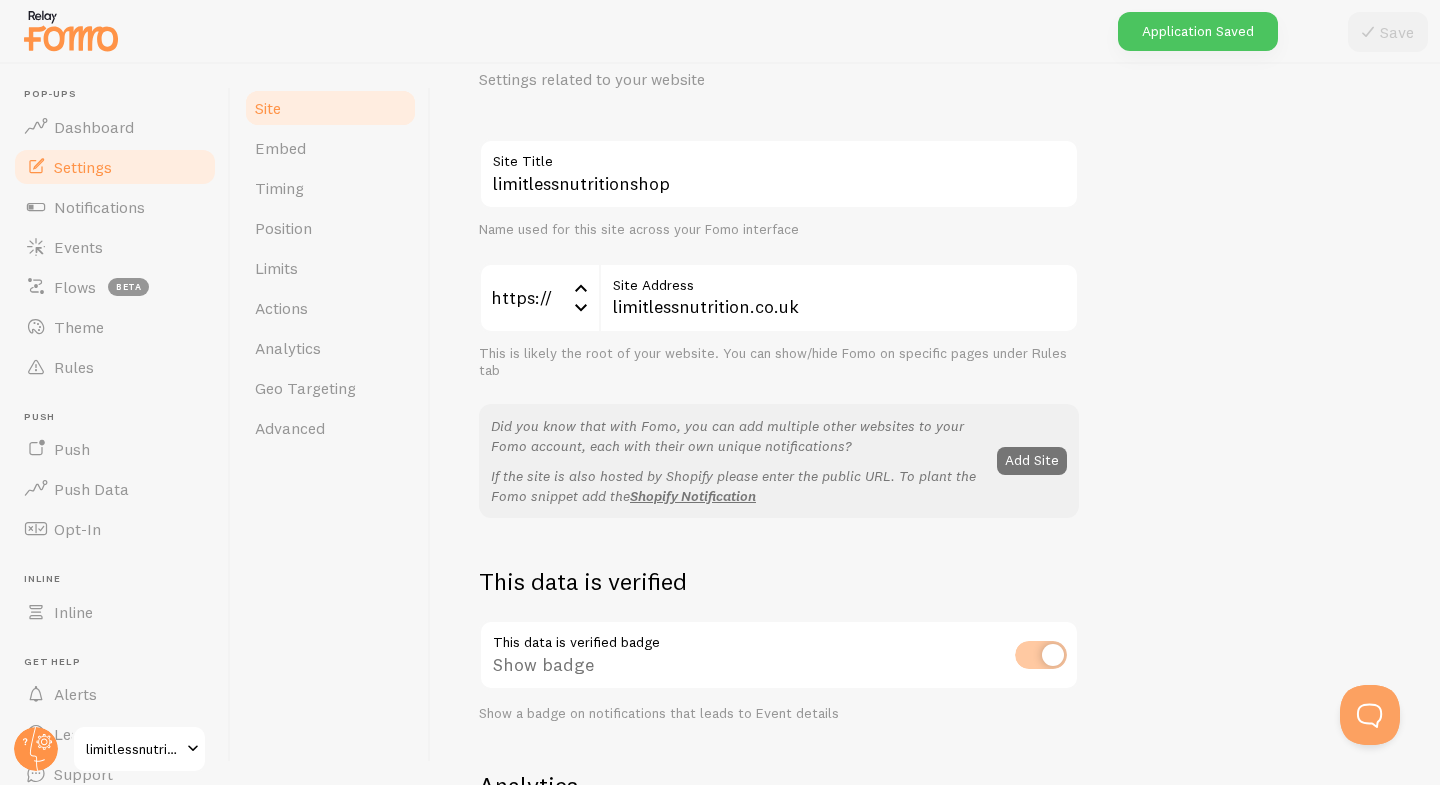 scroll, scrollTop: 0, scrollLeft: 0, axis: both 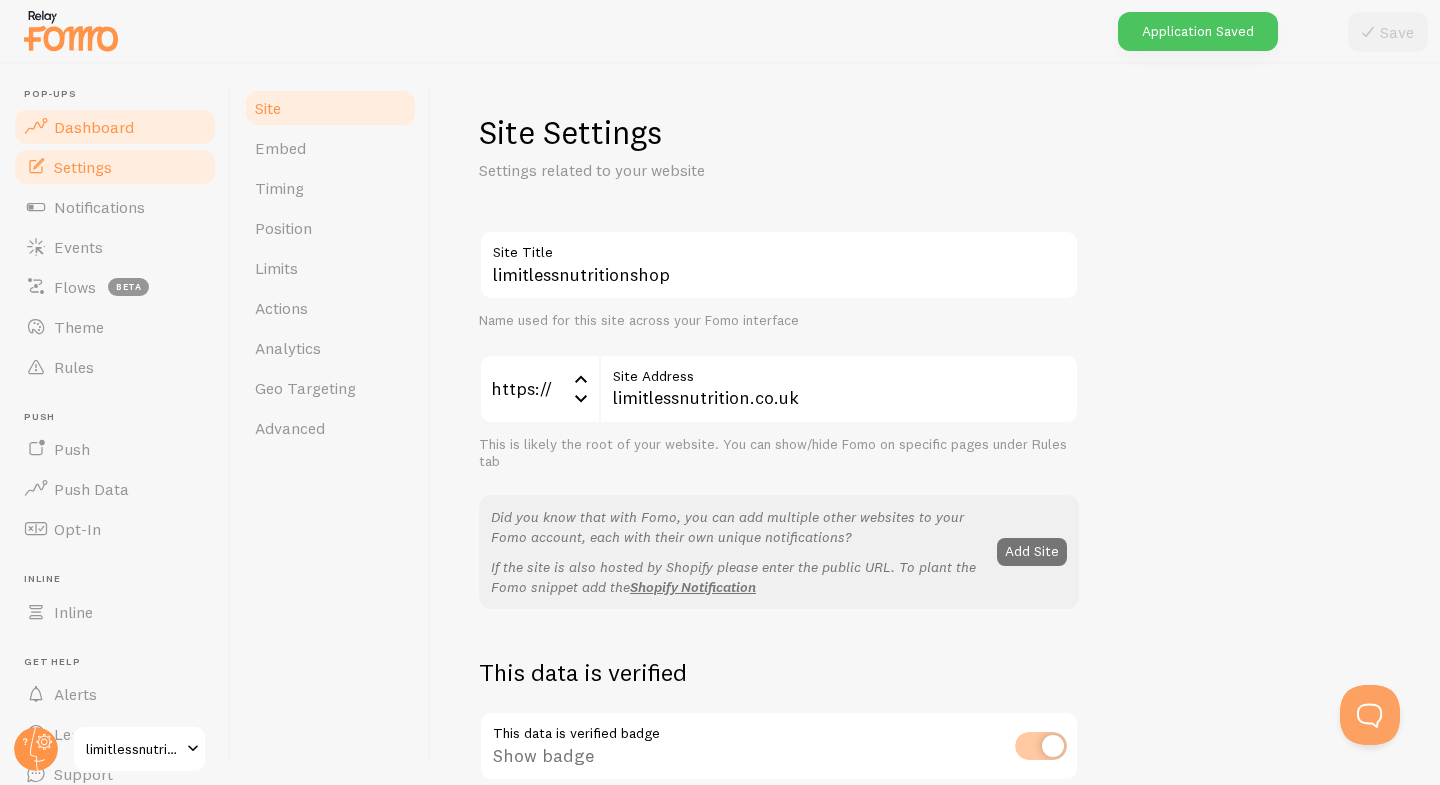 click on "Dashboard" at bounding box center [115, 127] 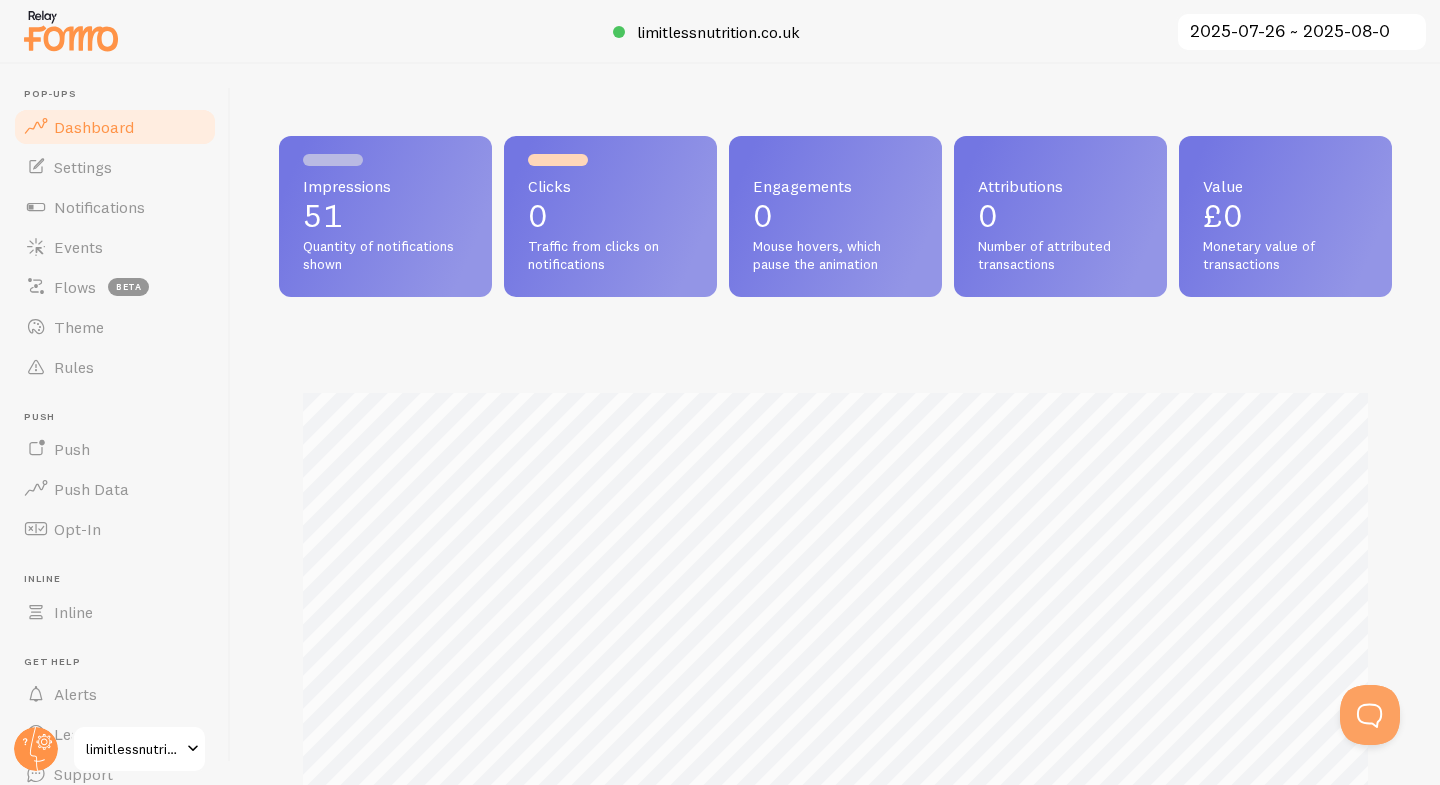scroll, scrollTop: 999474, scrollLeft: 998887, axis: both 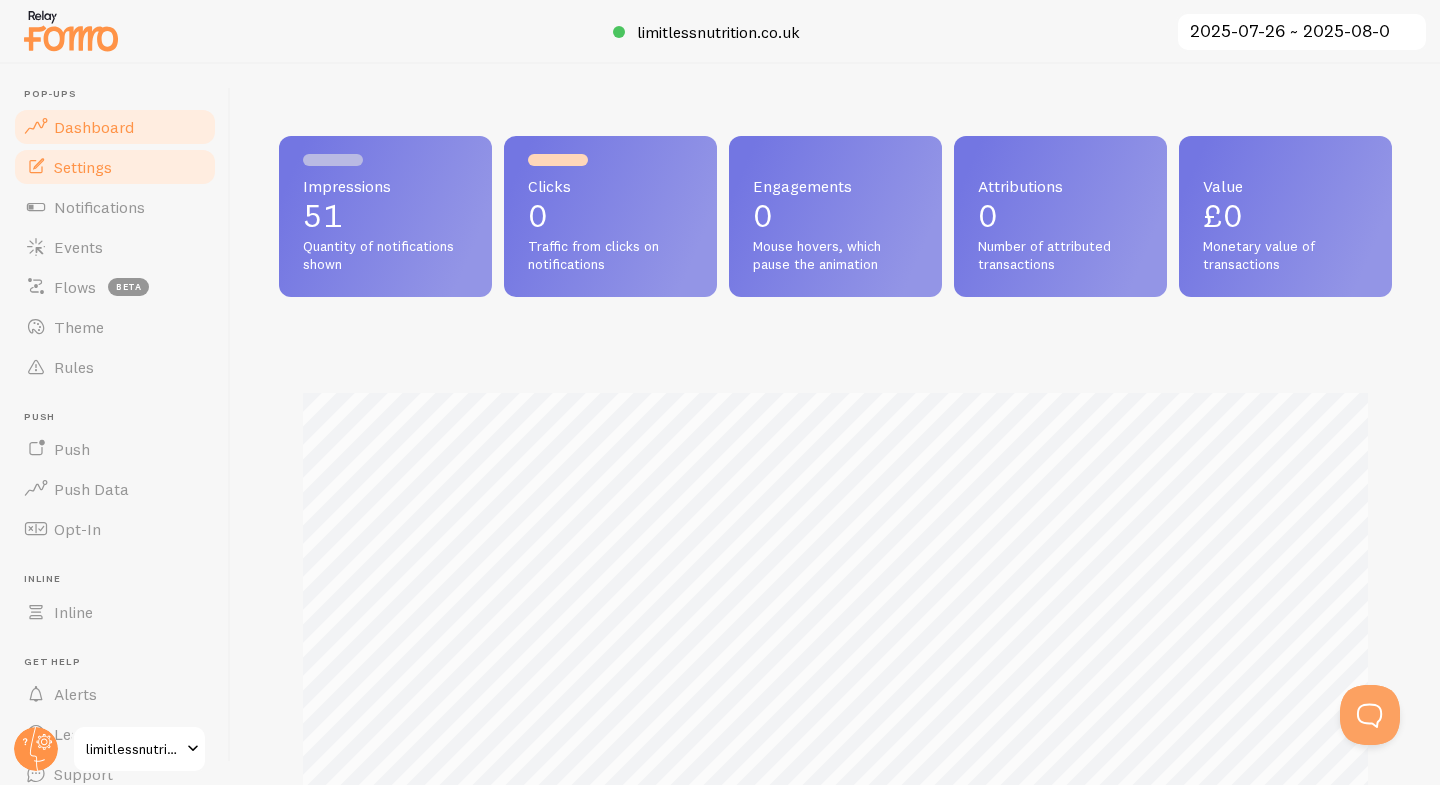 click on "Settings" at bounding box center (115, 167) 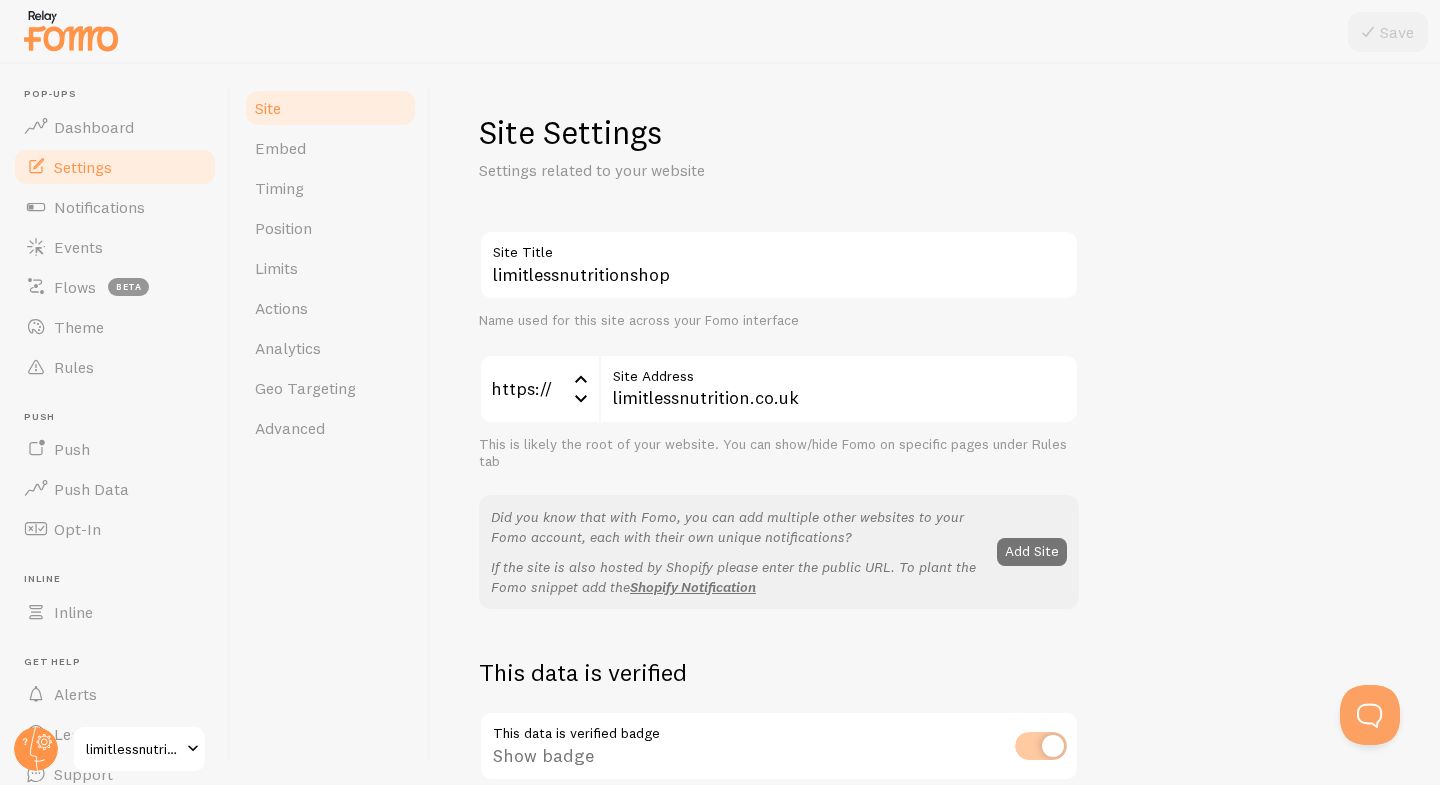 click on "Settings" at bounding box center (83, 167) 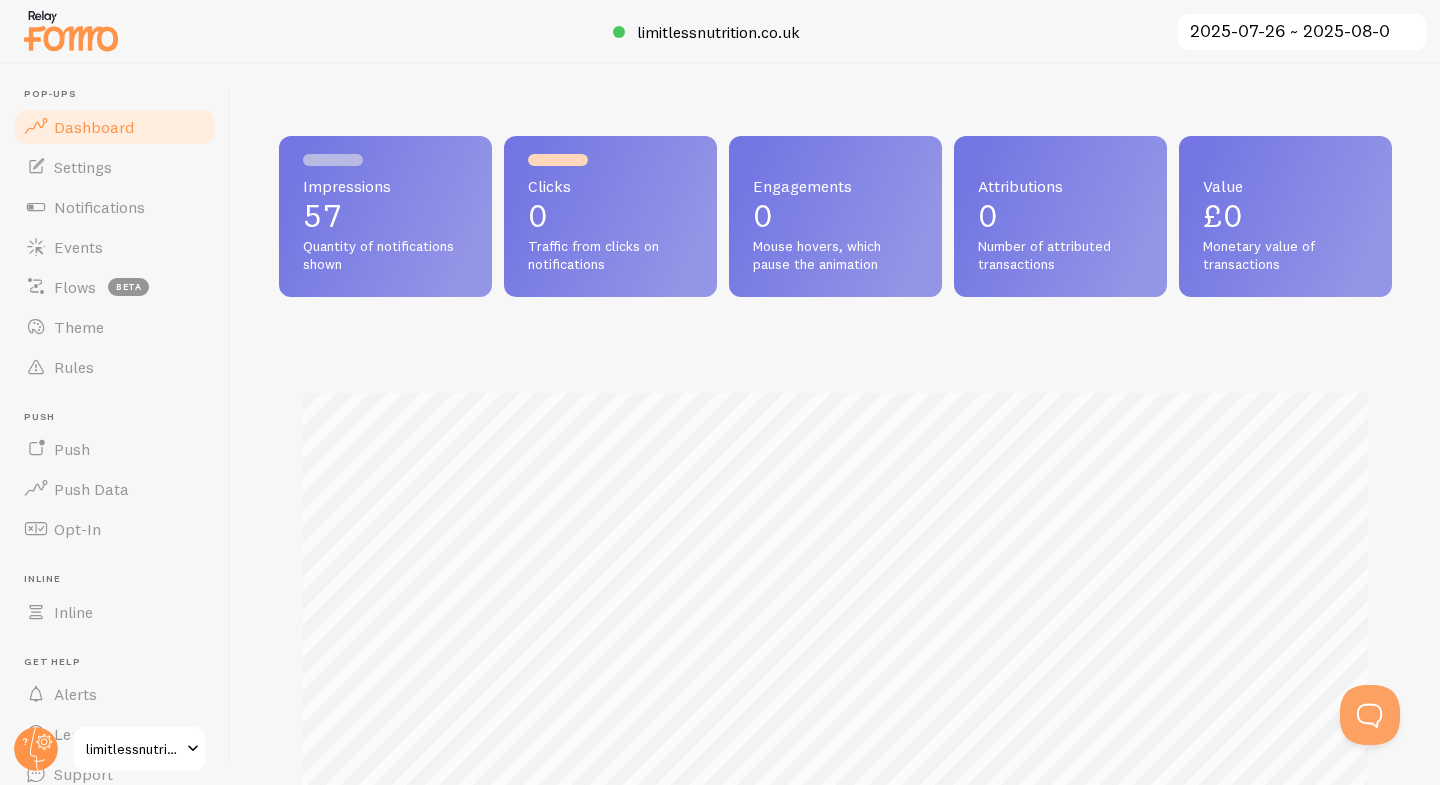 scroll, scrollTop: 999474, scrollLeft: 998887, axis: both 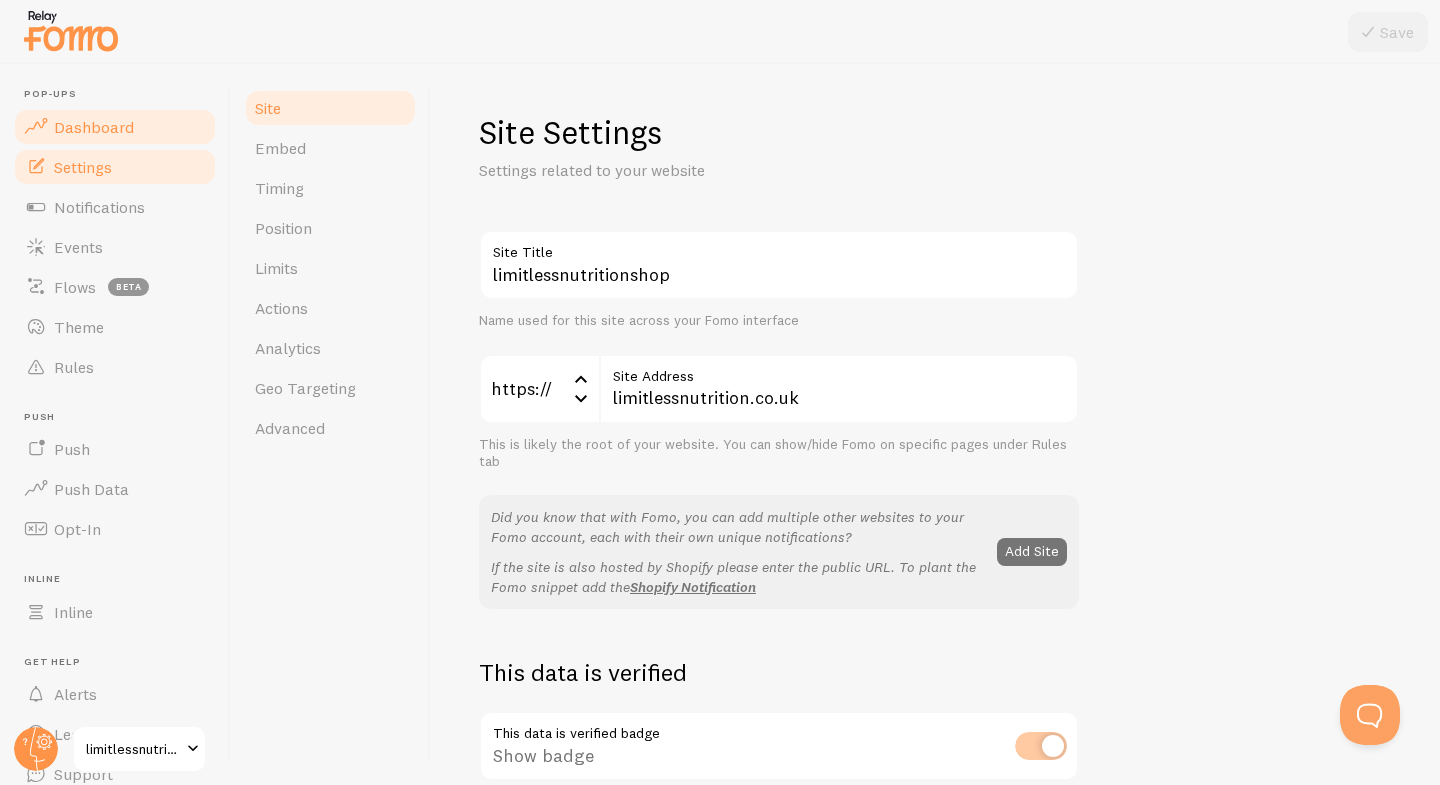 click on "Dashboard" at bounding box center (94, 127) 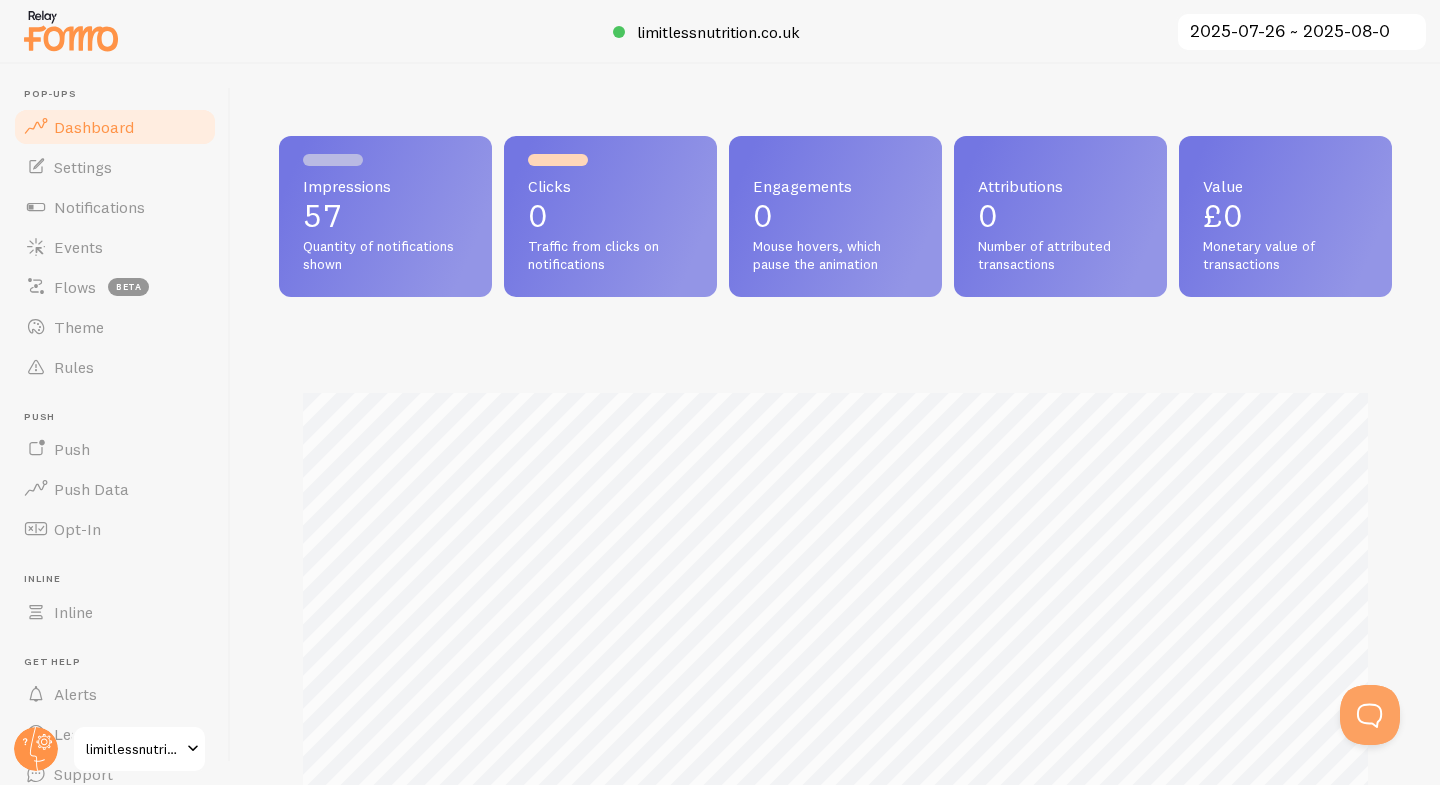 scroll, scrollTop: 999474, scrollLeft: 998887, axis: both 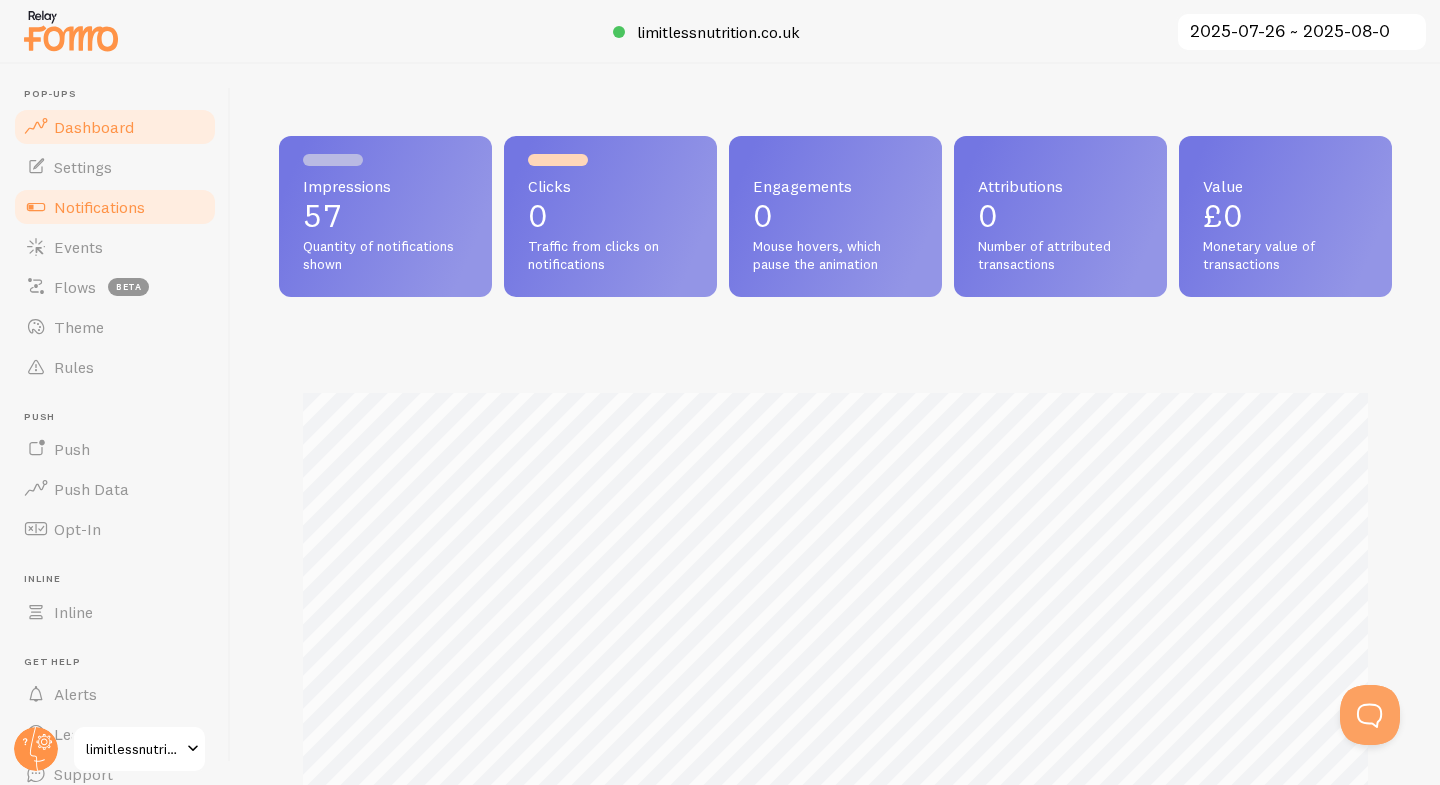 click on "Notifications" at bounding box center [99, 207] 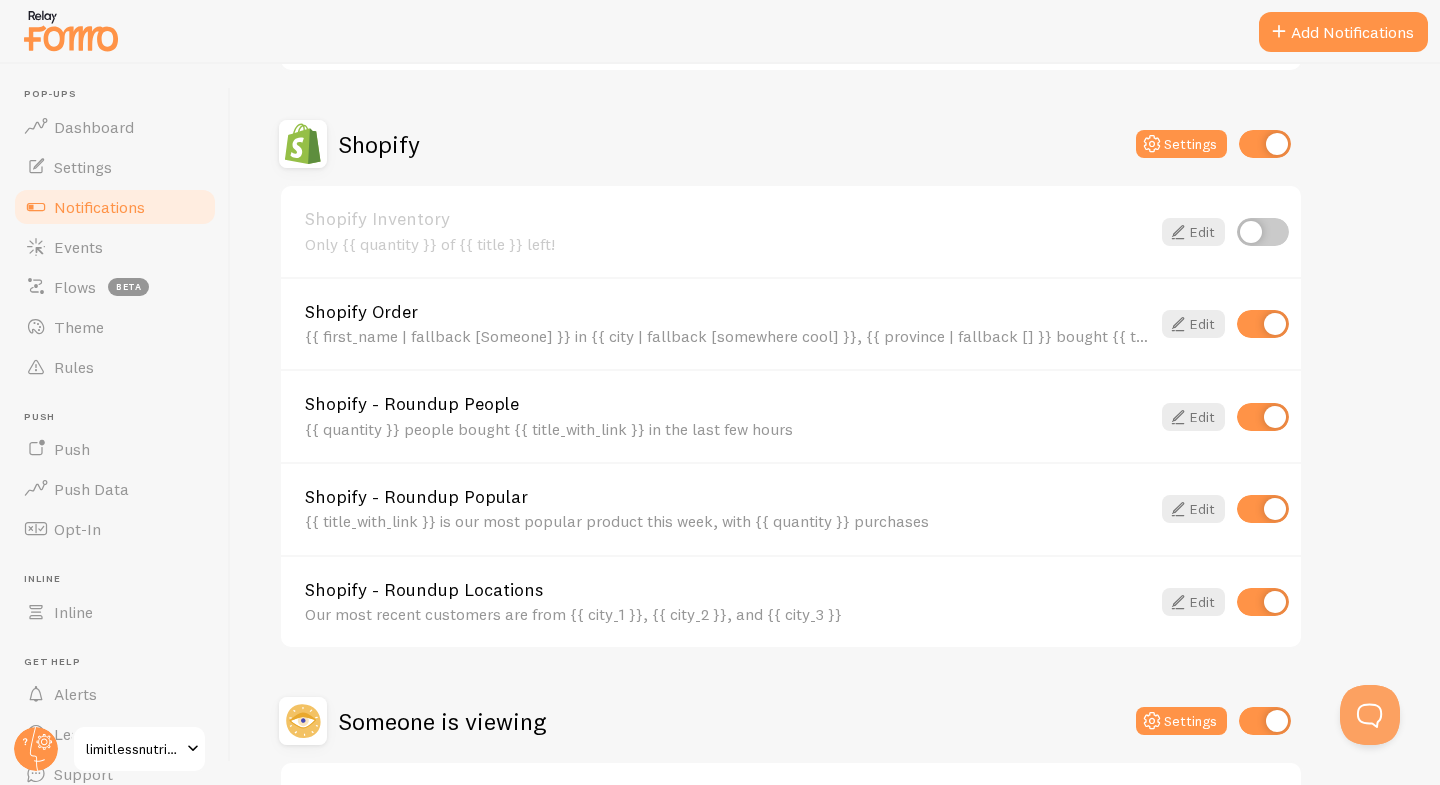 scroll, scrollTop: 869, scrollLeft: 0, axis: vertical 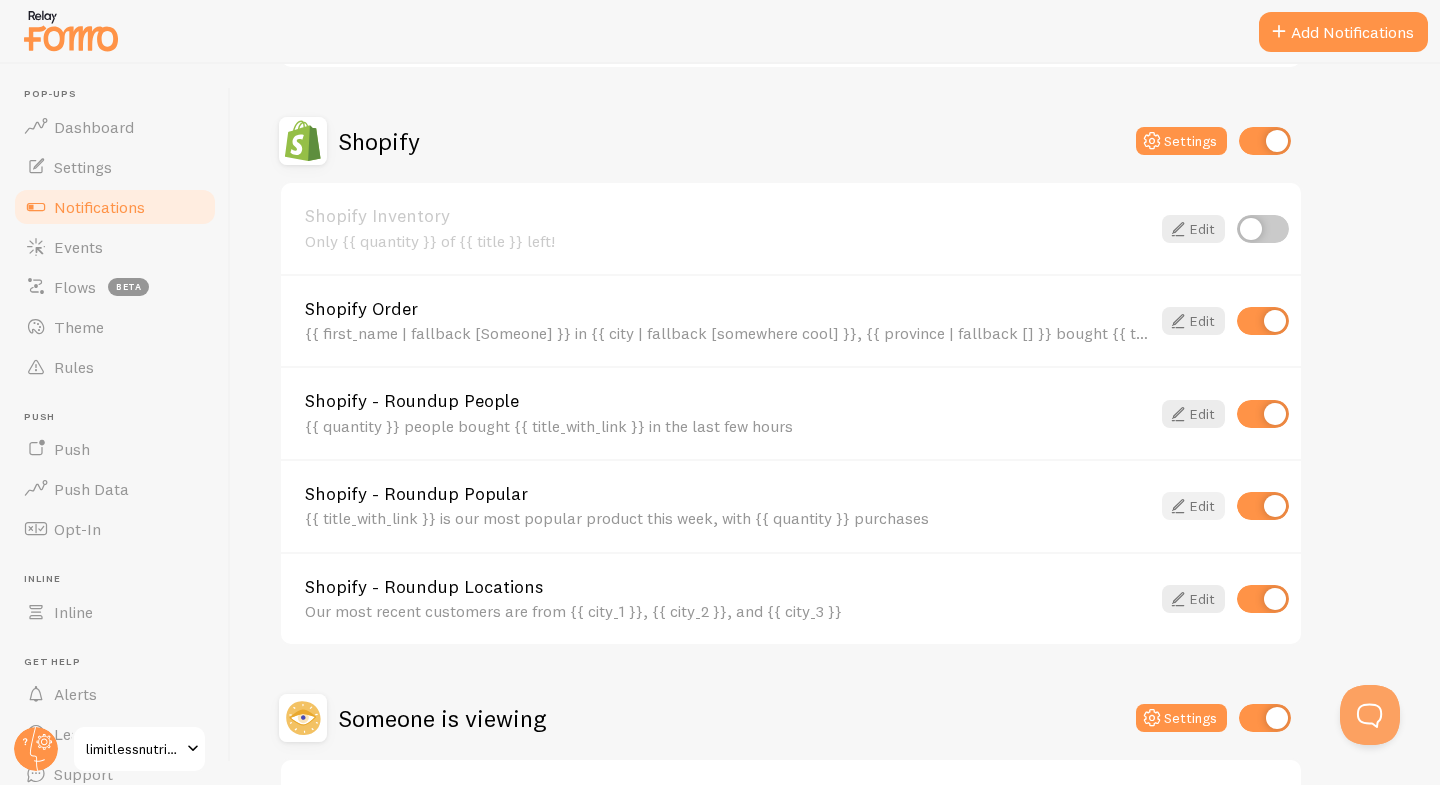 click on "Edit" at bounding box center (1193, 506) 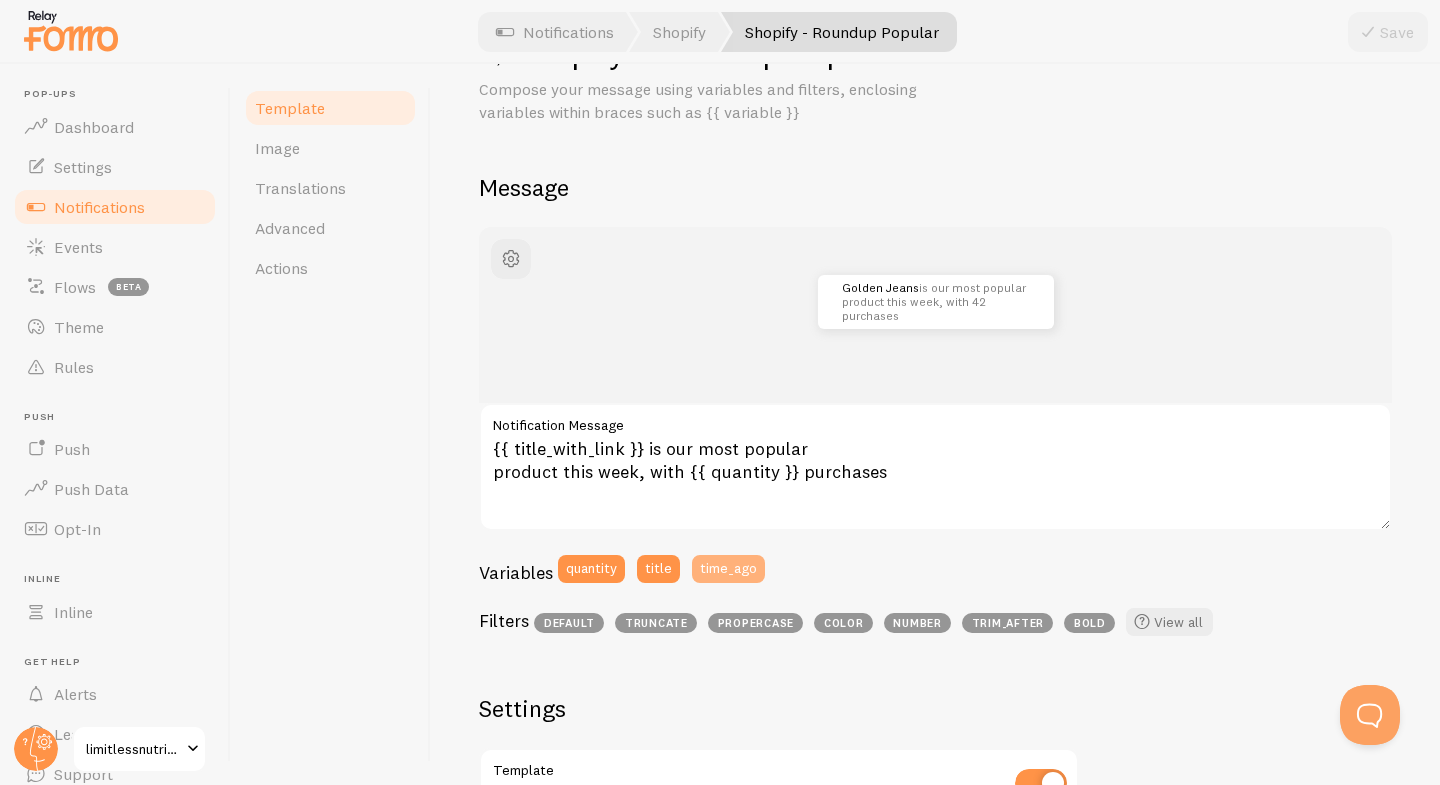 scroll, scrollTop: 84, scrollLeft: 0, axis: vertical 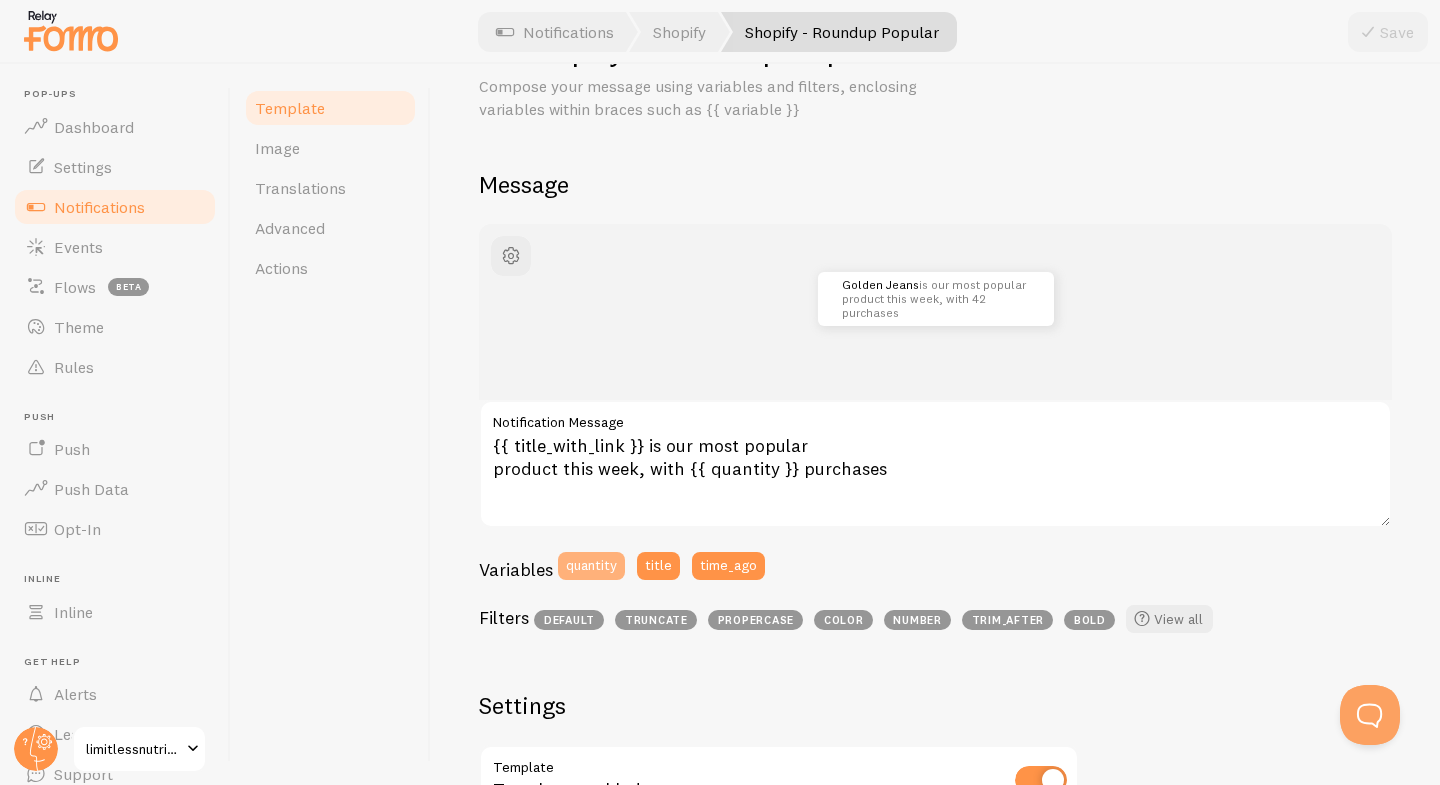 click on "quantity" at bounding box center [591, 566] 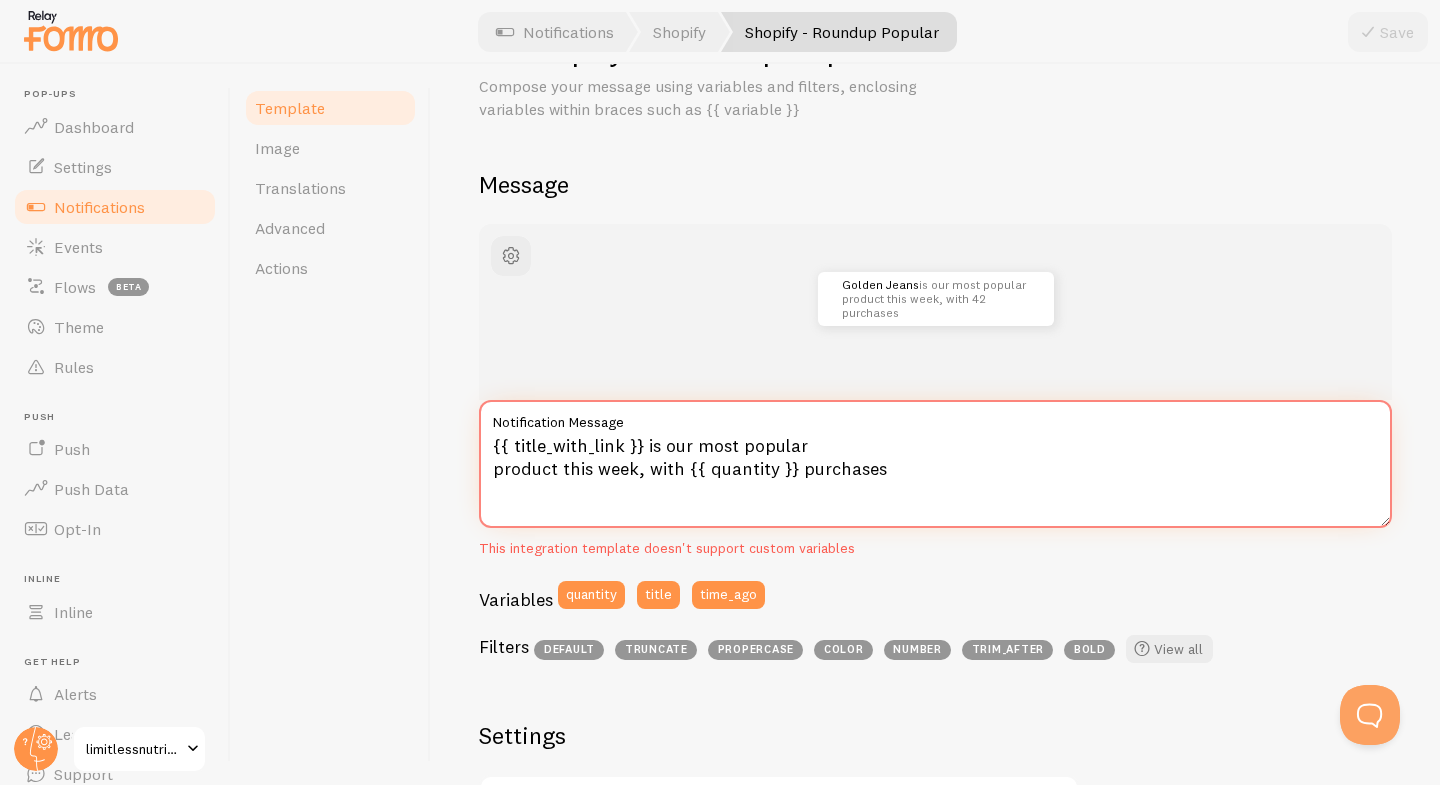 click on "{{ title_with_link }} is our most popular
product this week, with {{ quantity }} purchases" at bounding box center (935, 464) 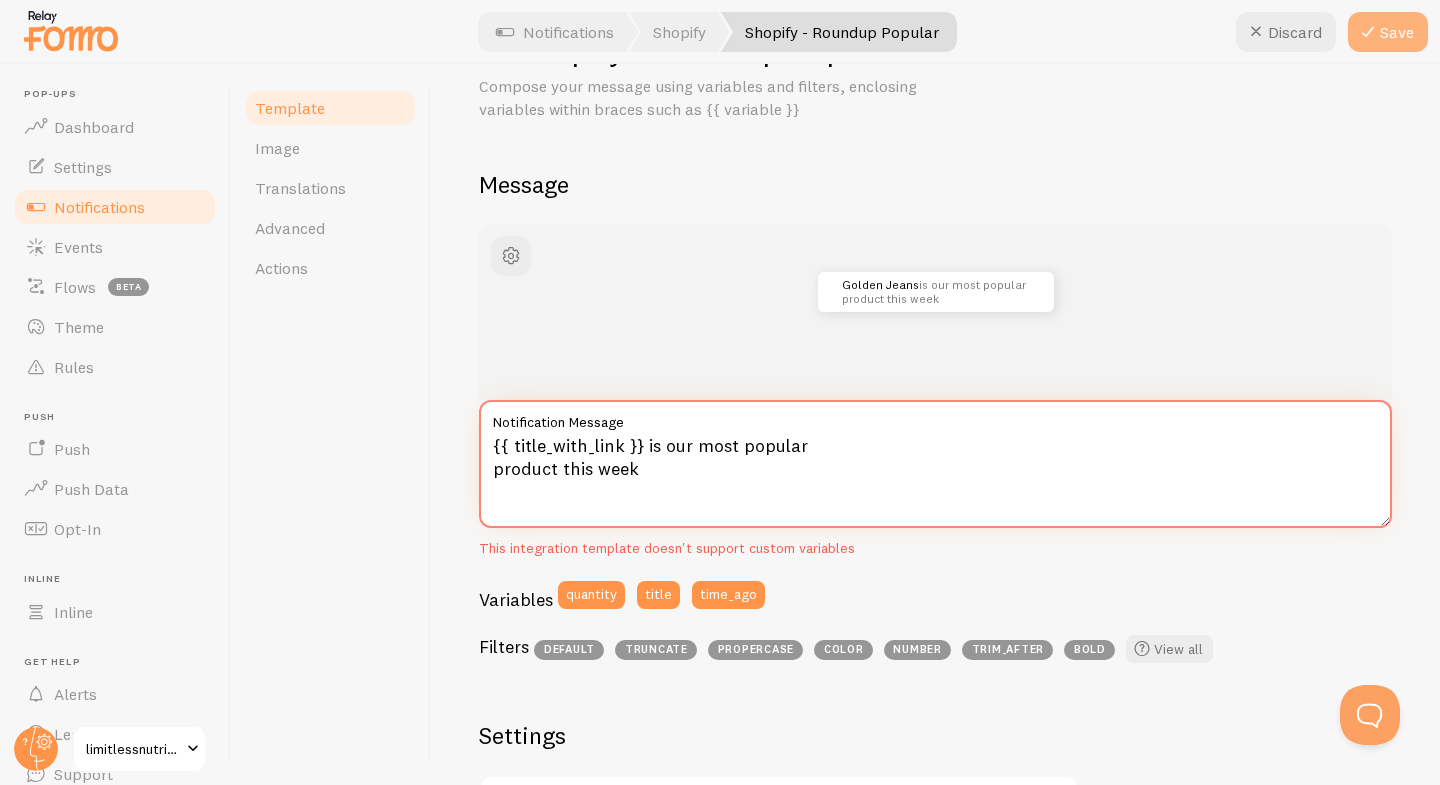 type on "{{ title_with_link }} is our most popular
product this week" 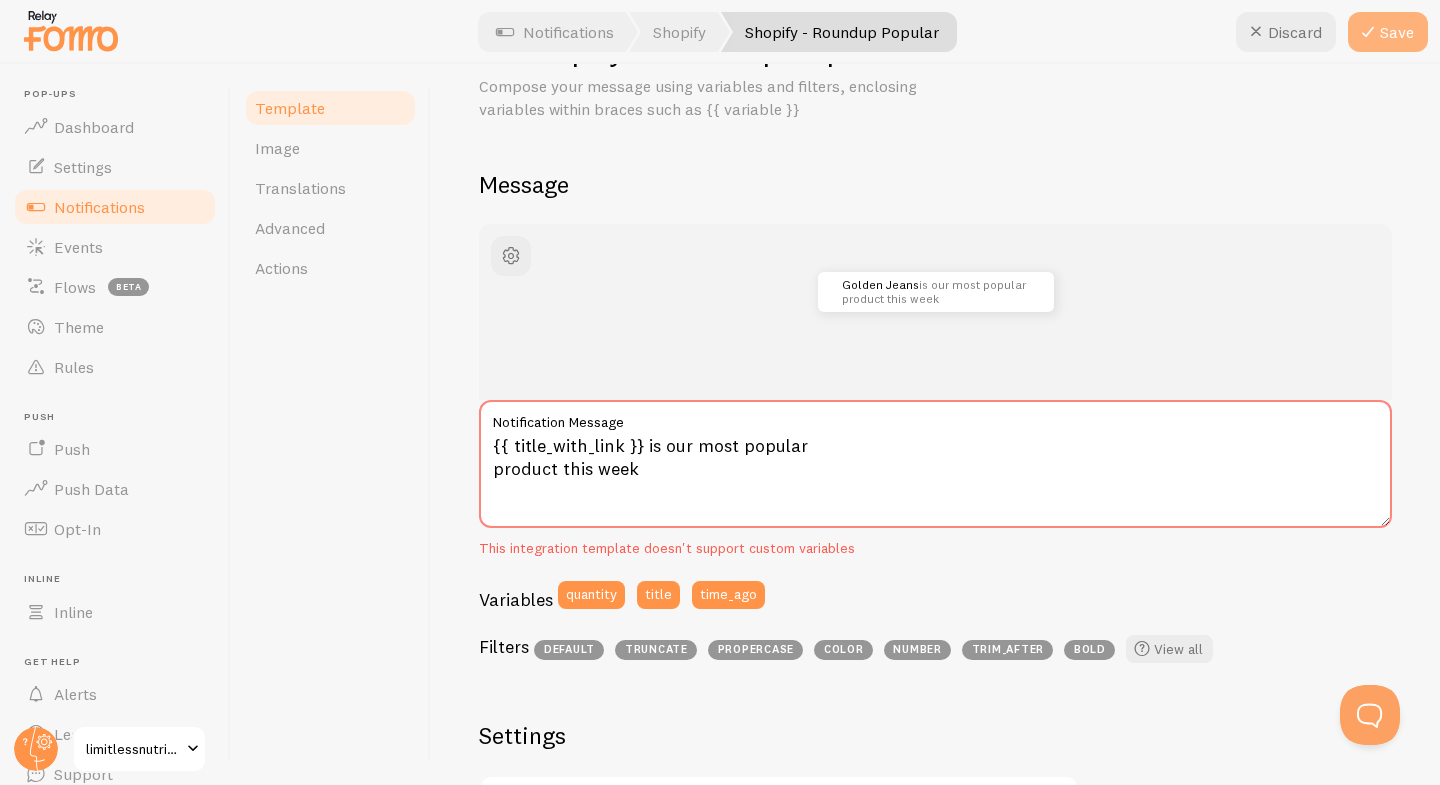 click on "Save" at bounding box center [1388, 32] 